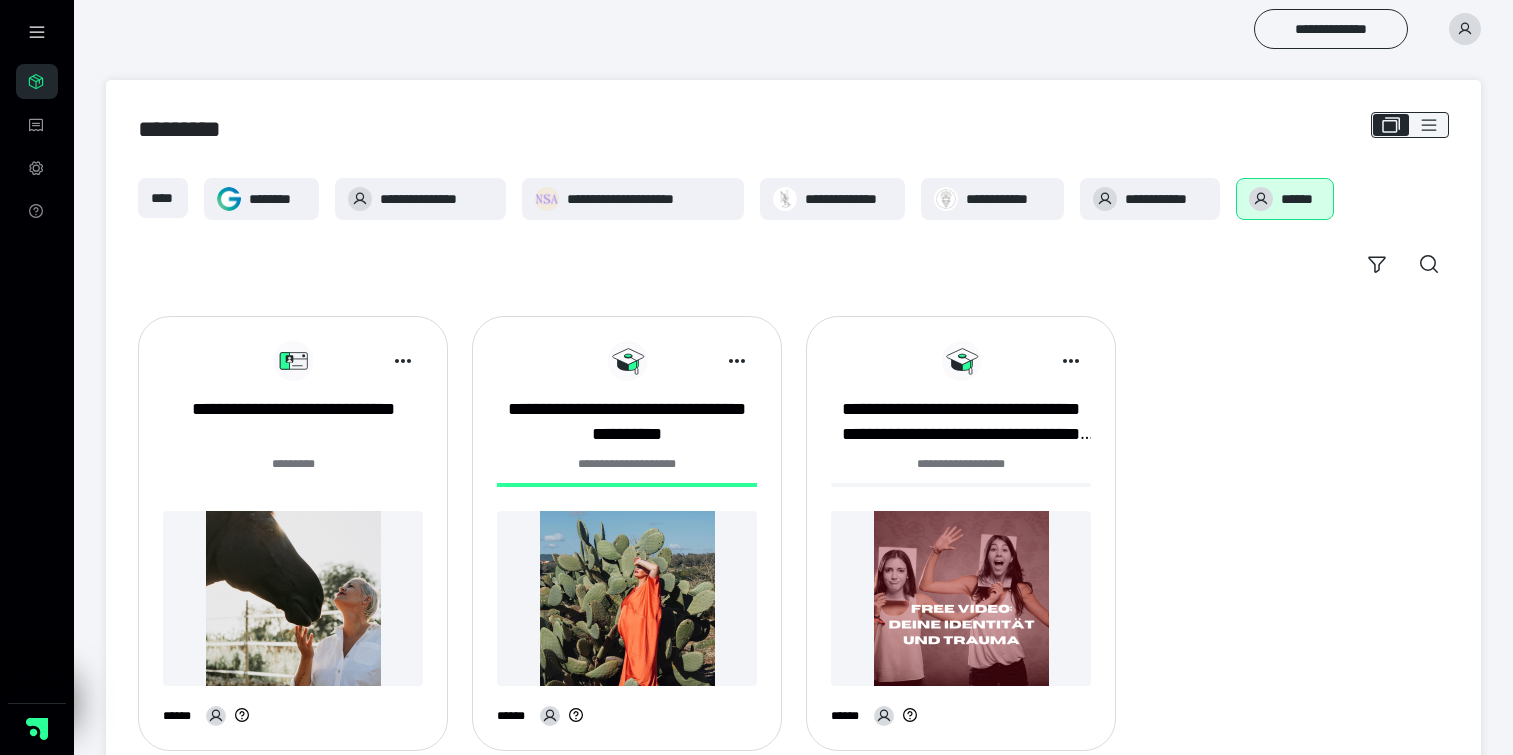 scroll, scrollTop: 51, scrollLeft: 0, axis: vertical 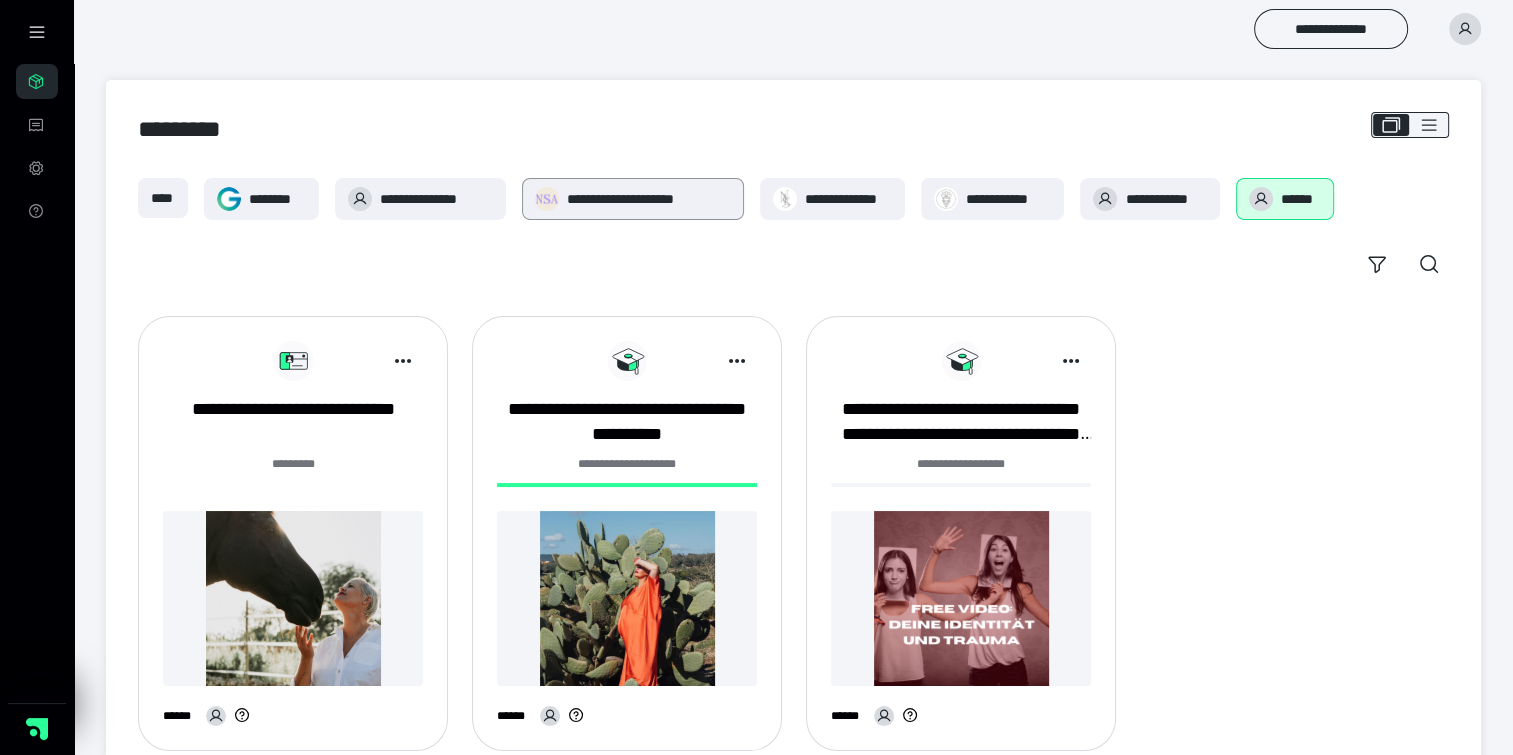 click on "**********" at bounding box center (649, 199) 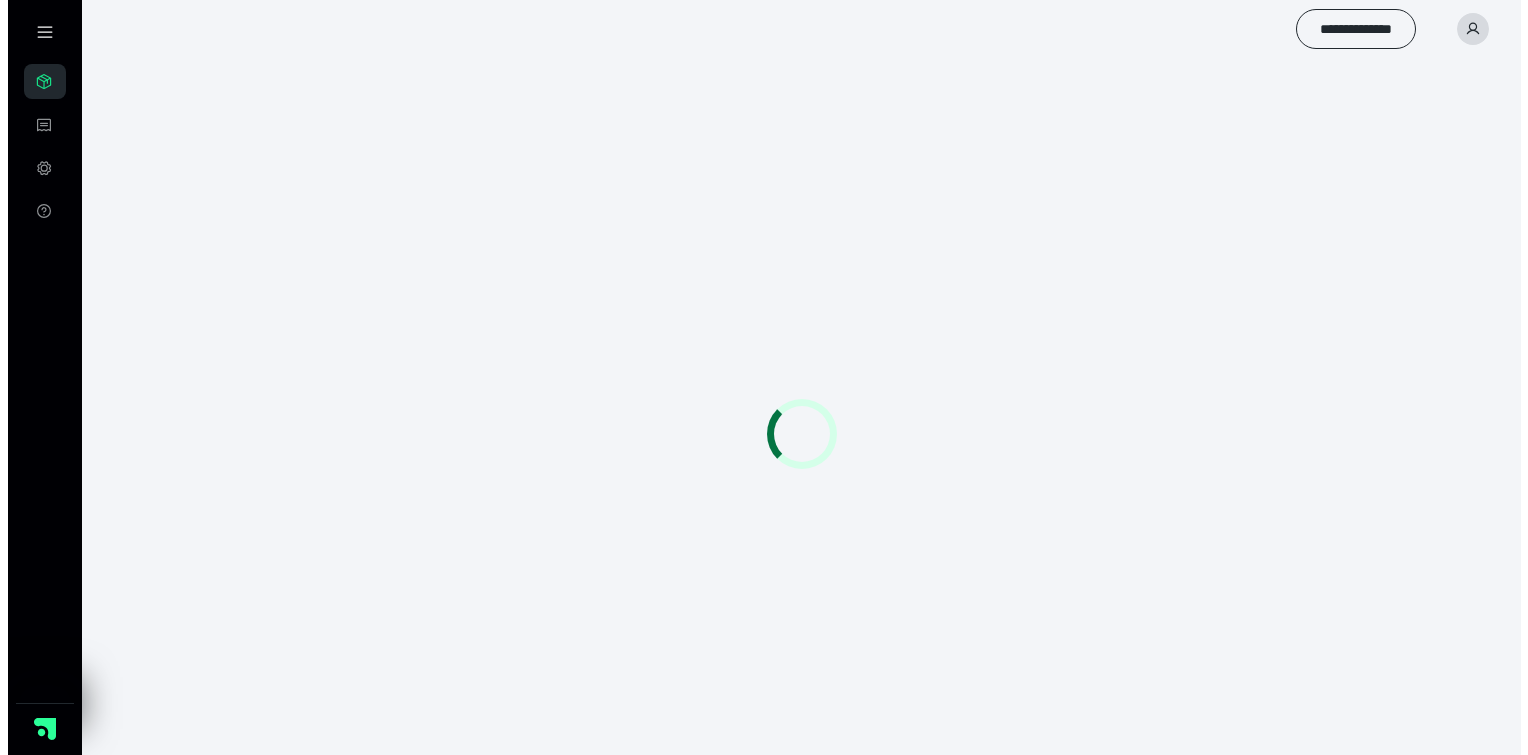 scroll, scrollTop: 0, scrollLeft: 0, axis: both 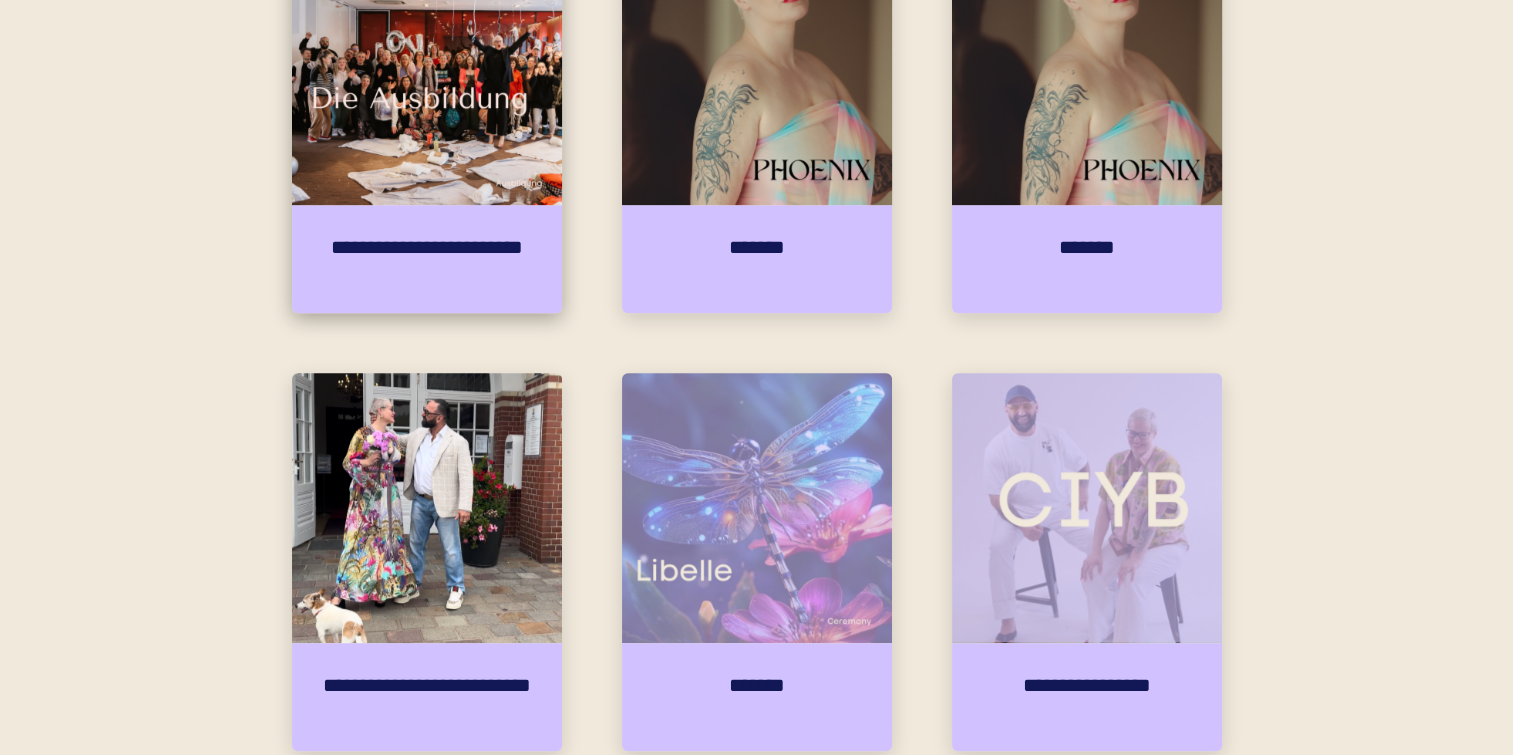 click on "**********" at bounding box center [427, 259] 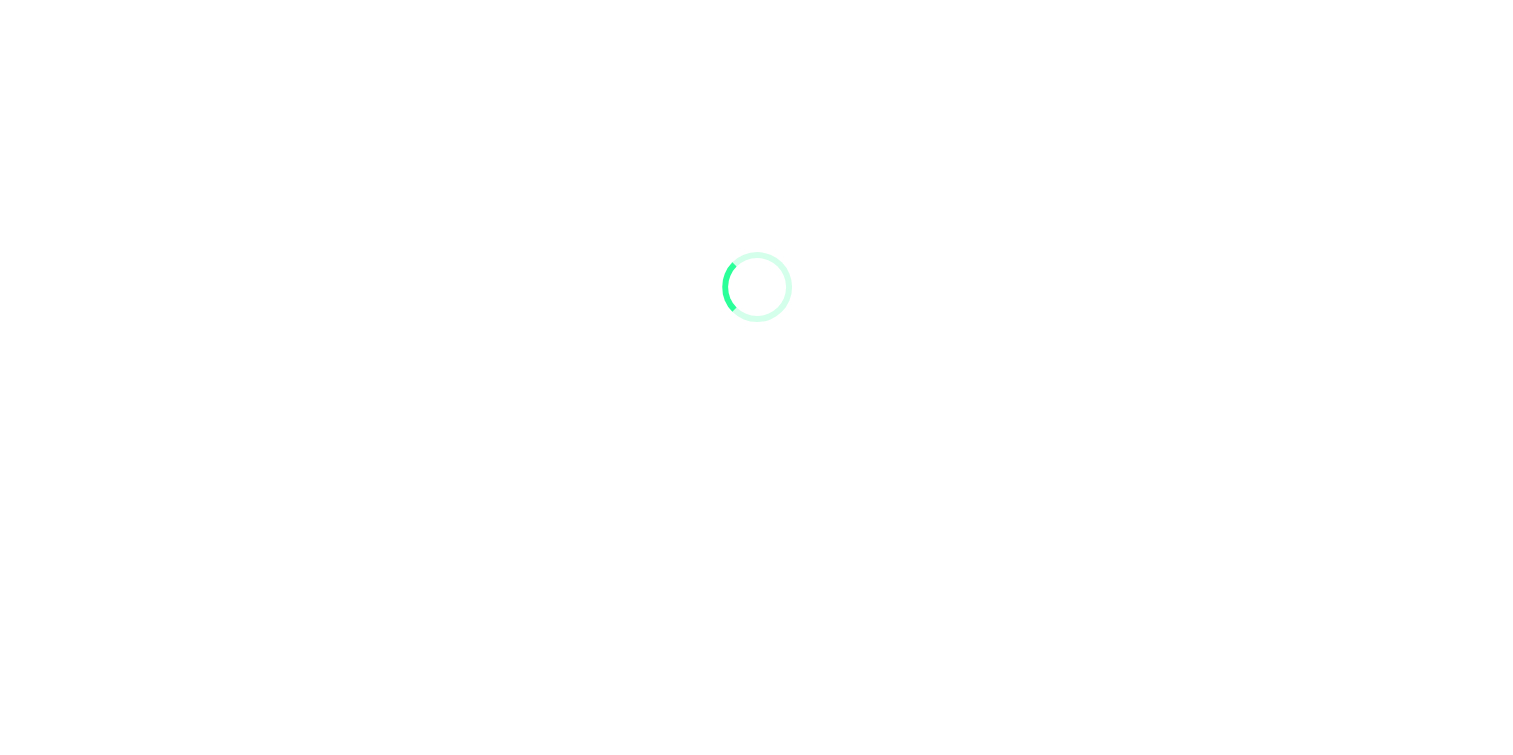 scroll, scrollTop: 91, scrollLeft: 0, axis: vertical 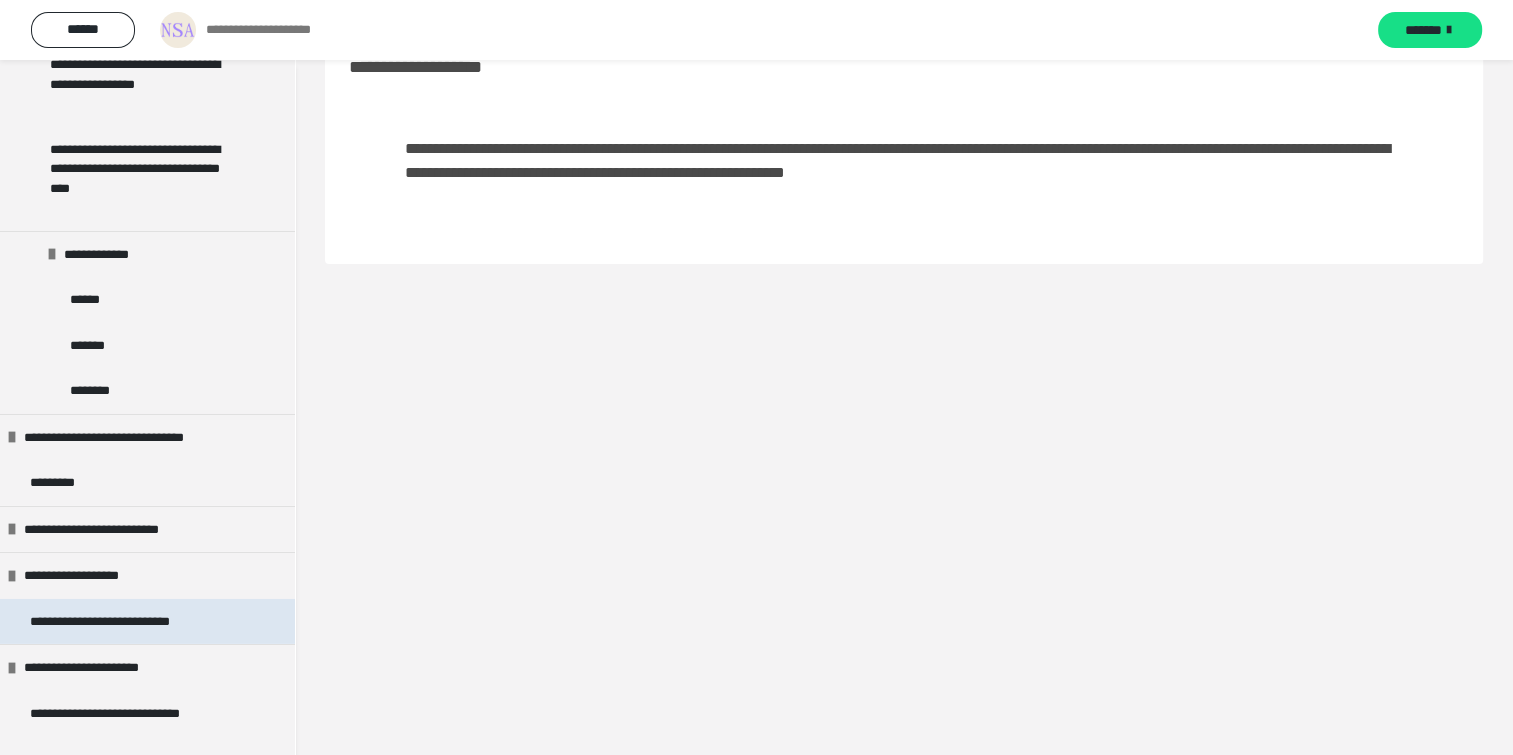 click on "**********" at bounding box center (121, 622) 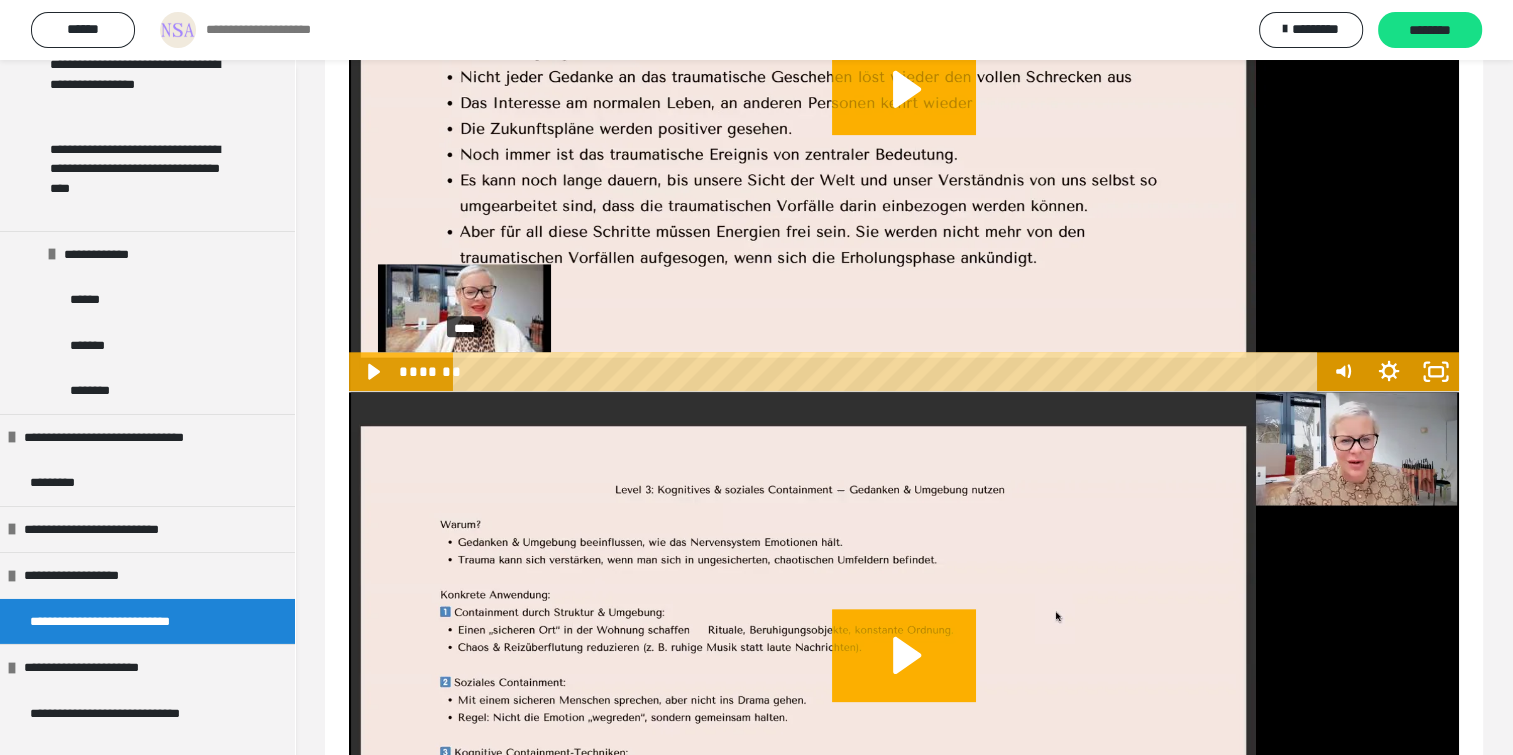 scroll, scrollTop: 2272, scrollLeft: 0, axis: vertical 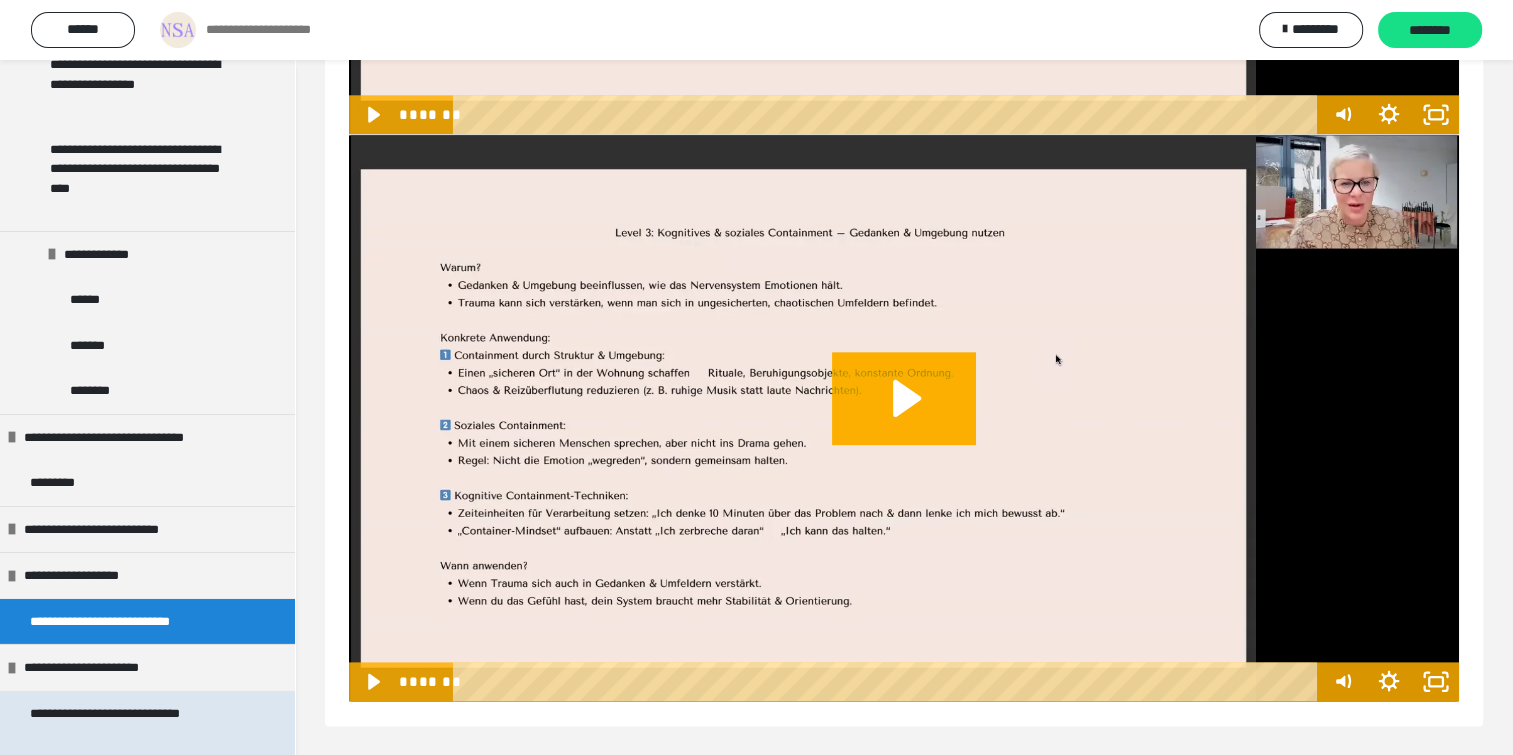 click on "**********" at bounding box center [132, 723] 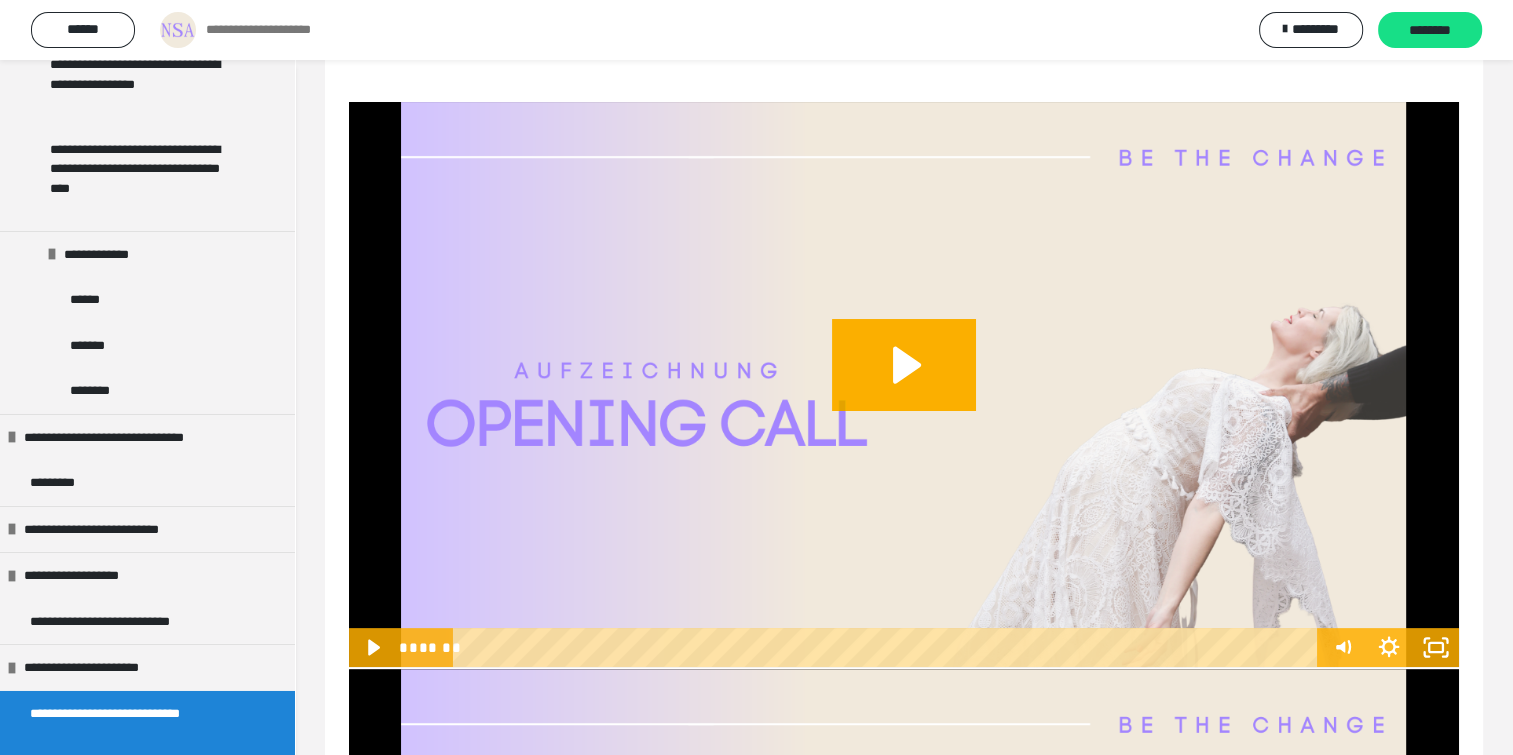 scroll, scrollTop: 0, scrollLeft: 0, axis: both 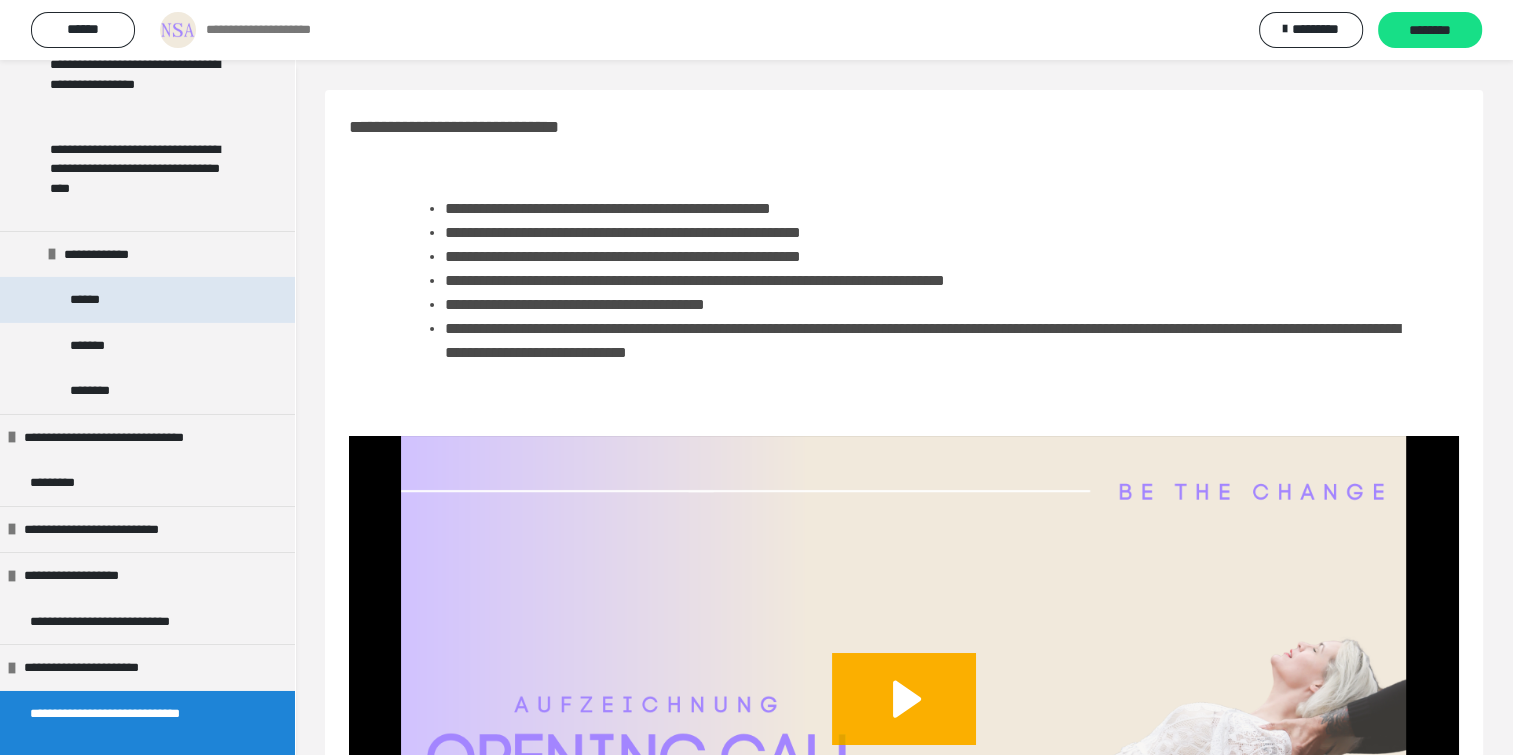 click on "******" at bounding box center (147, 300) 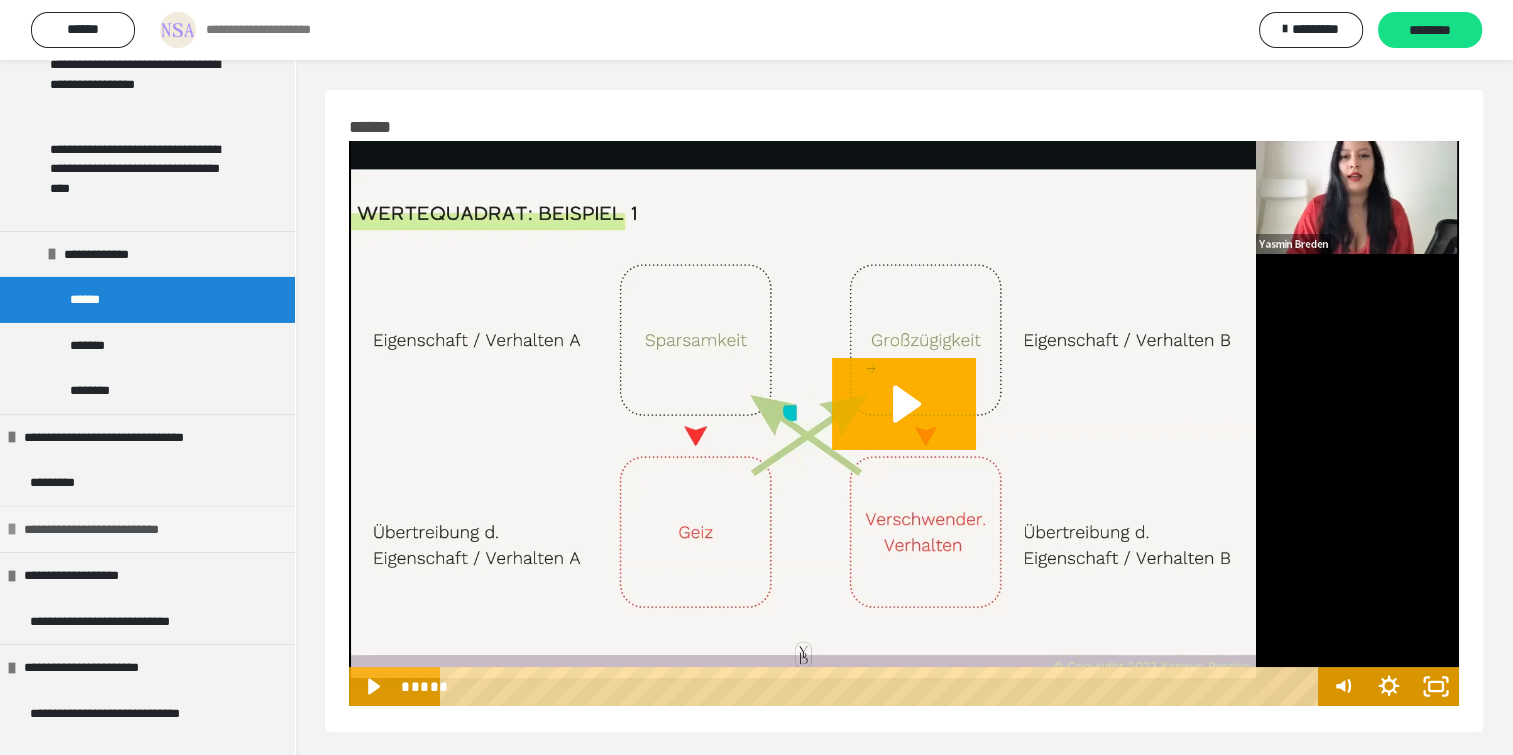 click on "**********" at bounding box center [109, 530] 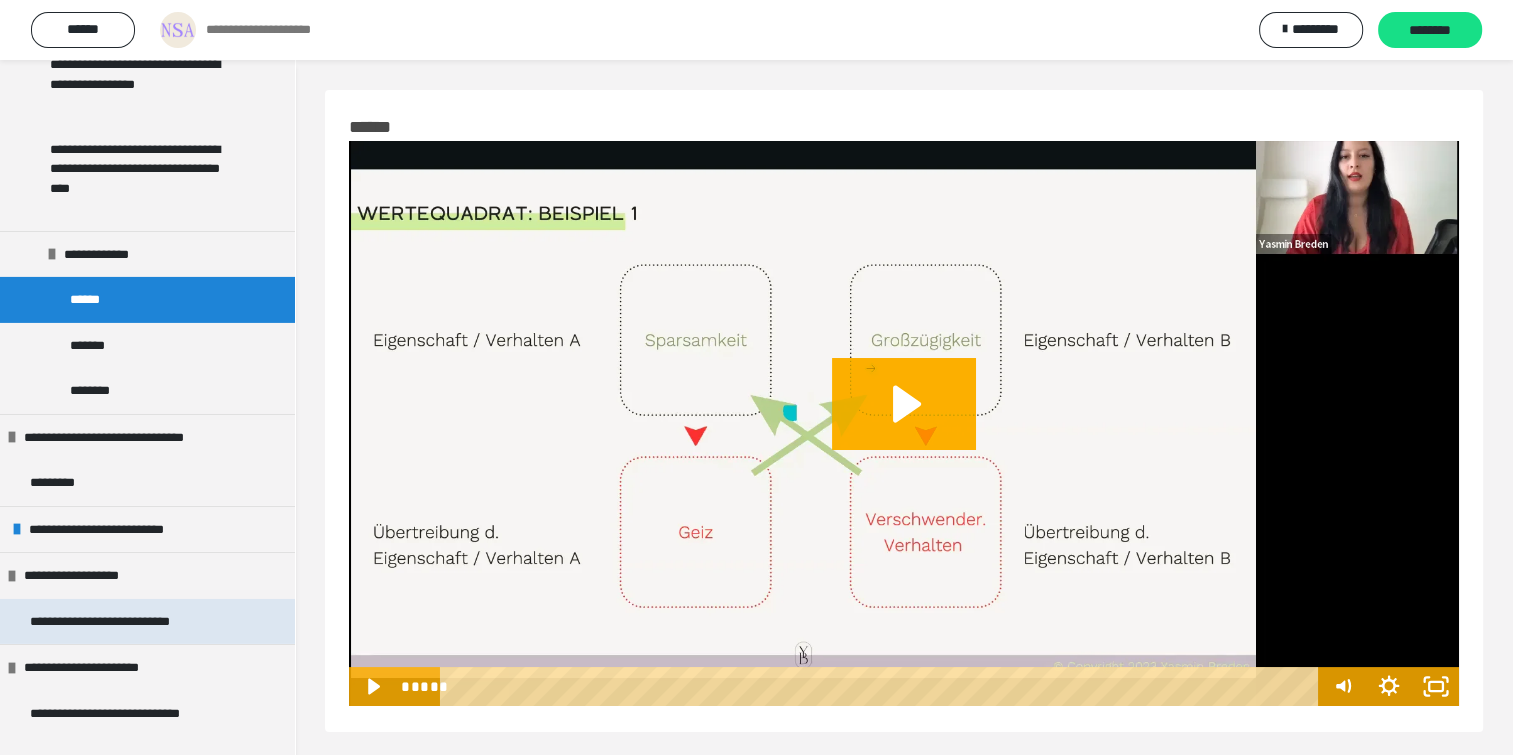scroll, scrollTop: 60, scrollLeft: 0, axis: vertical 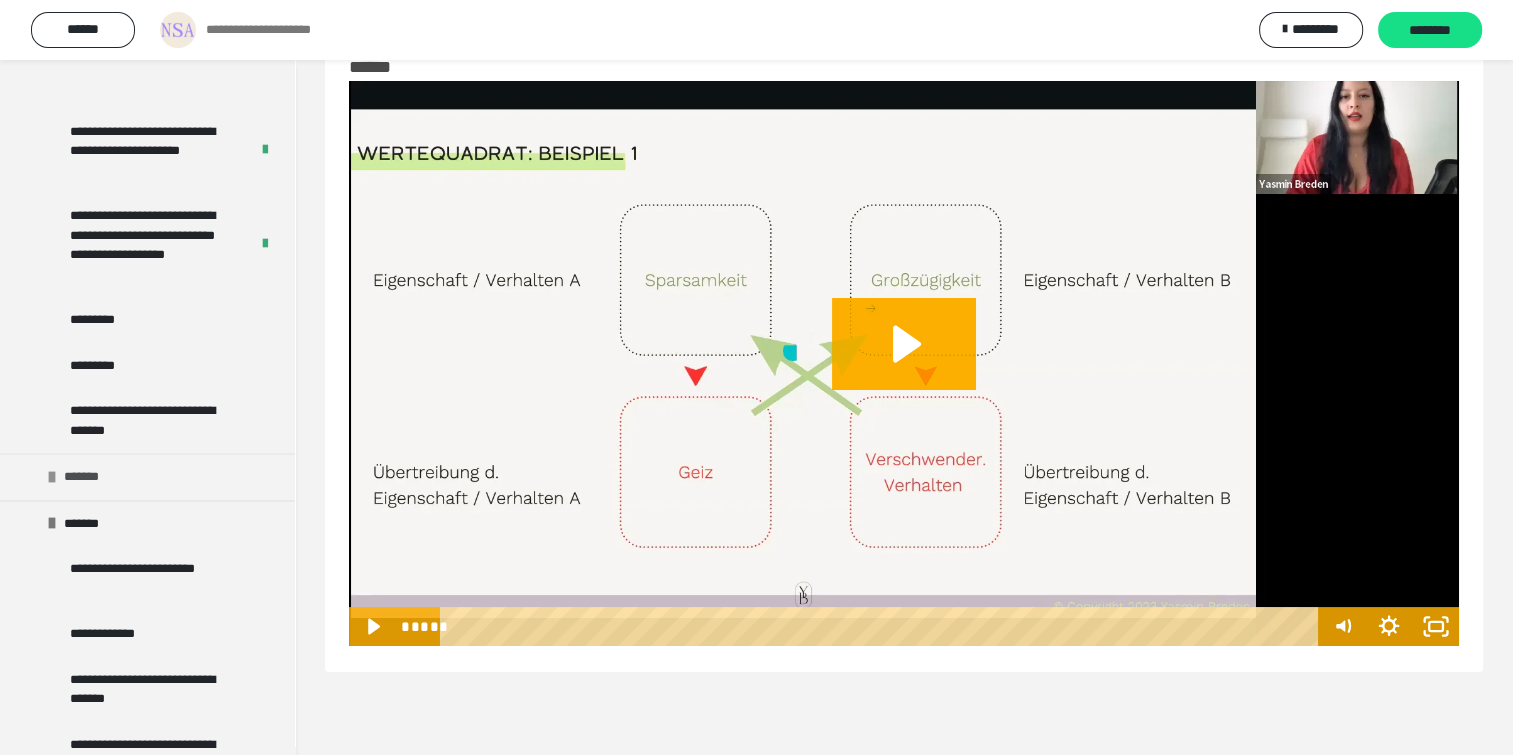 click at bounding box center [52, 477] 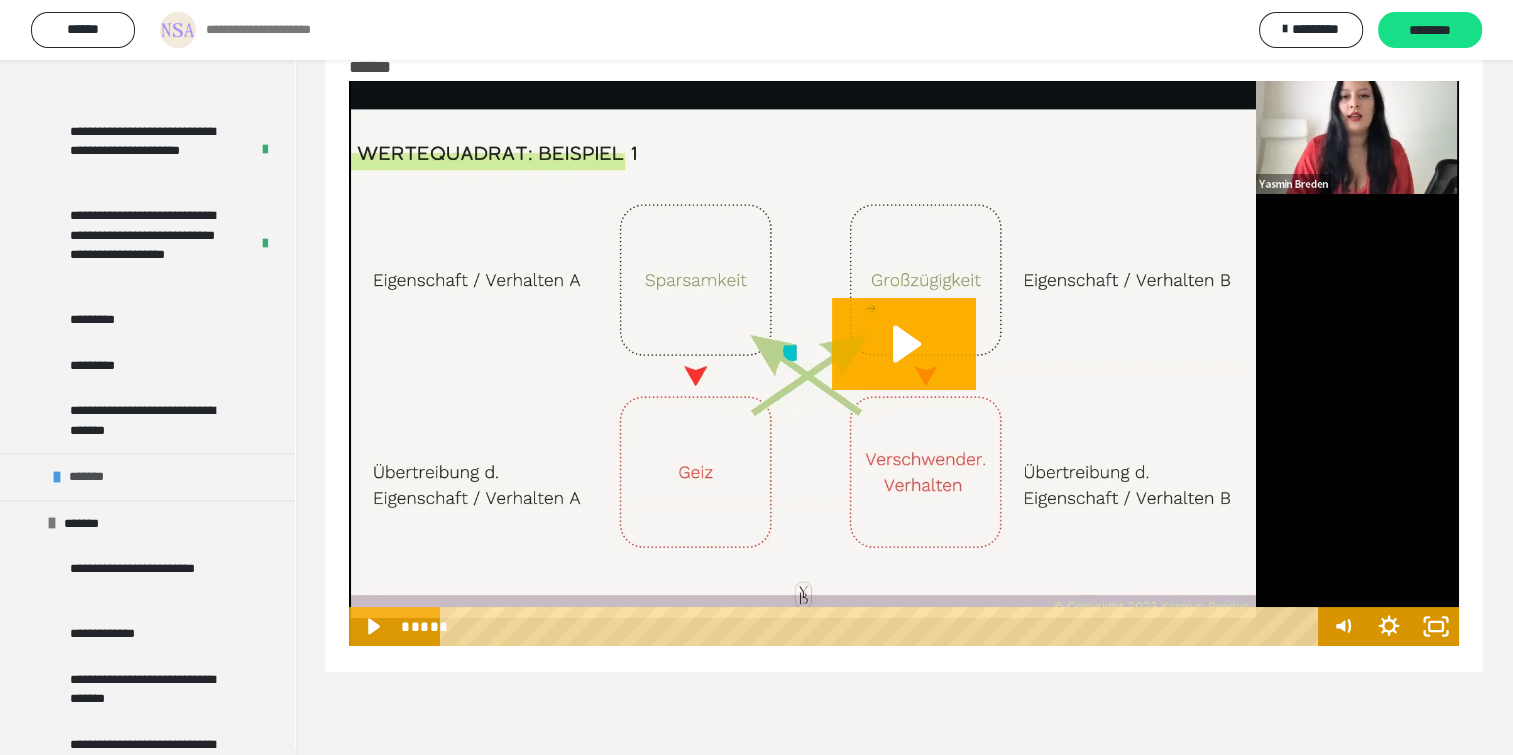 click on "*******" at bounding box center (96, 477) 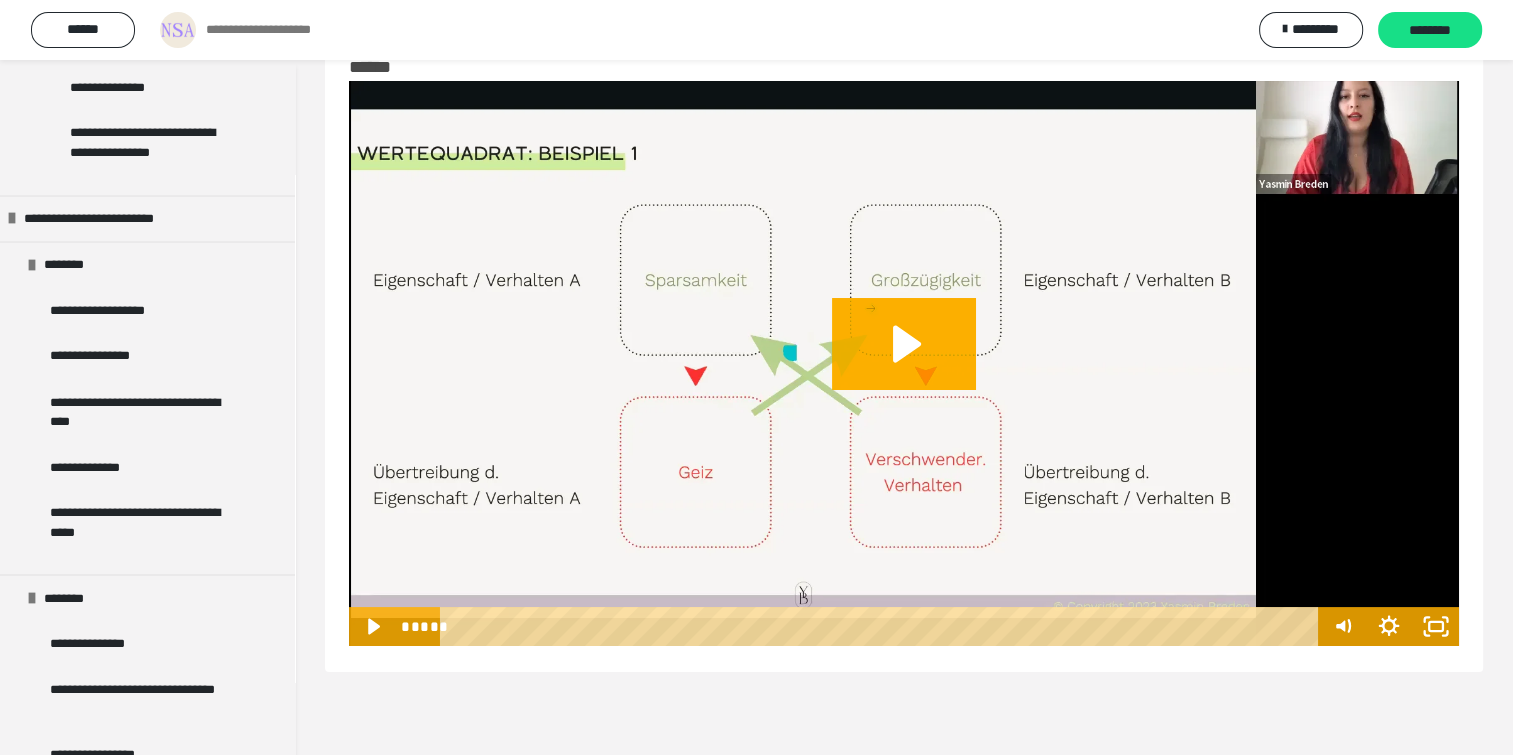 scroll, scrollTop: 3459, scrollLeft: 0, axis: vertical 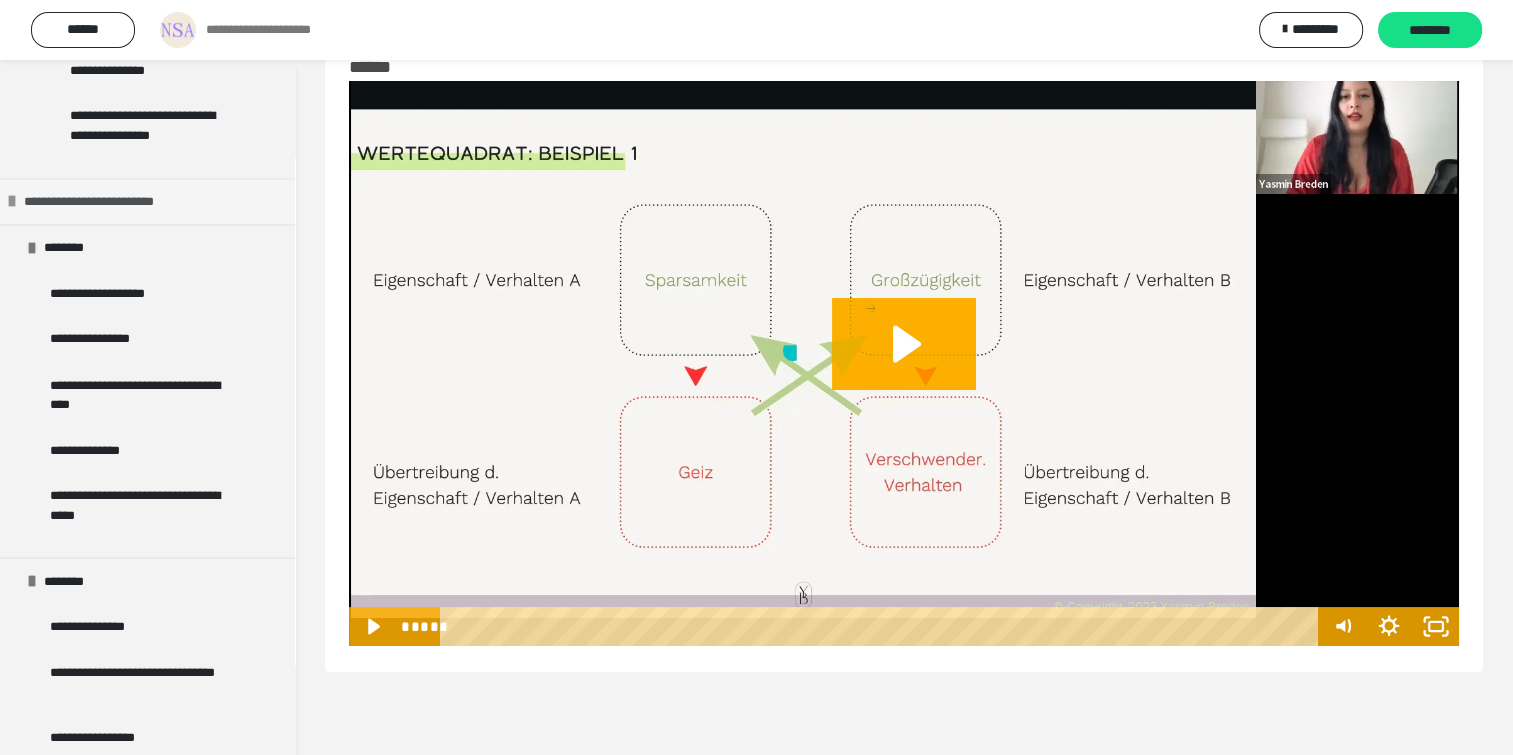 click on "**********" at bounding box center (108, 202) 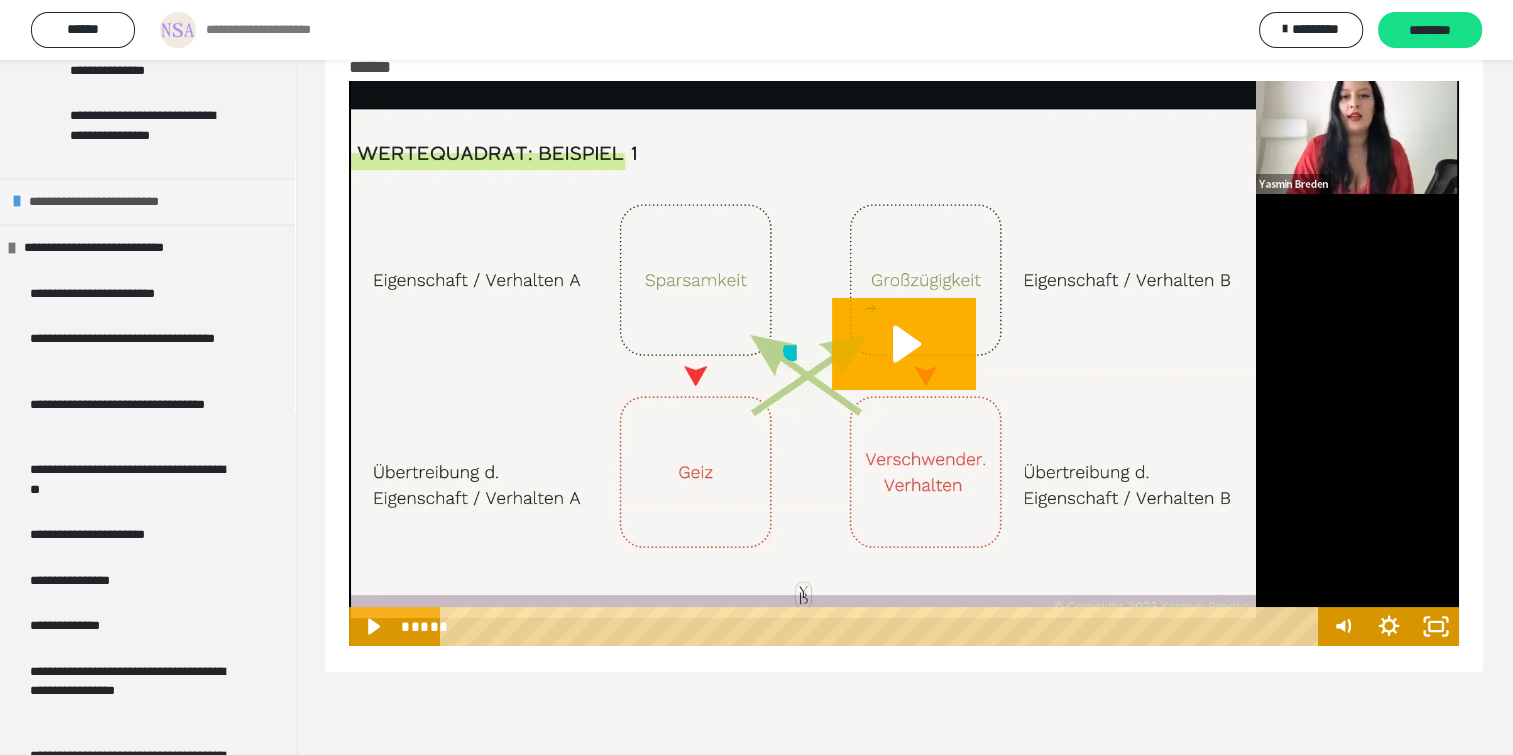 click on "**********" at bounding box center [113, 202] 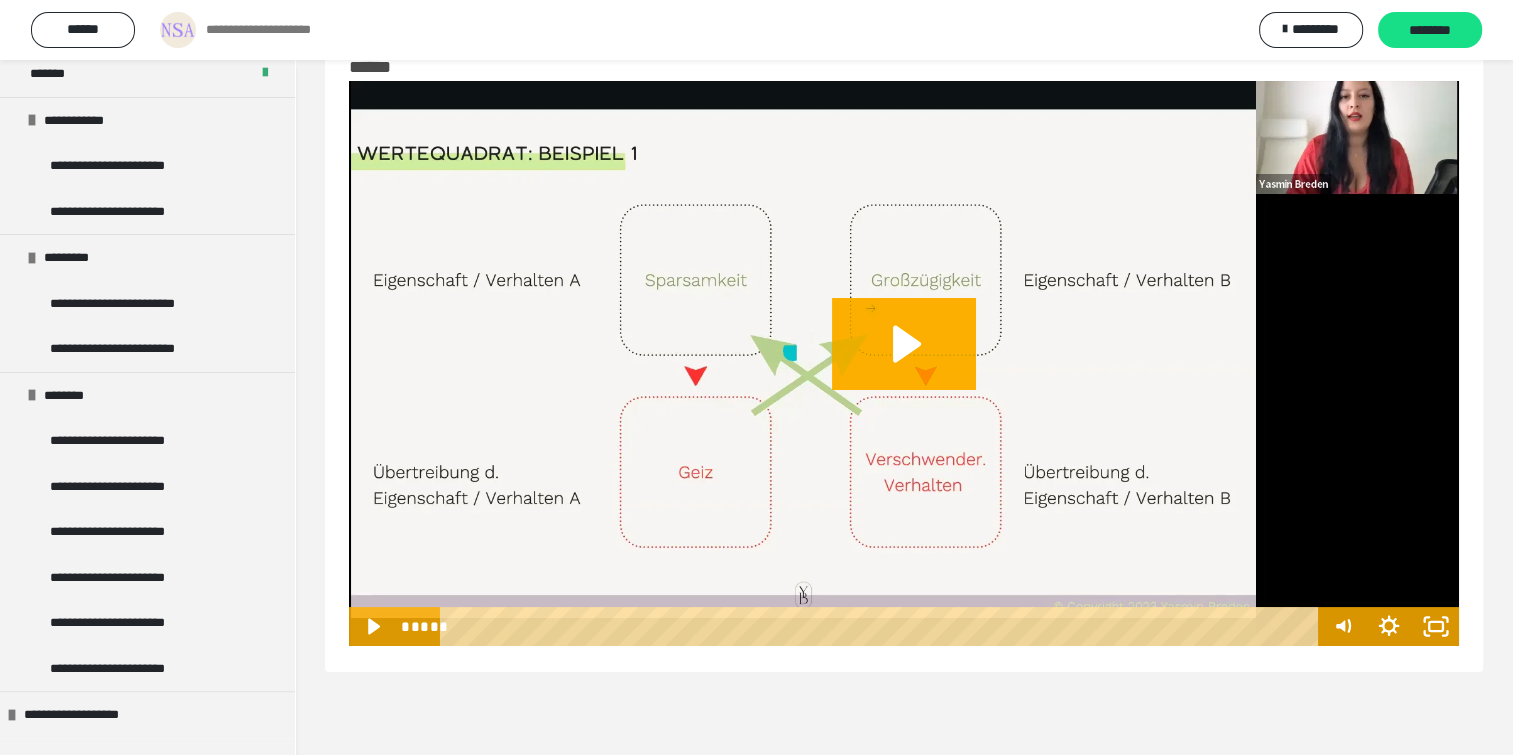 scroll, scrollTop: 0, scrollLeft: 0, axis: both 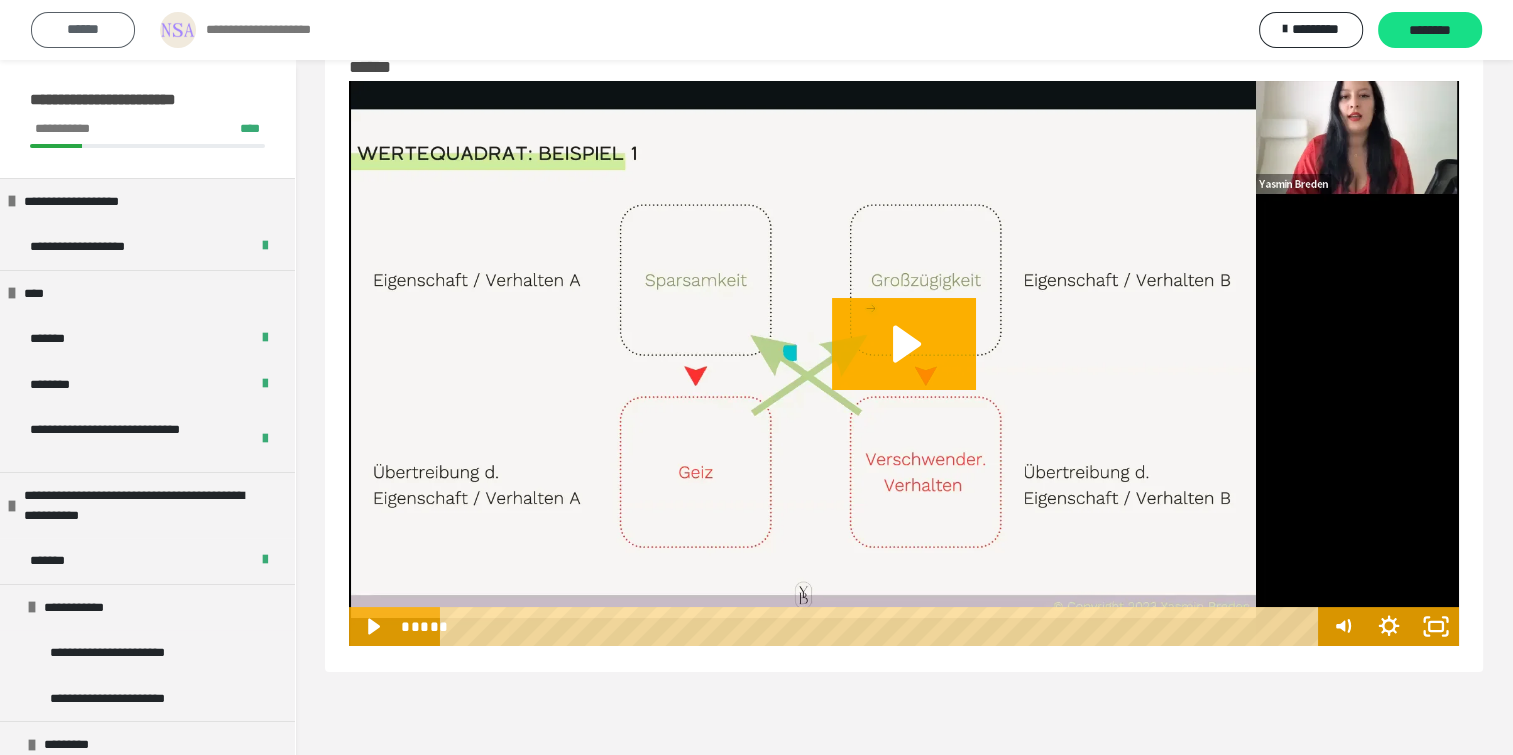 click on "******" at bounding box center [83, 29] 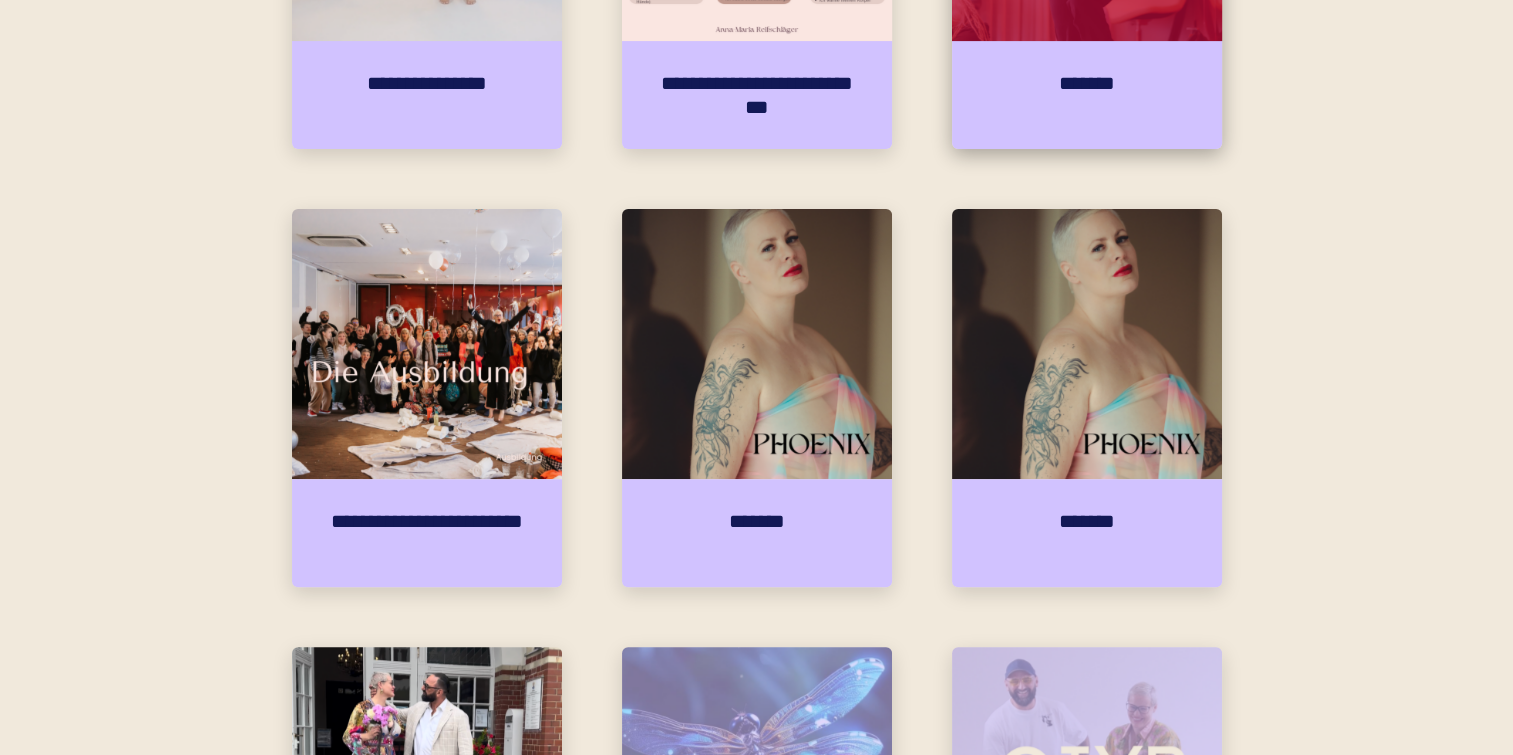 scroll, scrollTop: 0, scrollLeft: 0, axis: both 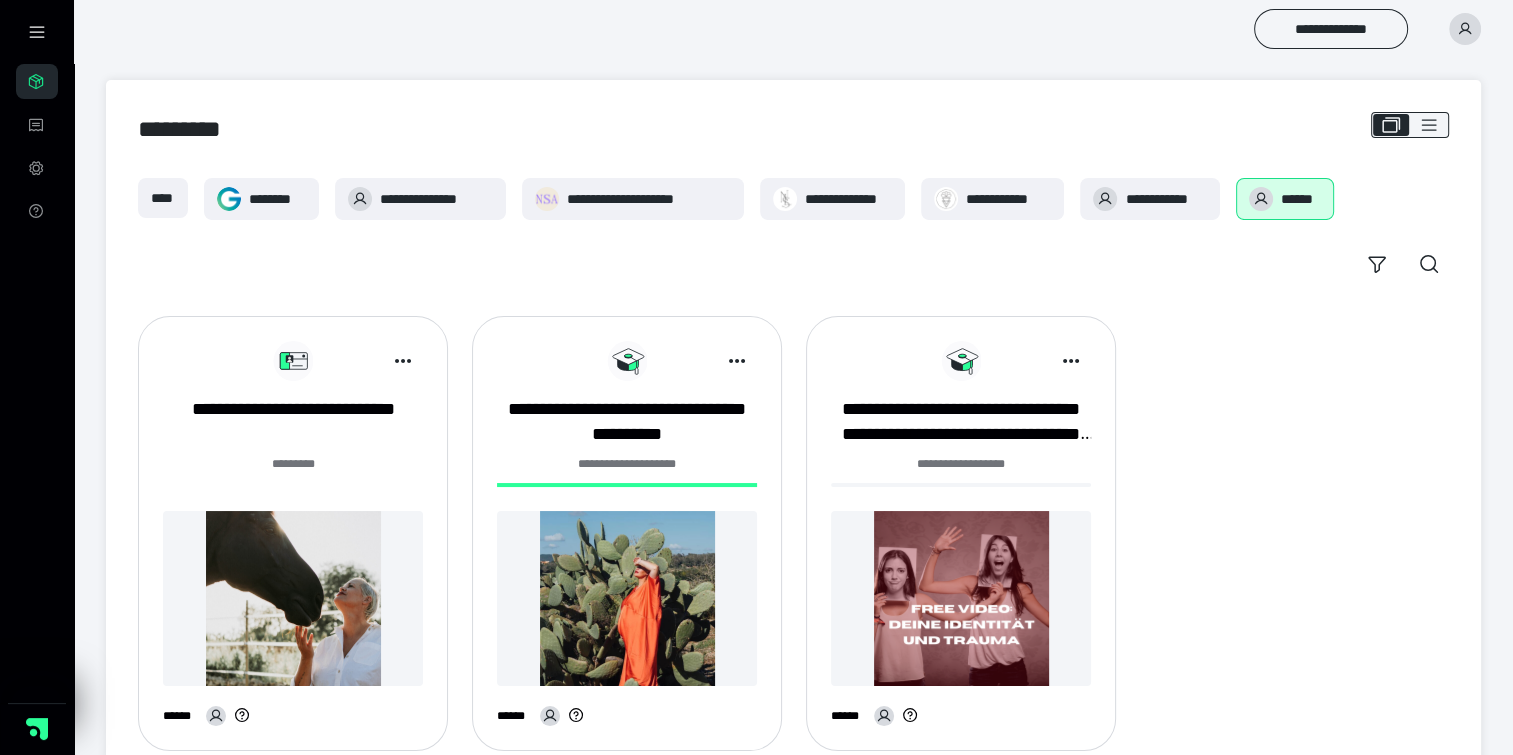 click at bounding box center (1465, 29) 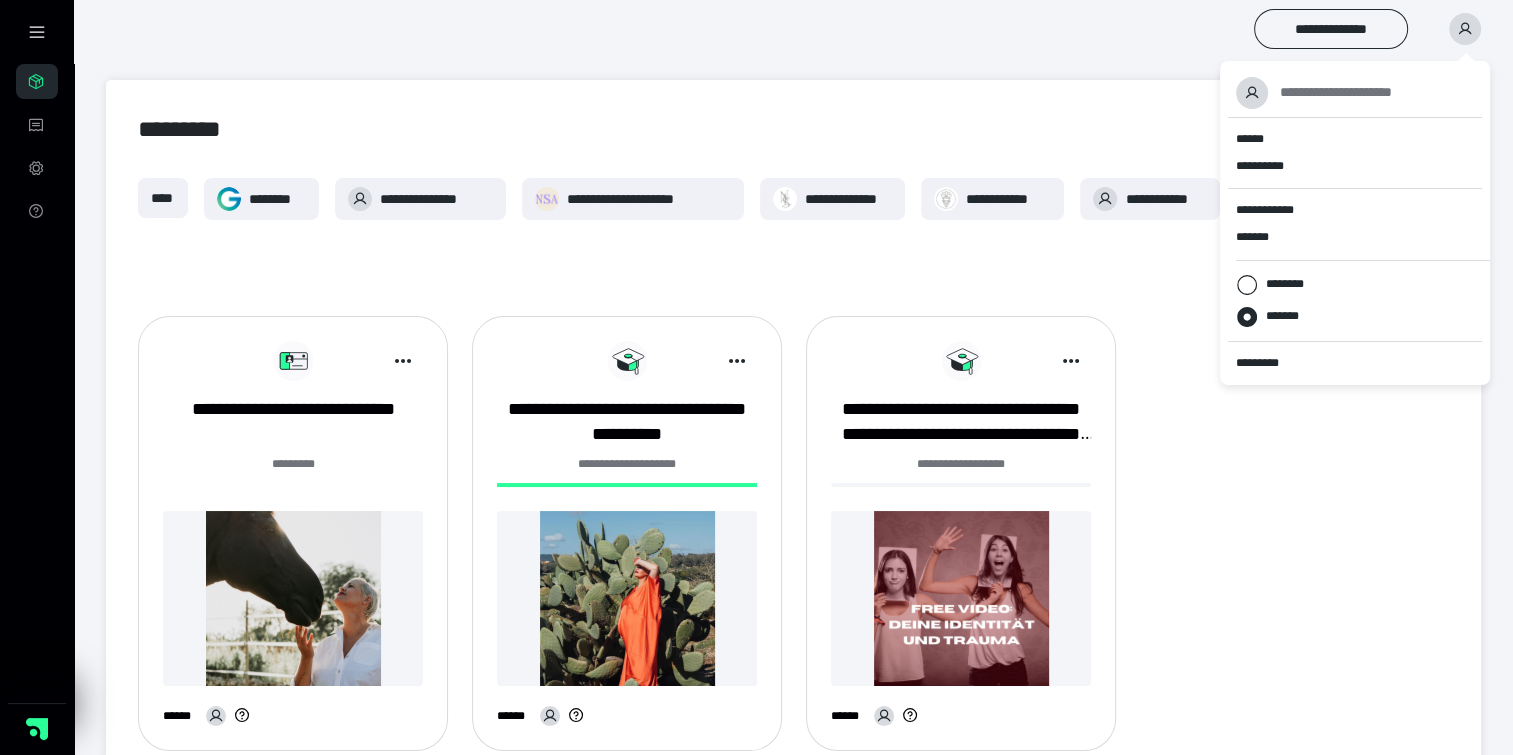 click on "**********" at bounding box center [793, 533] 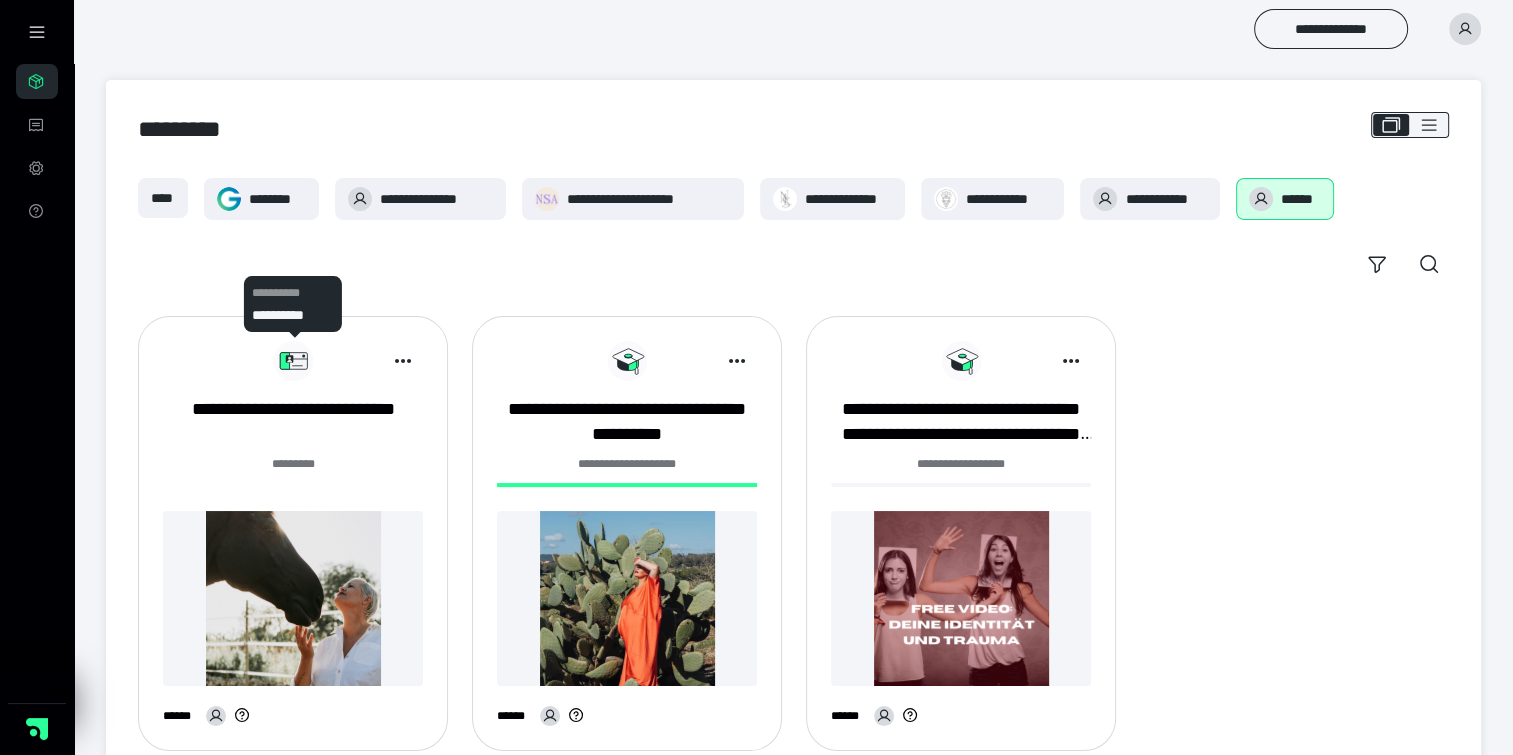 click 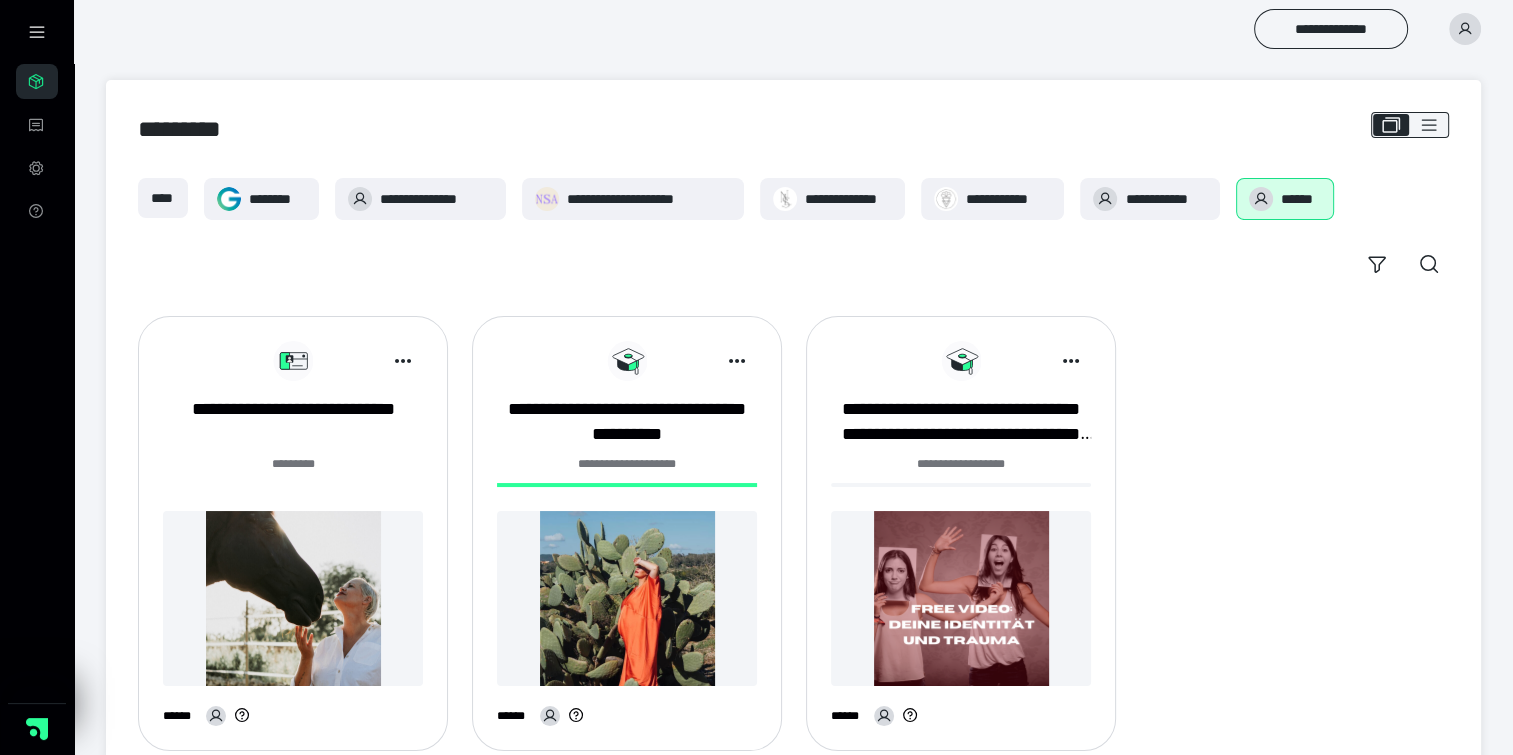 click at bounding box center [293, 598] 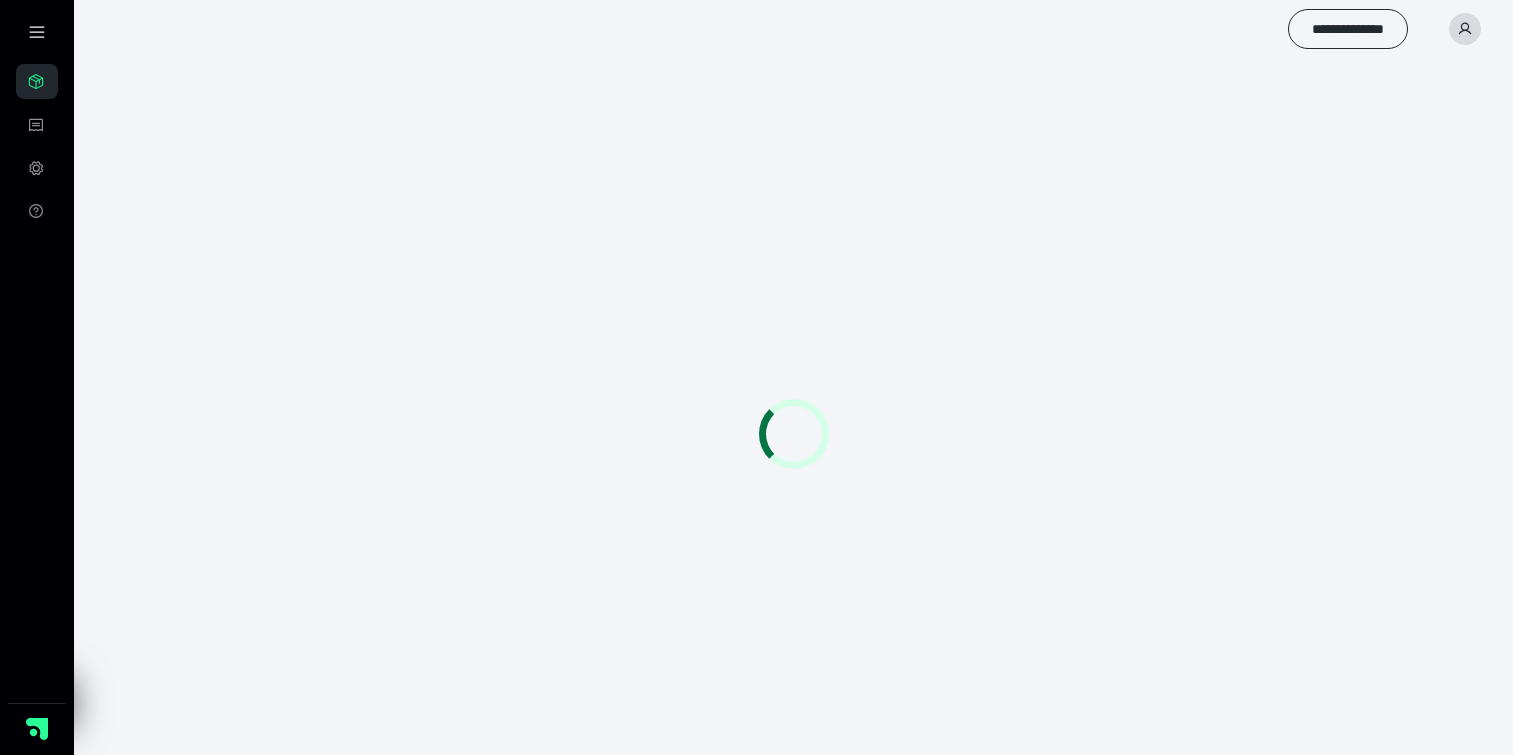 scroll, scrollTop: 0, scrollLeft: 0, axis: both 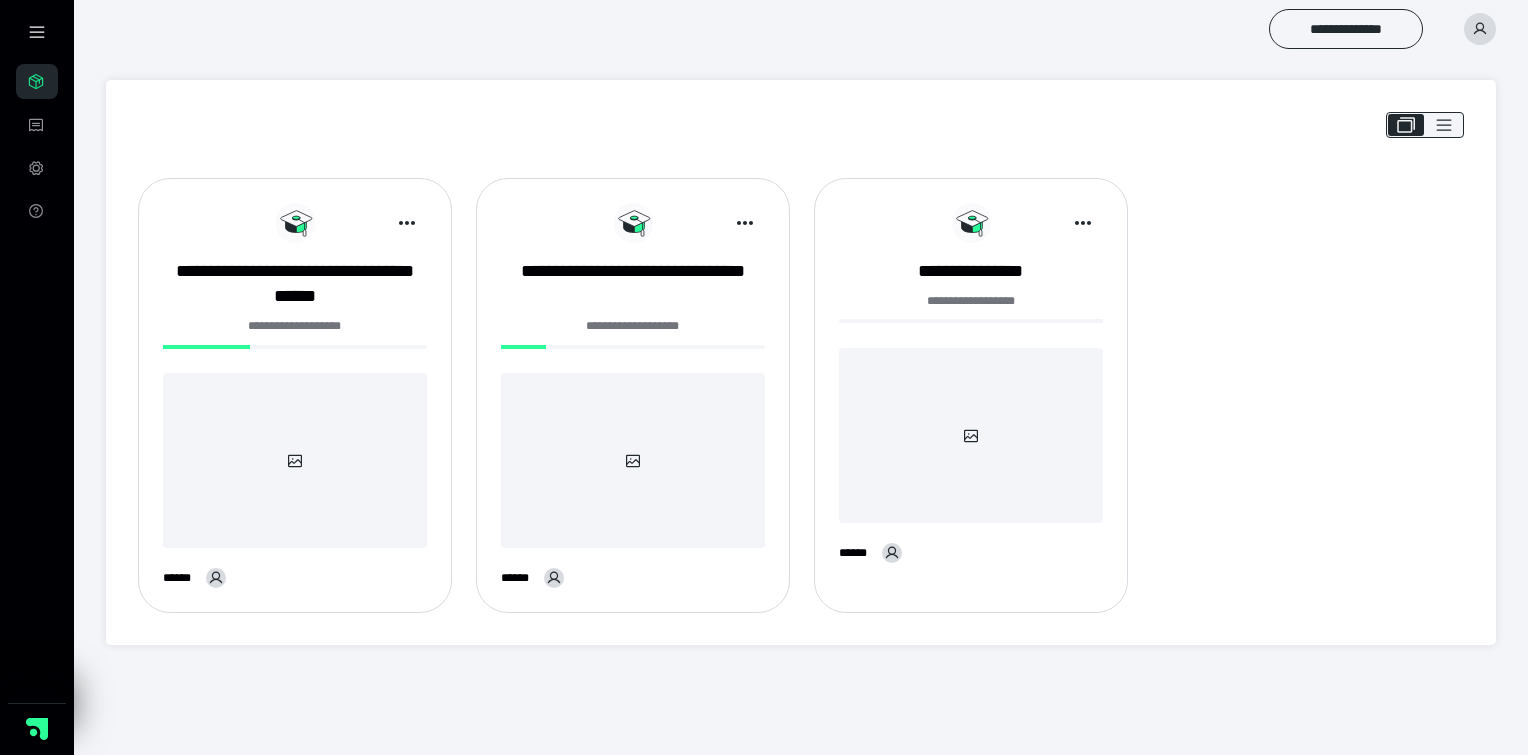 click at bounding box center (971, 435) 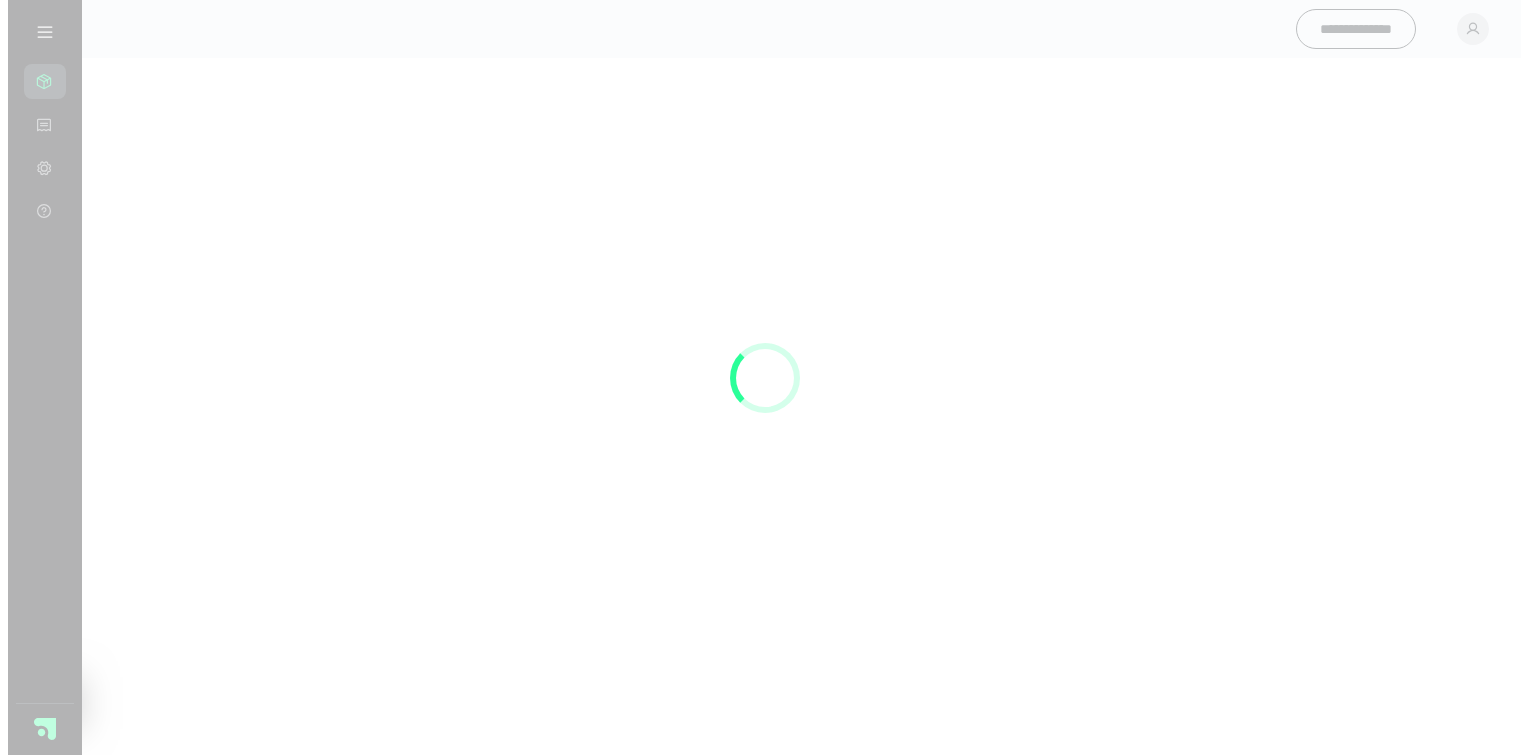 scroll, scrollTop: 0, scrollLeft: 0, axis: both 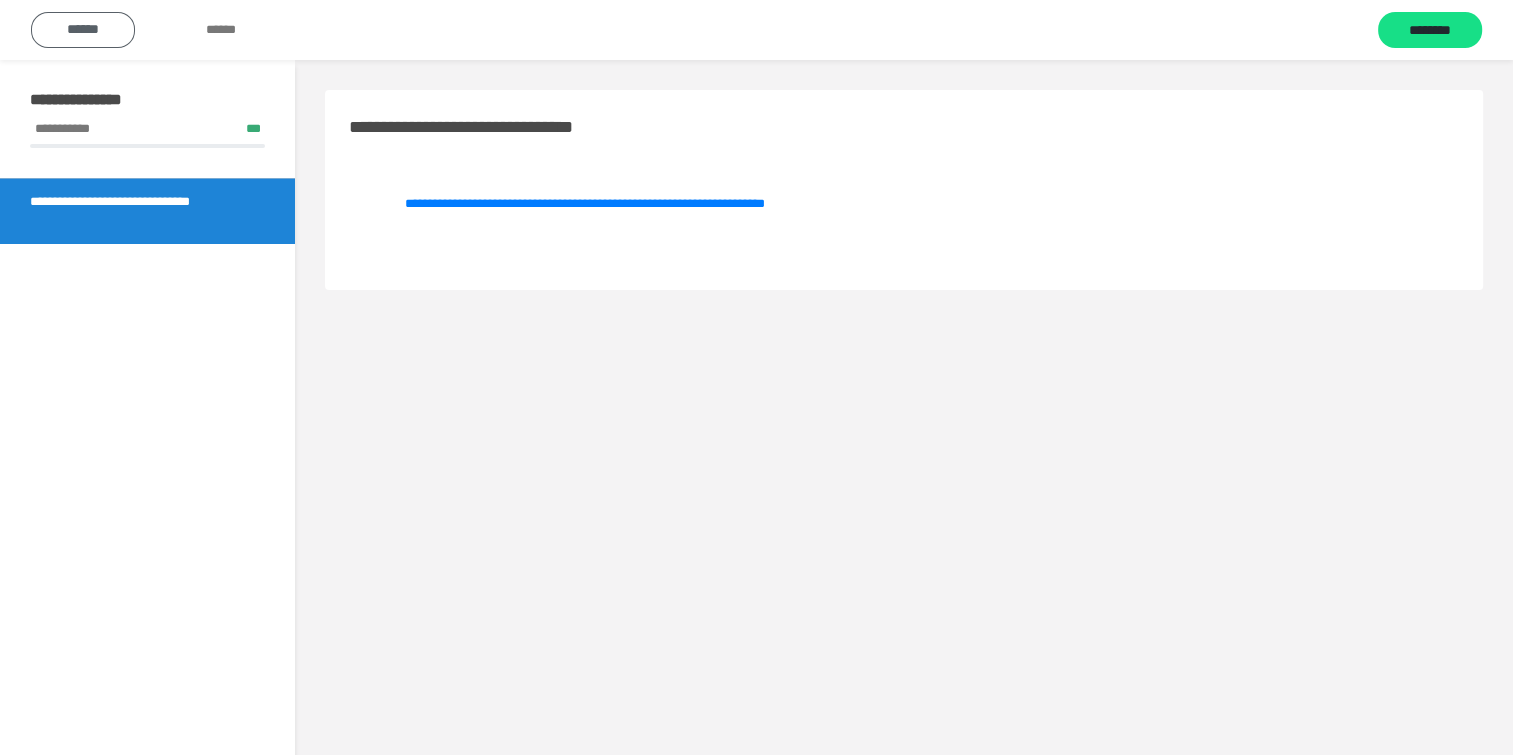 click on "******" at bounding box center [83, 29] 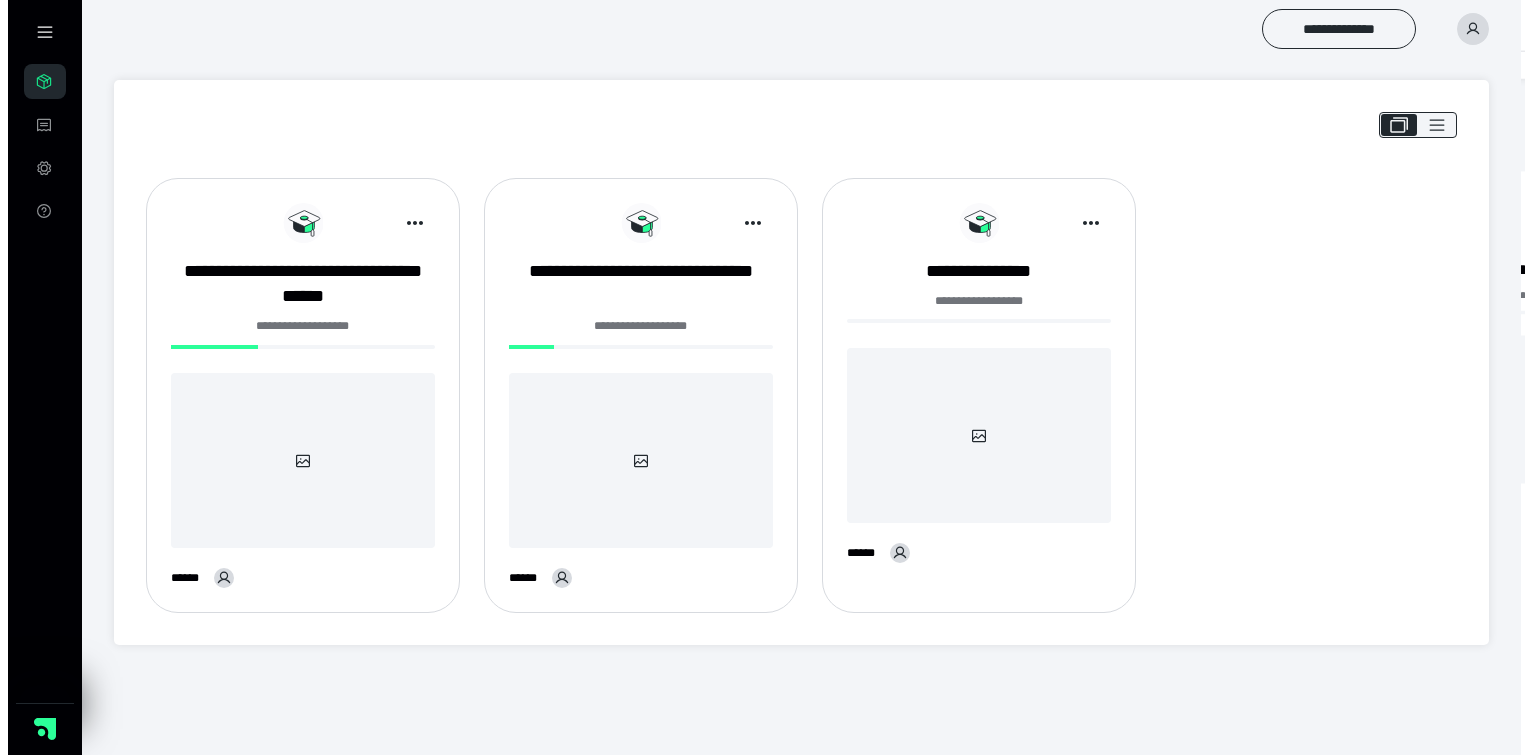 scroll, scrollTop: 0, scrollLeft: 0, axis: both 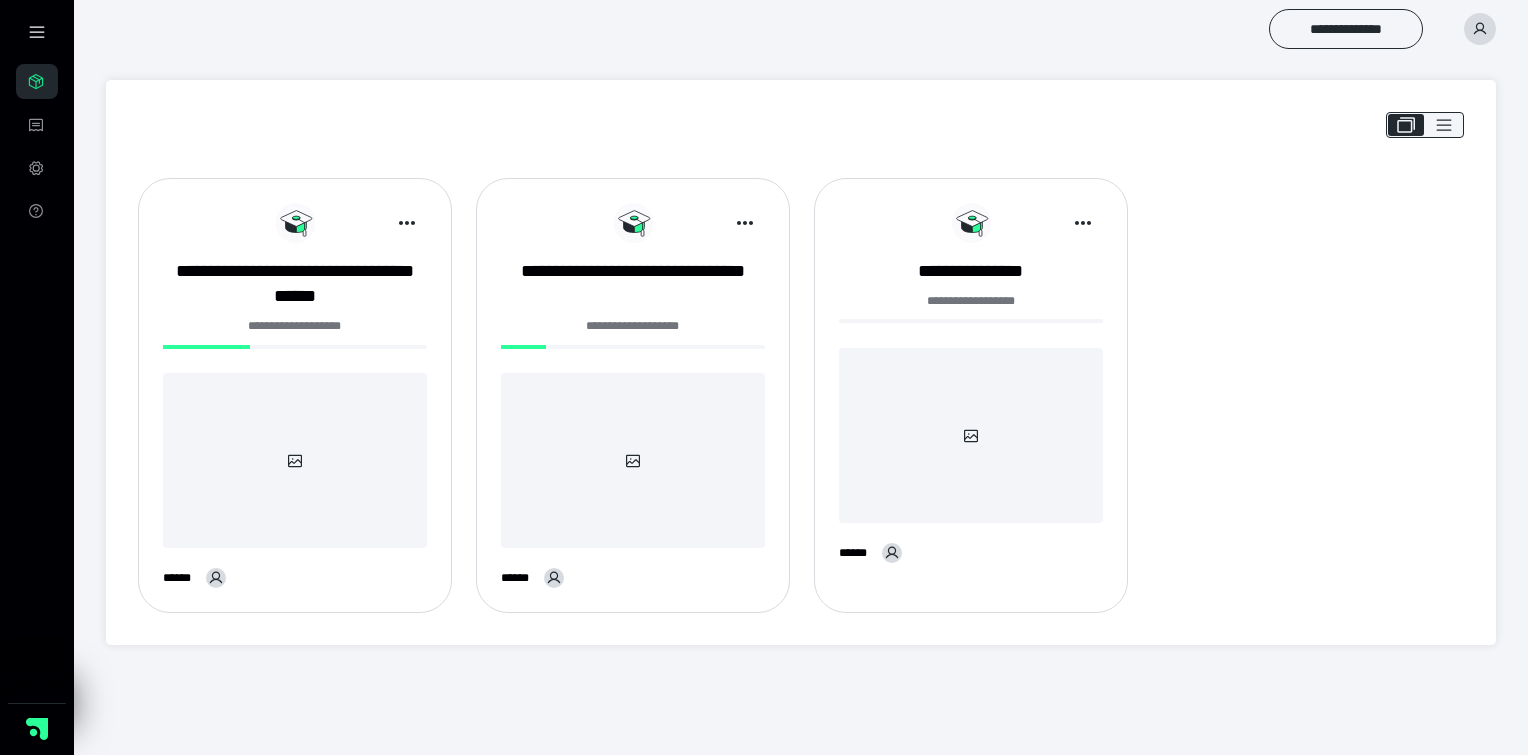 click at bounding box center (295, 460) 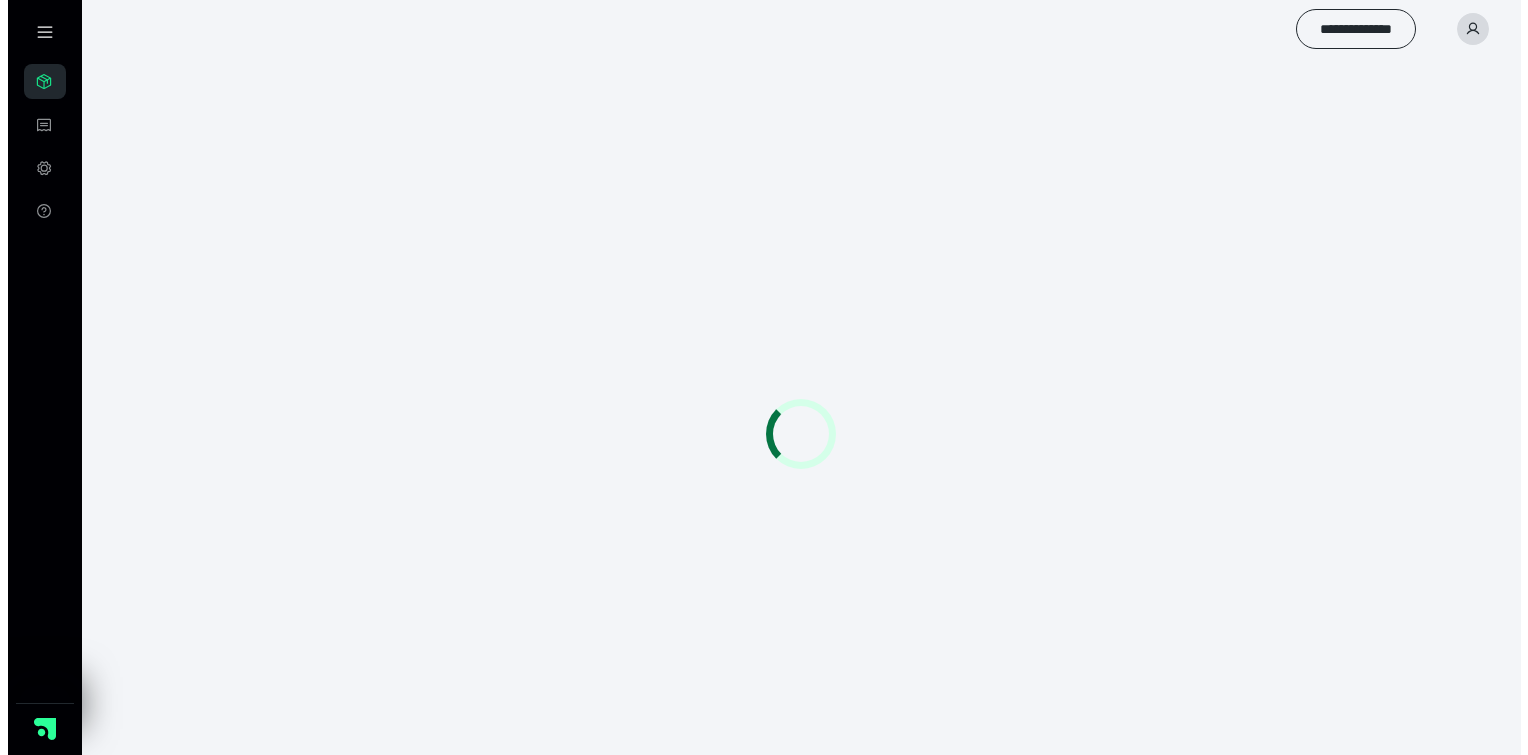 scroll, scrollTop: 0, scrollLeft: 0, axis: both 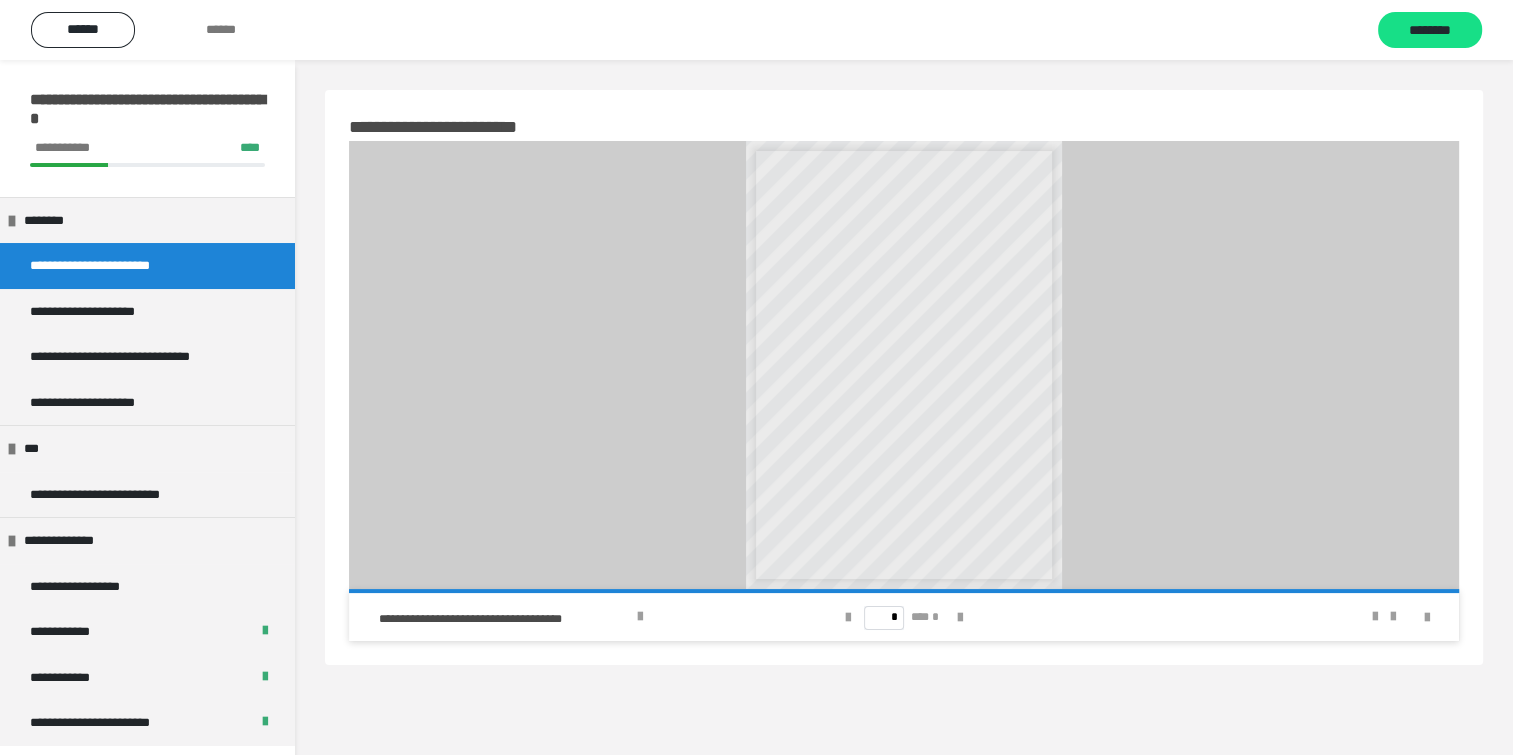 click on "**********" at bounding box center (118, 266) 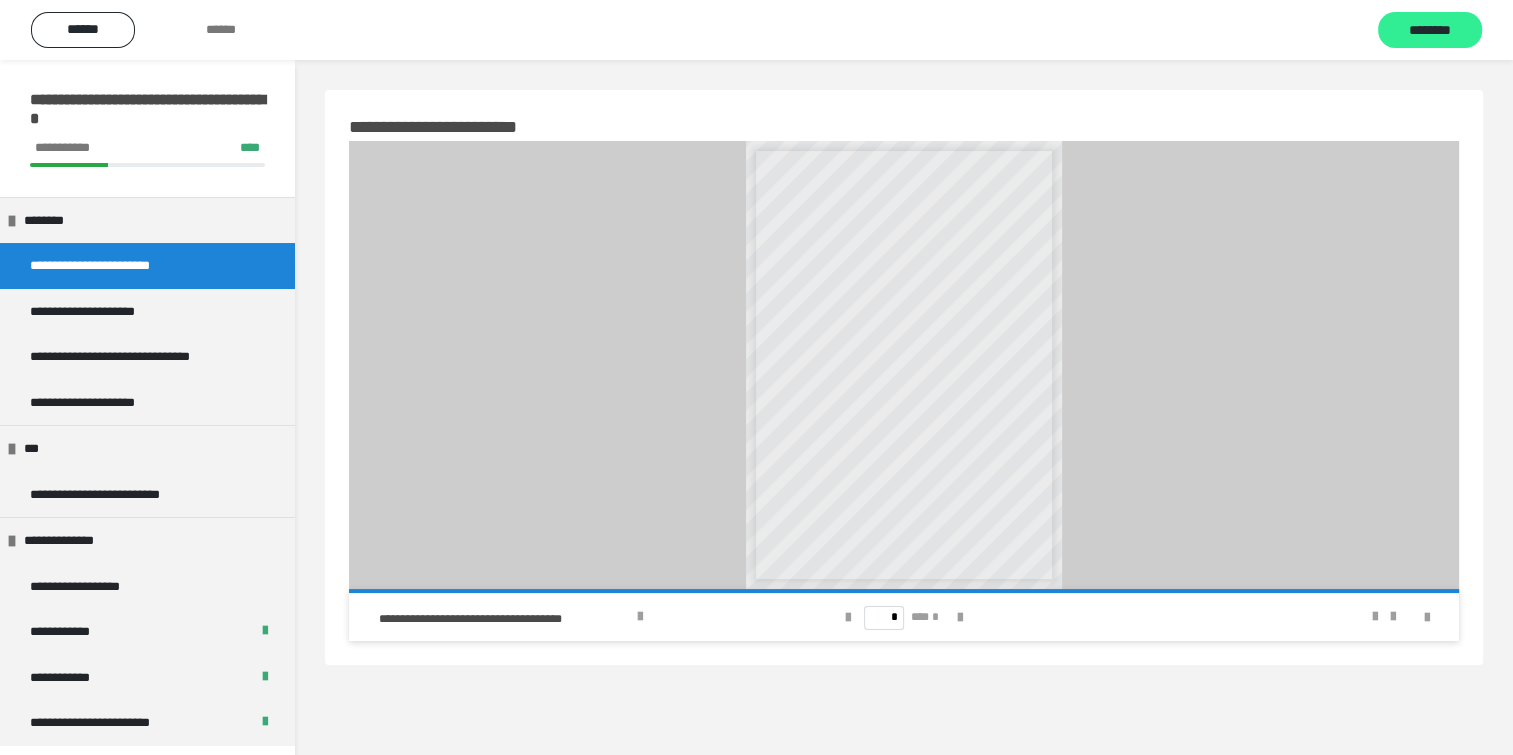 click on "********" at bounding box center [1430, 31] 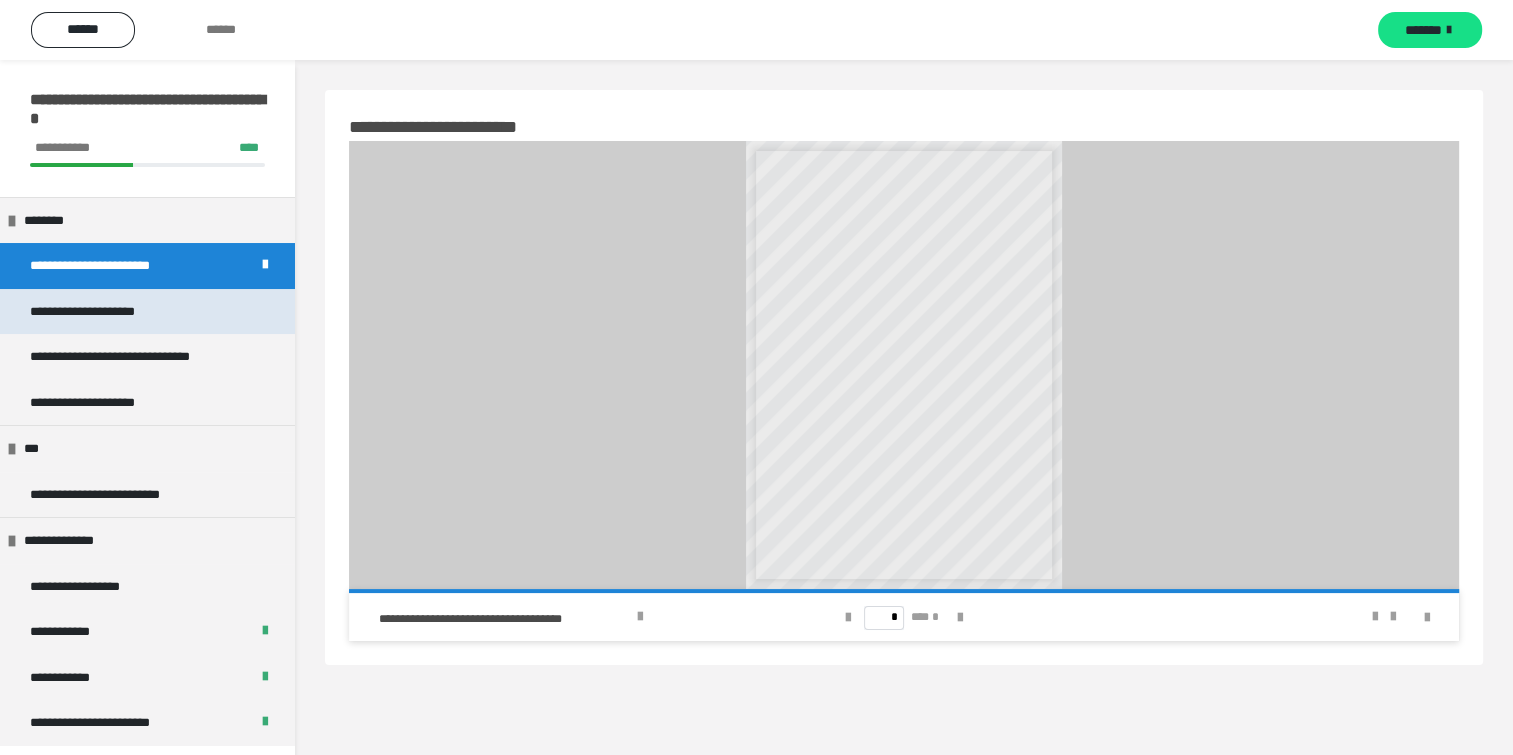 click on "**********" at bounding box center (147, 312) 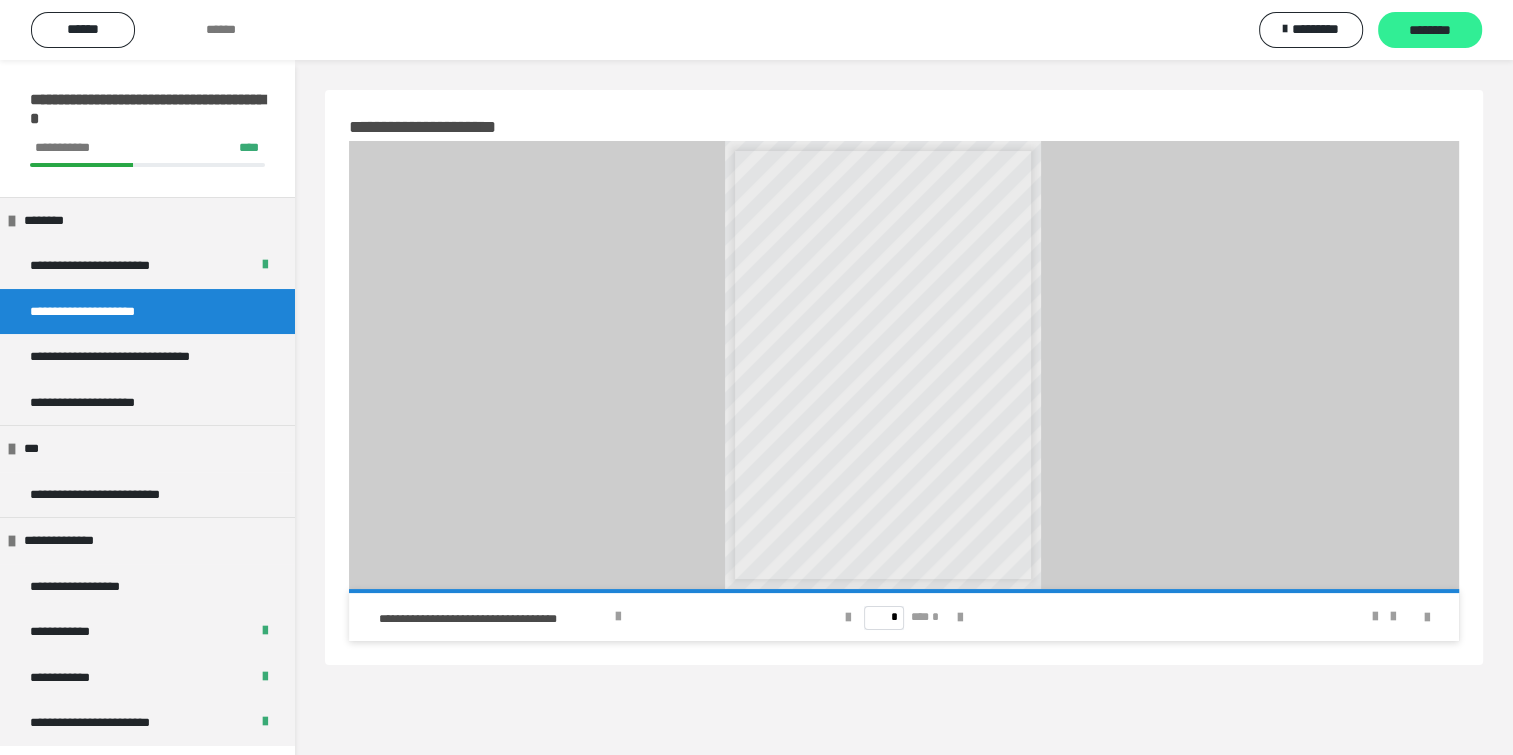 click on "********" at bounding box center (1430, 31) 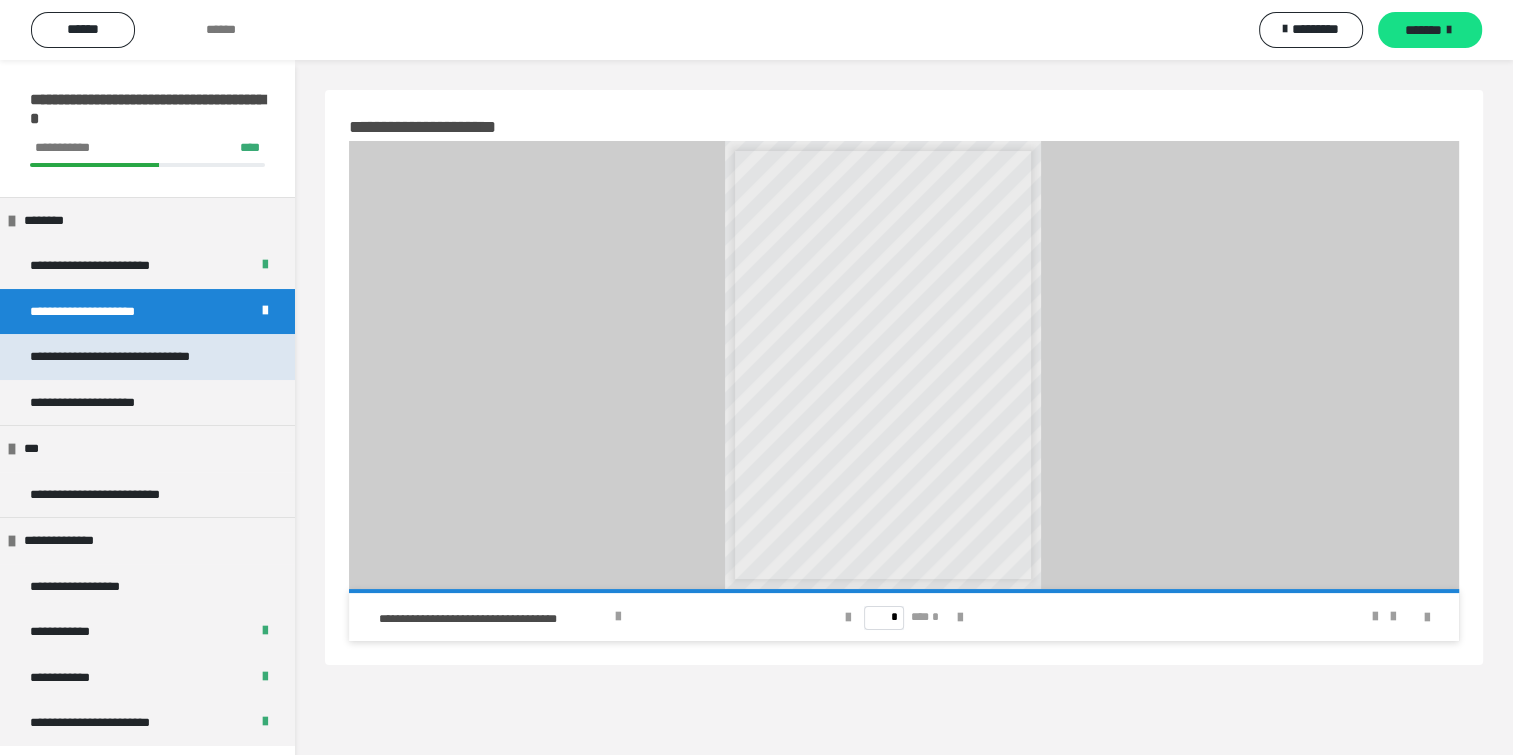 click on "**********" at bounding box center (135, 357) 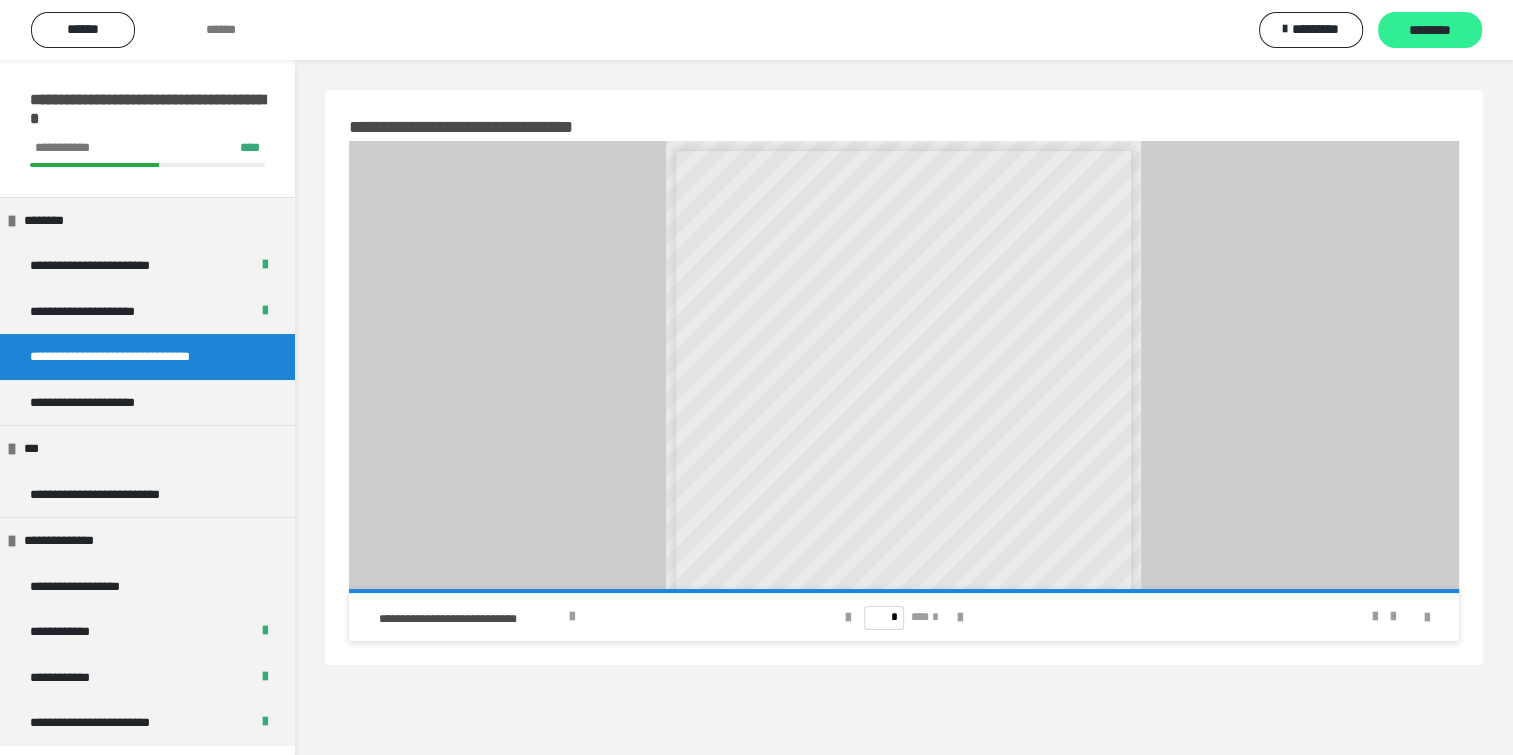 click on "********" at bounding box center [1430, 30] 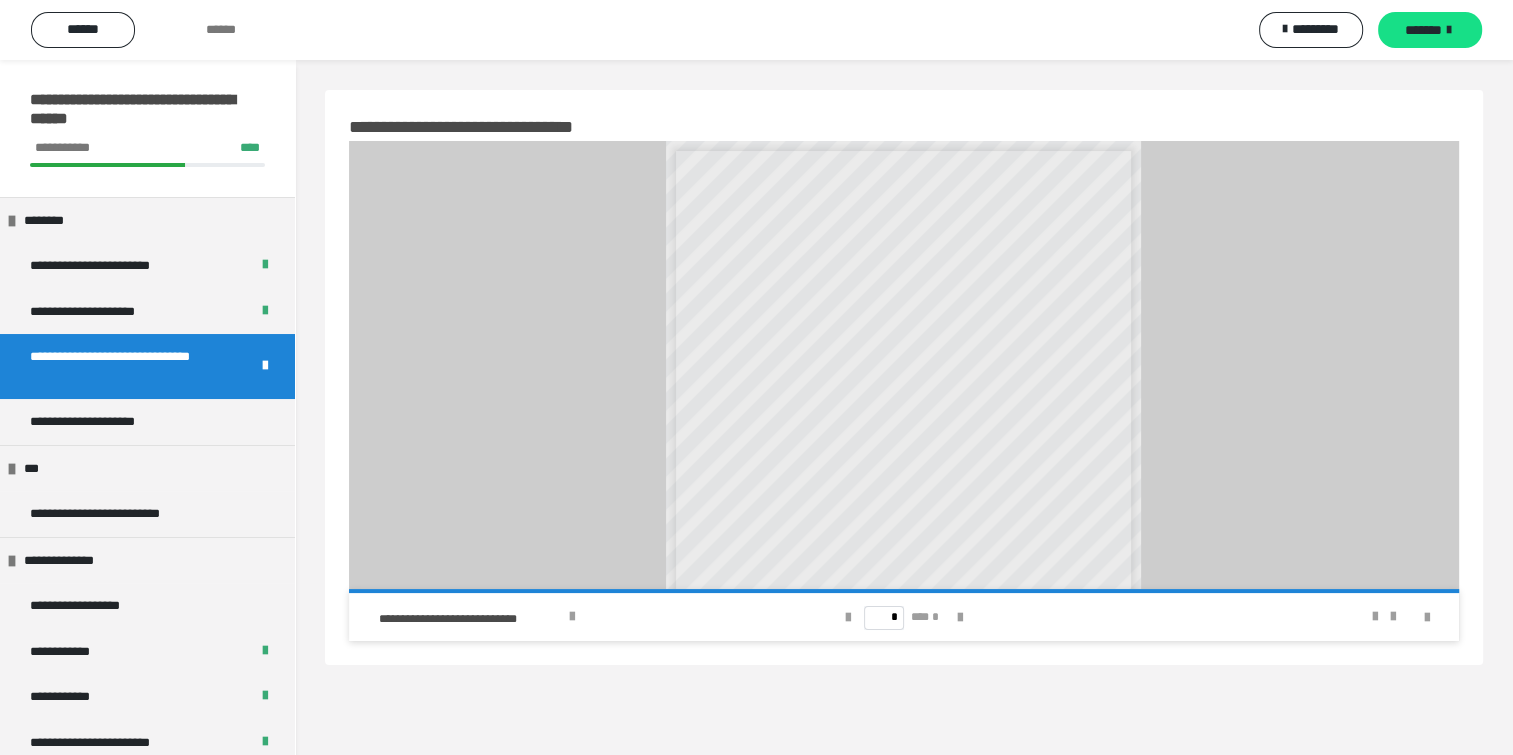click on "*******" at bounding box center [1430, 30] 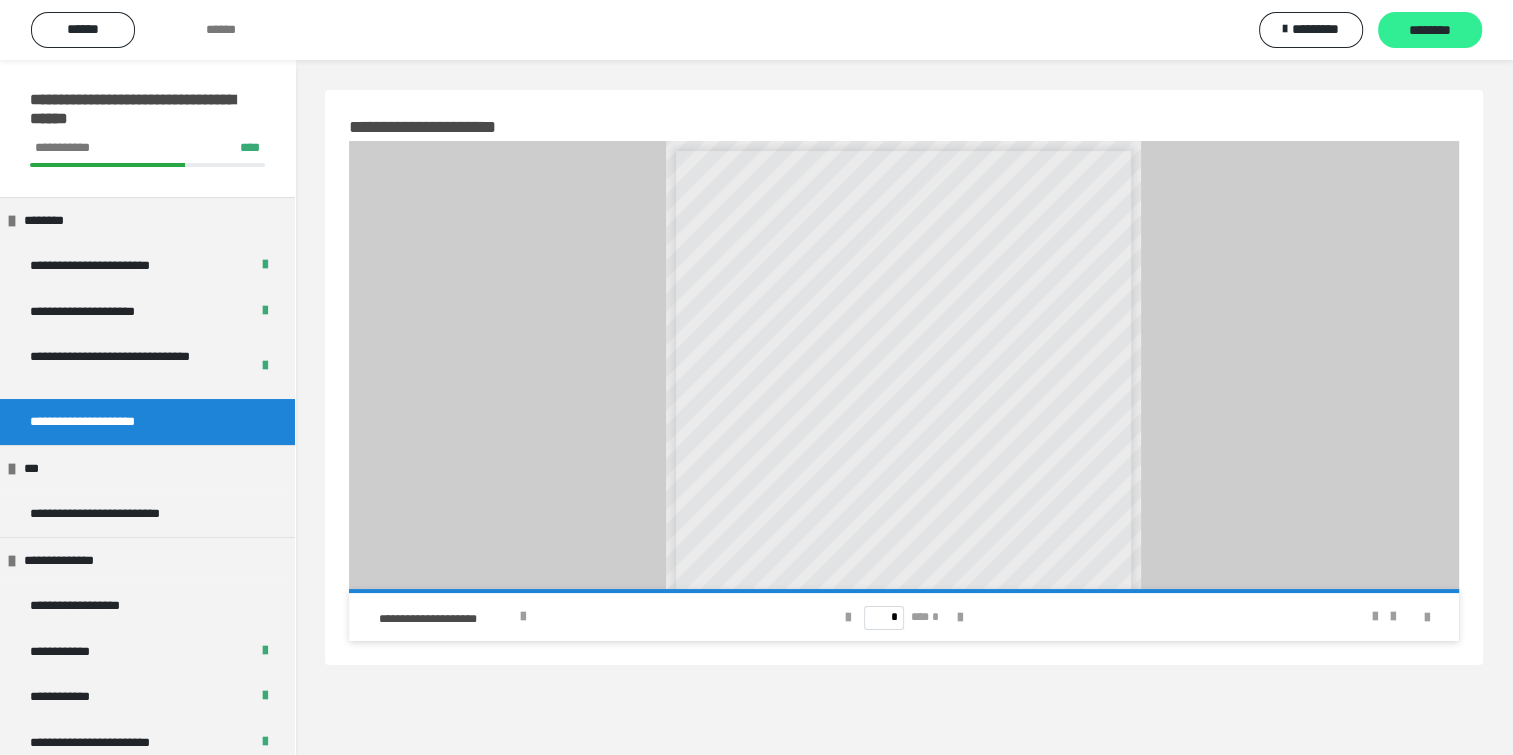 click on "********" at bounding box center (1430, 31) 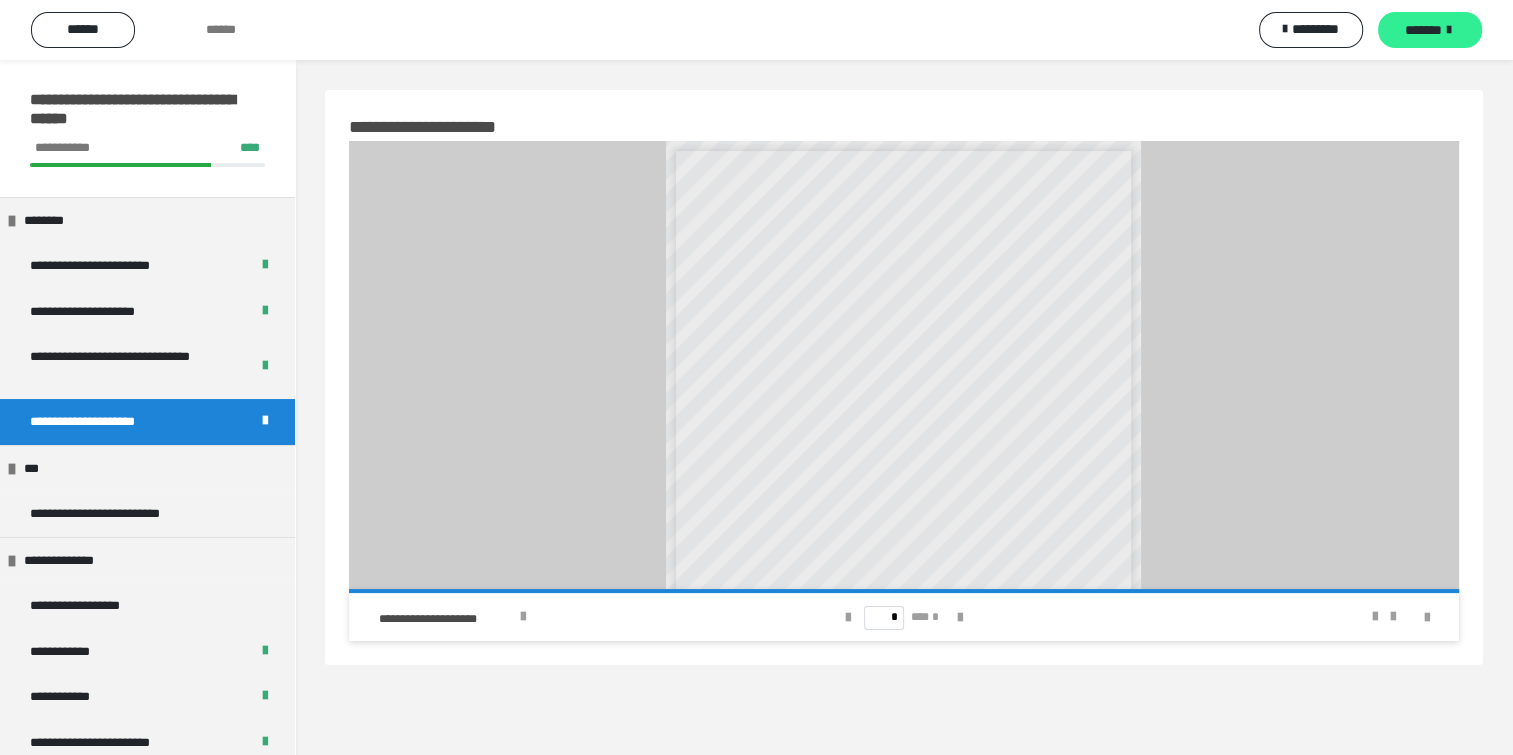 click on "*******" at bounding box center (1423, 30) 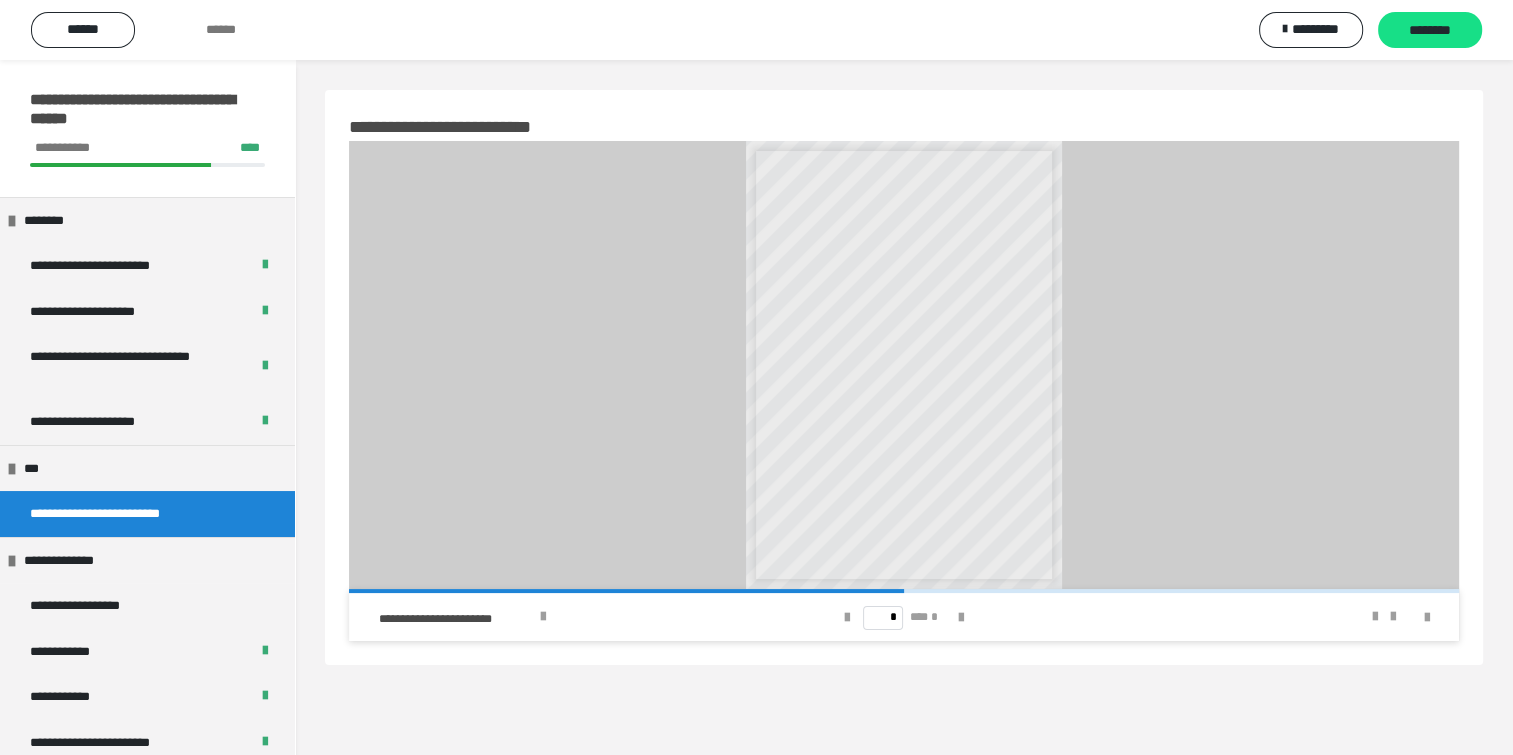 scroll, scrollTop: 60, scrollLeft: 0, axis: vertical 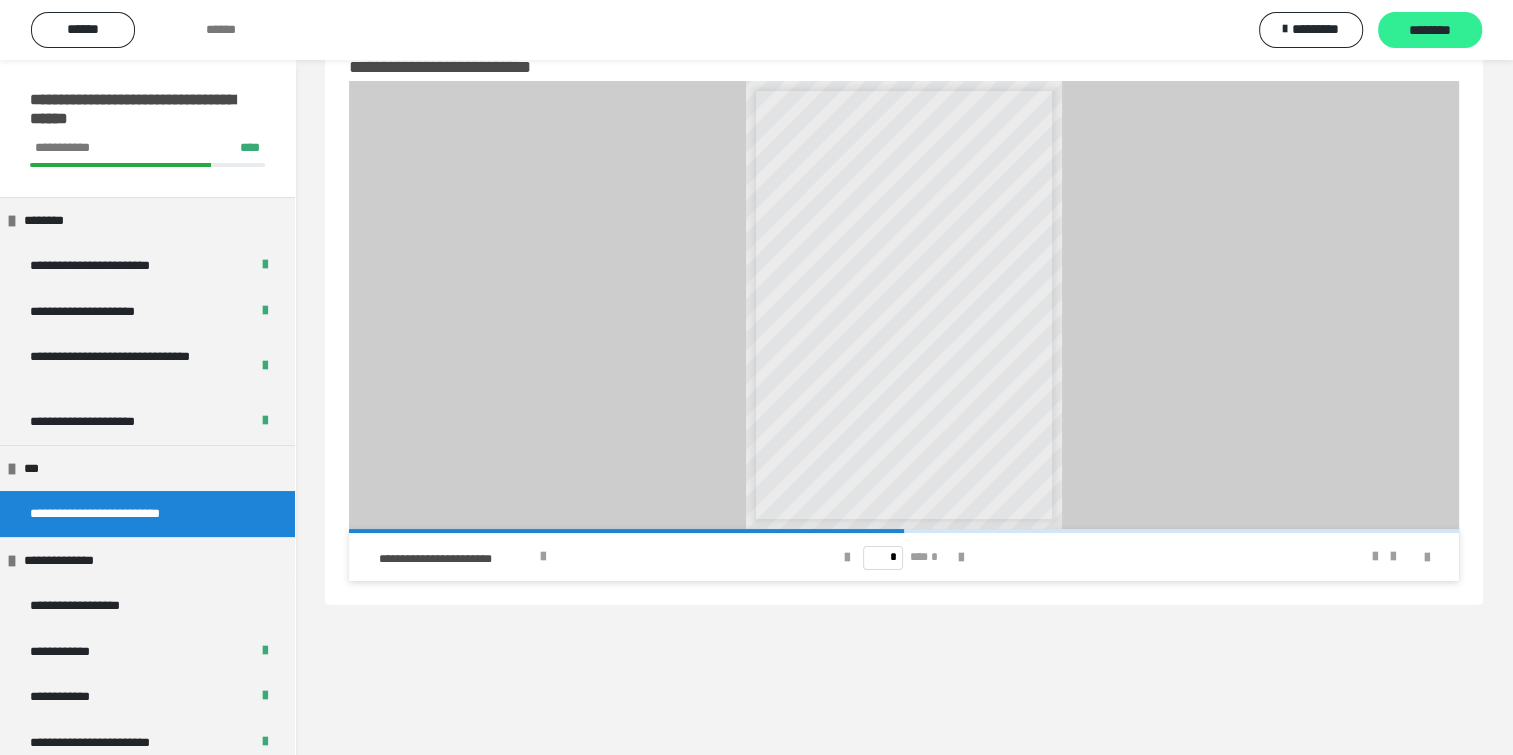 click on "********" at bounding box center (1430, 30) 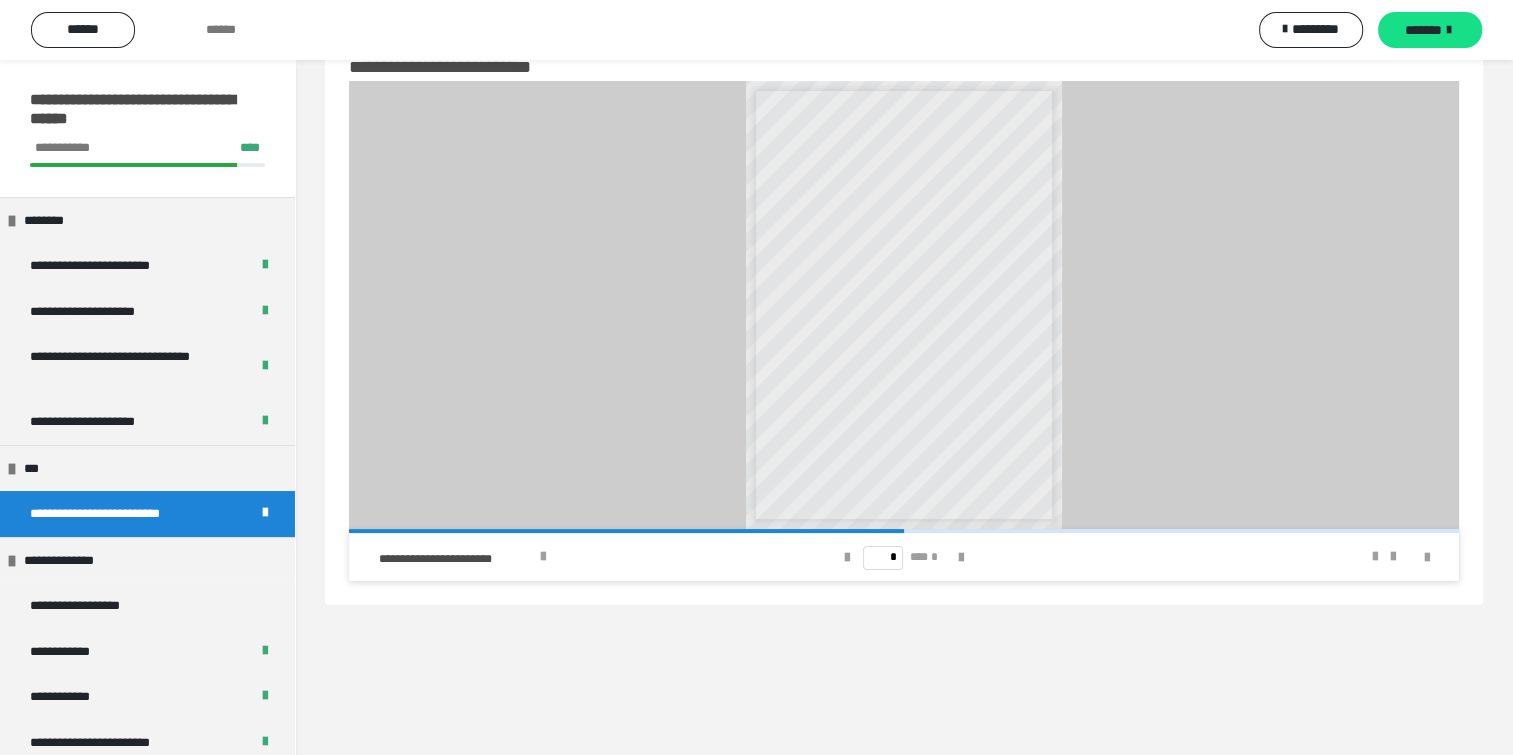 click on "**********" at bounding box center (897, 316) 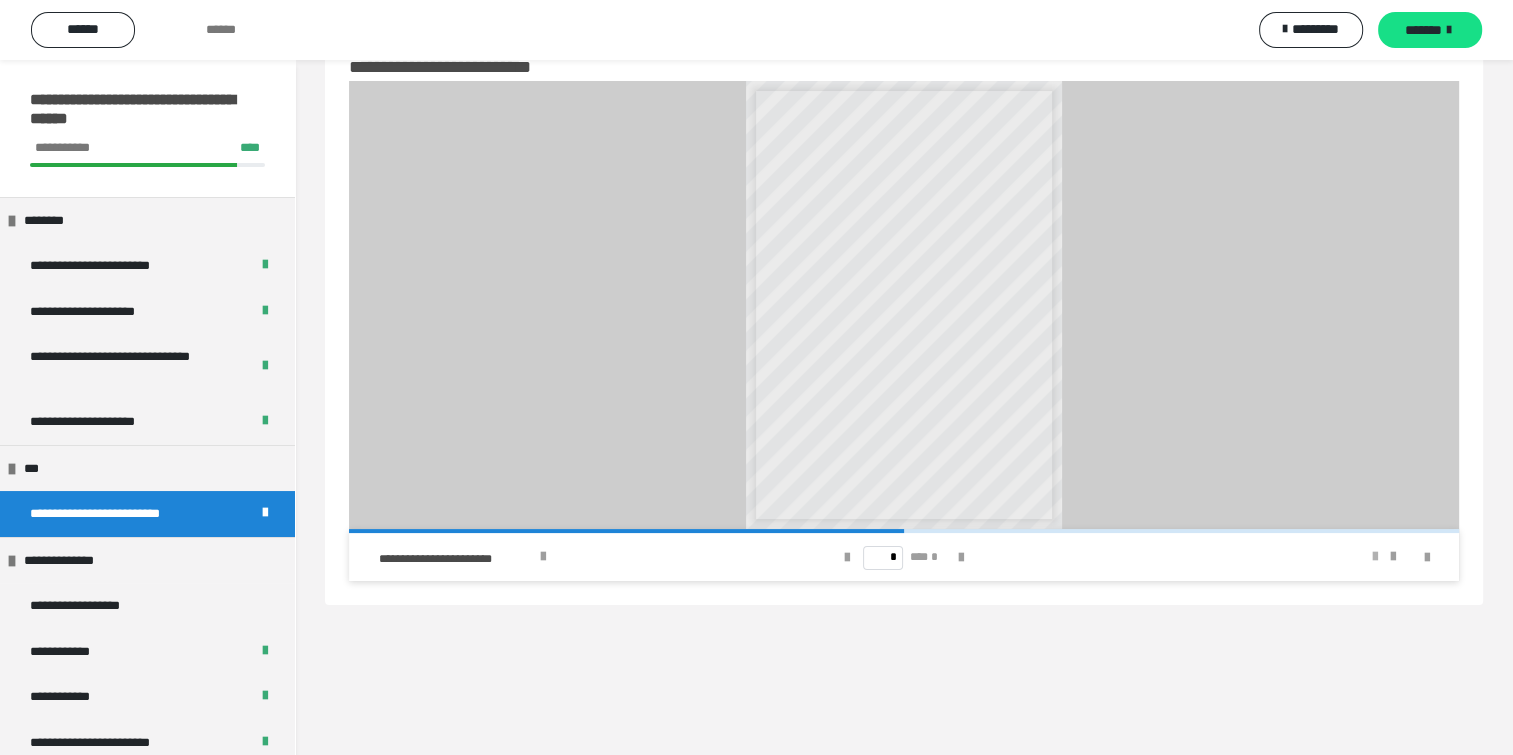 click at bounding box center [1375, 557] 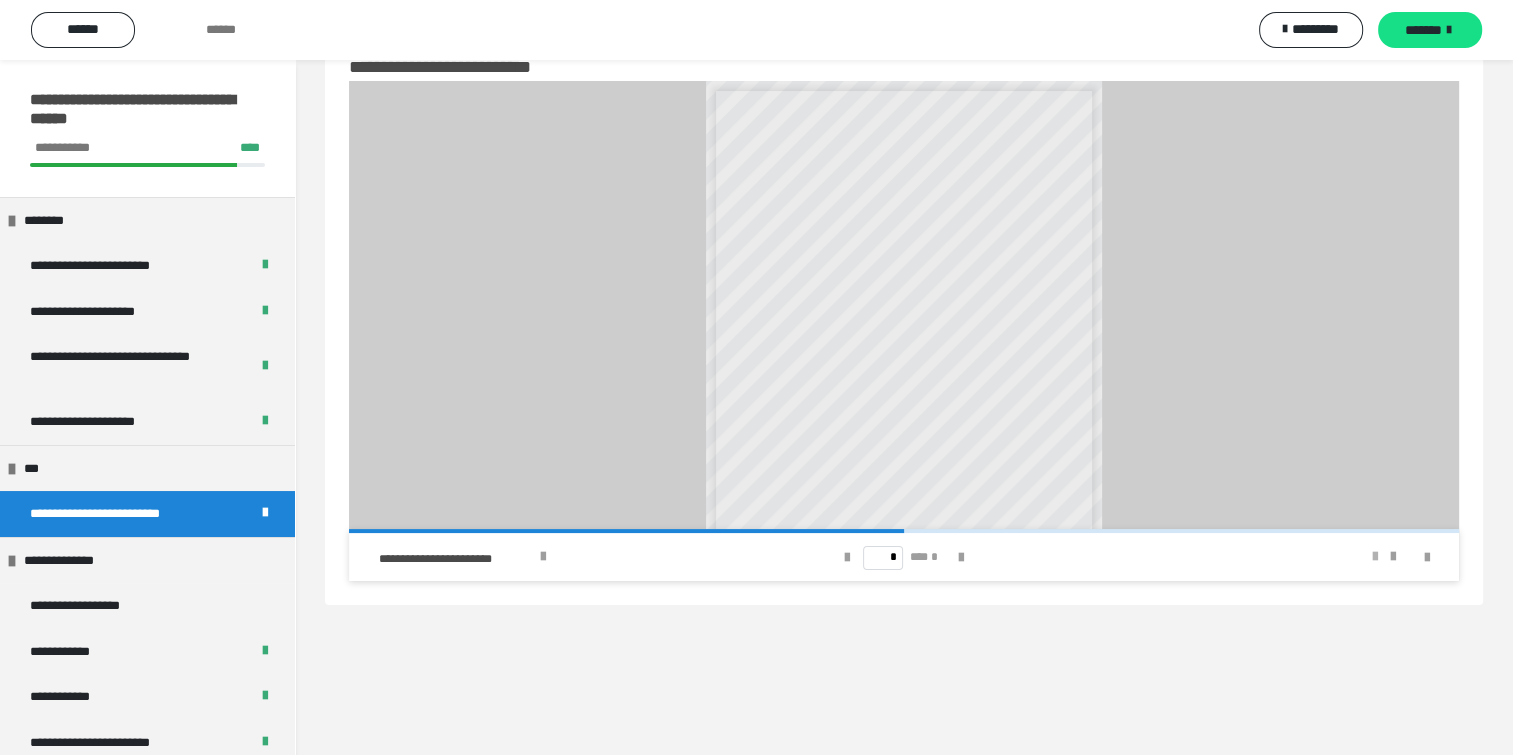click at bounding box center (1375, 557) 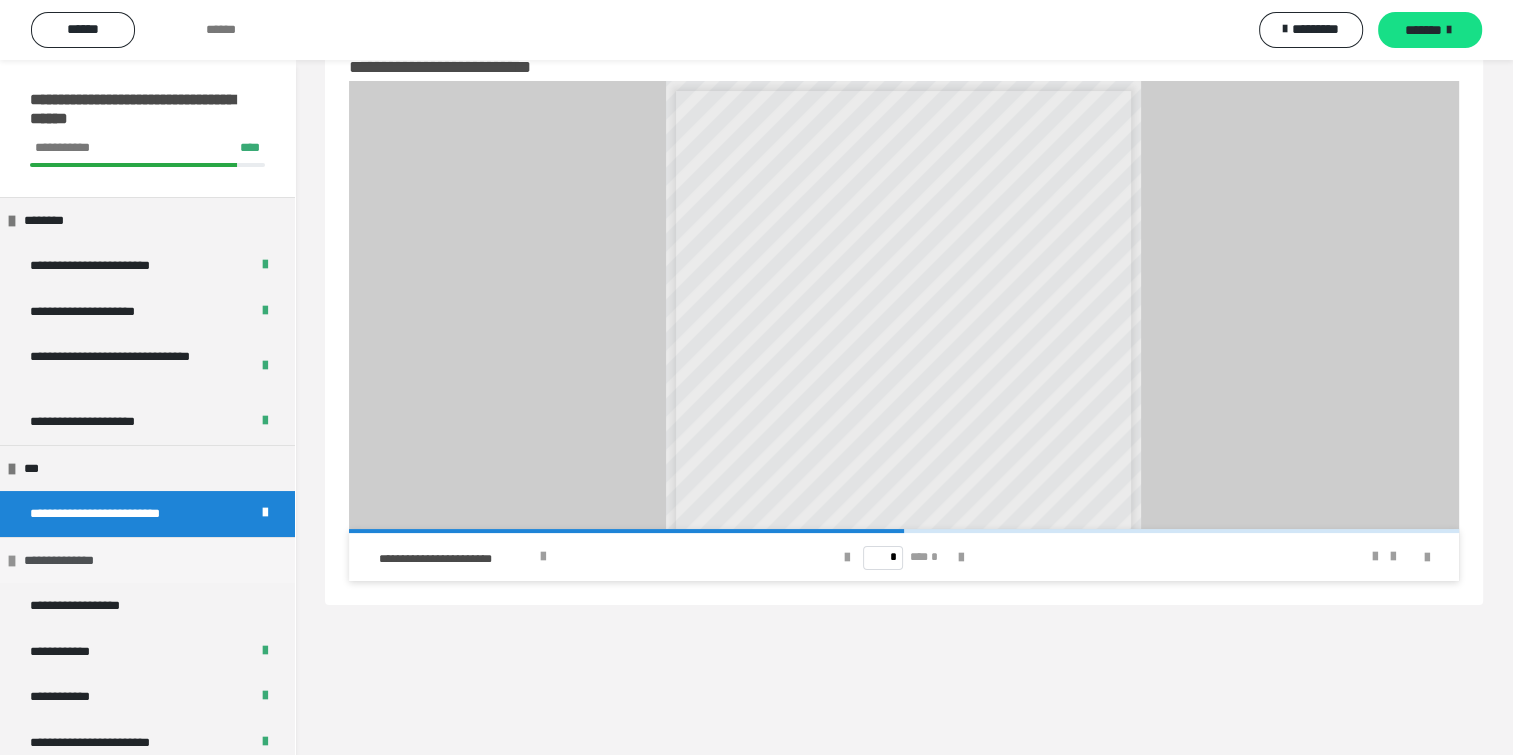 scroll, scrollTop: 14, scrollLeft: 0, axis: vertical 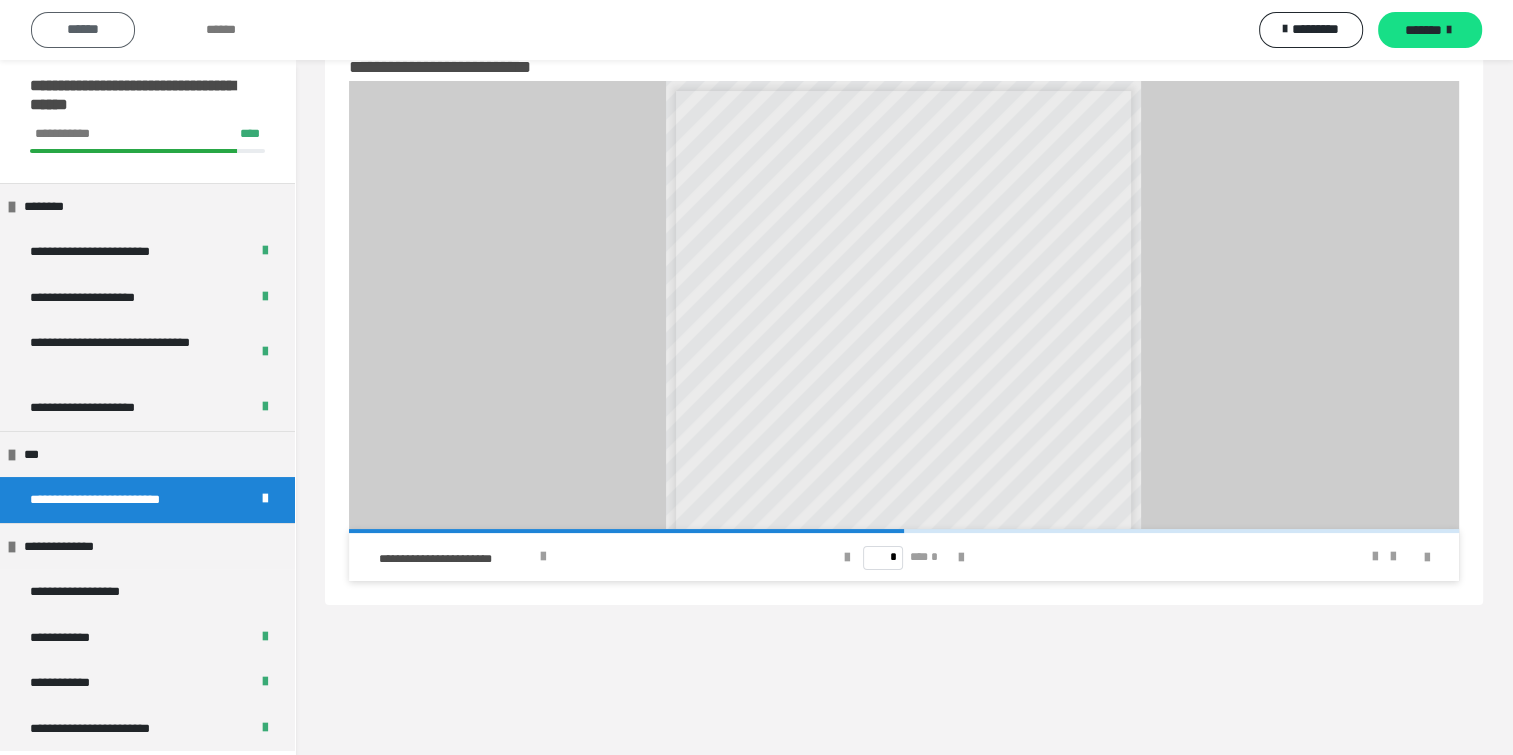 click on "******" at bounding box center (83, 29) 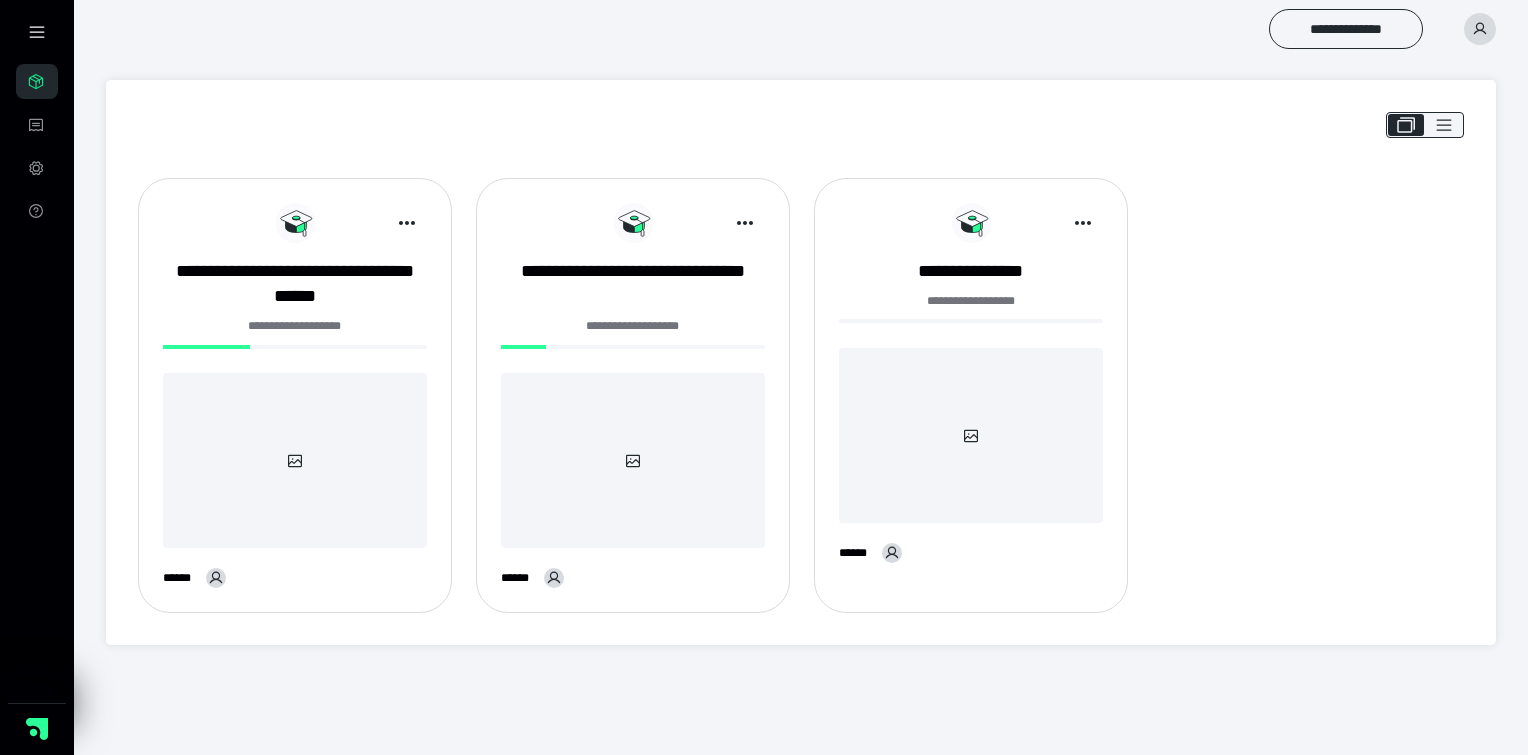 scroll, scrollTop: 0, scrollLeft: 0, axis: both 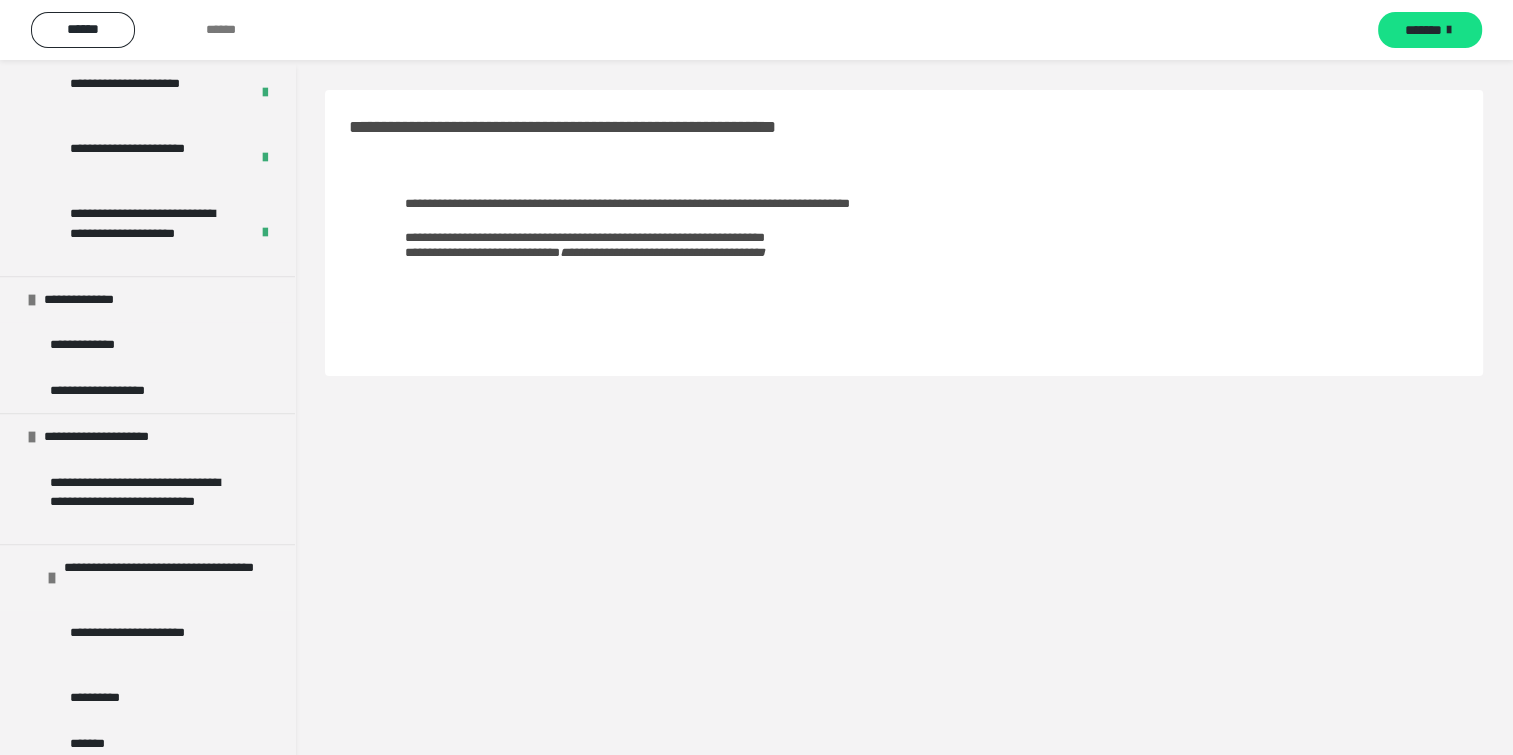 click on "**********" at bounding box center (142, 502) 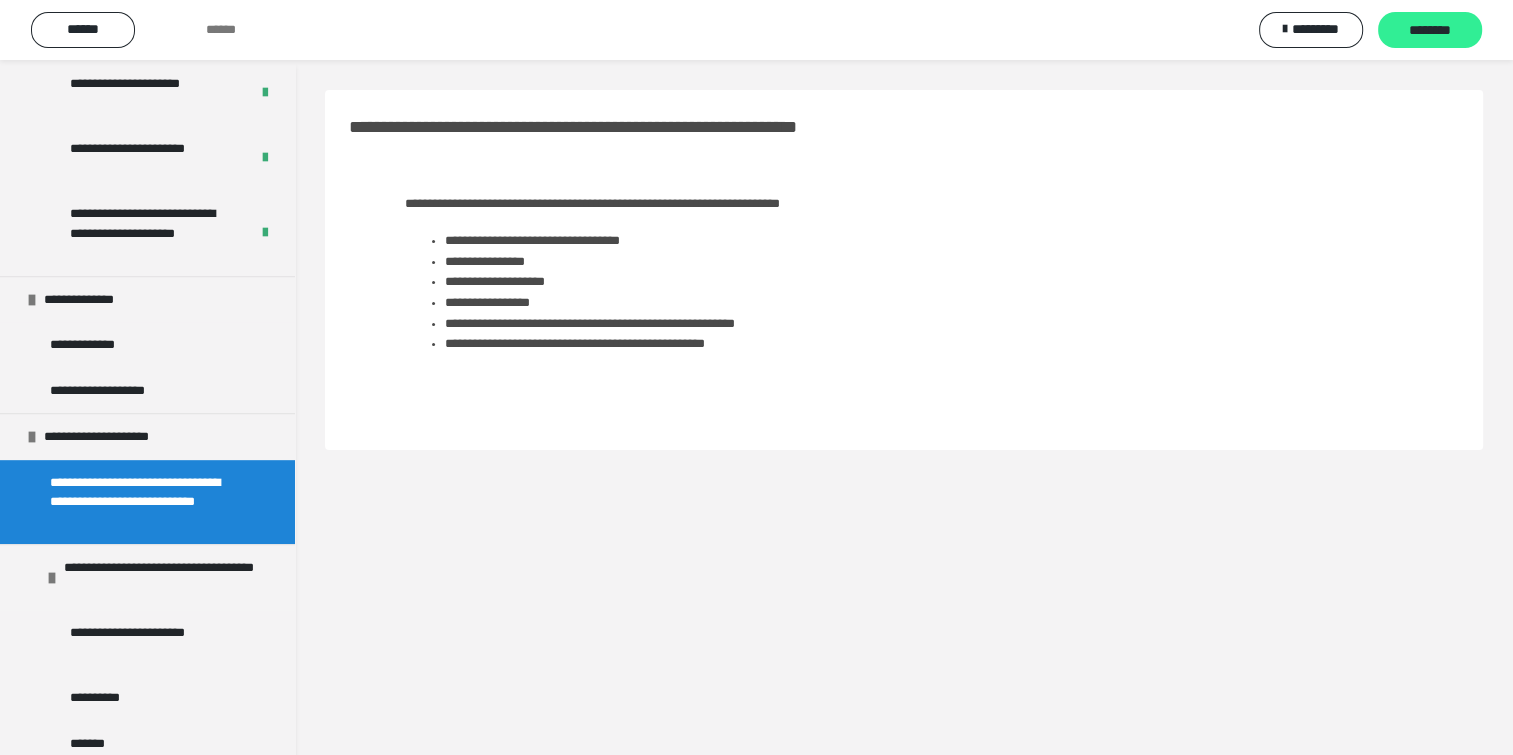 click on "********" at bounding box center (1430, 31) 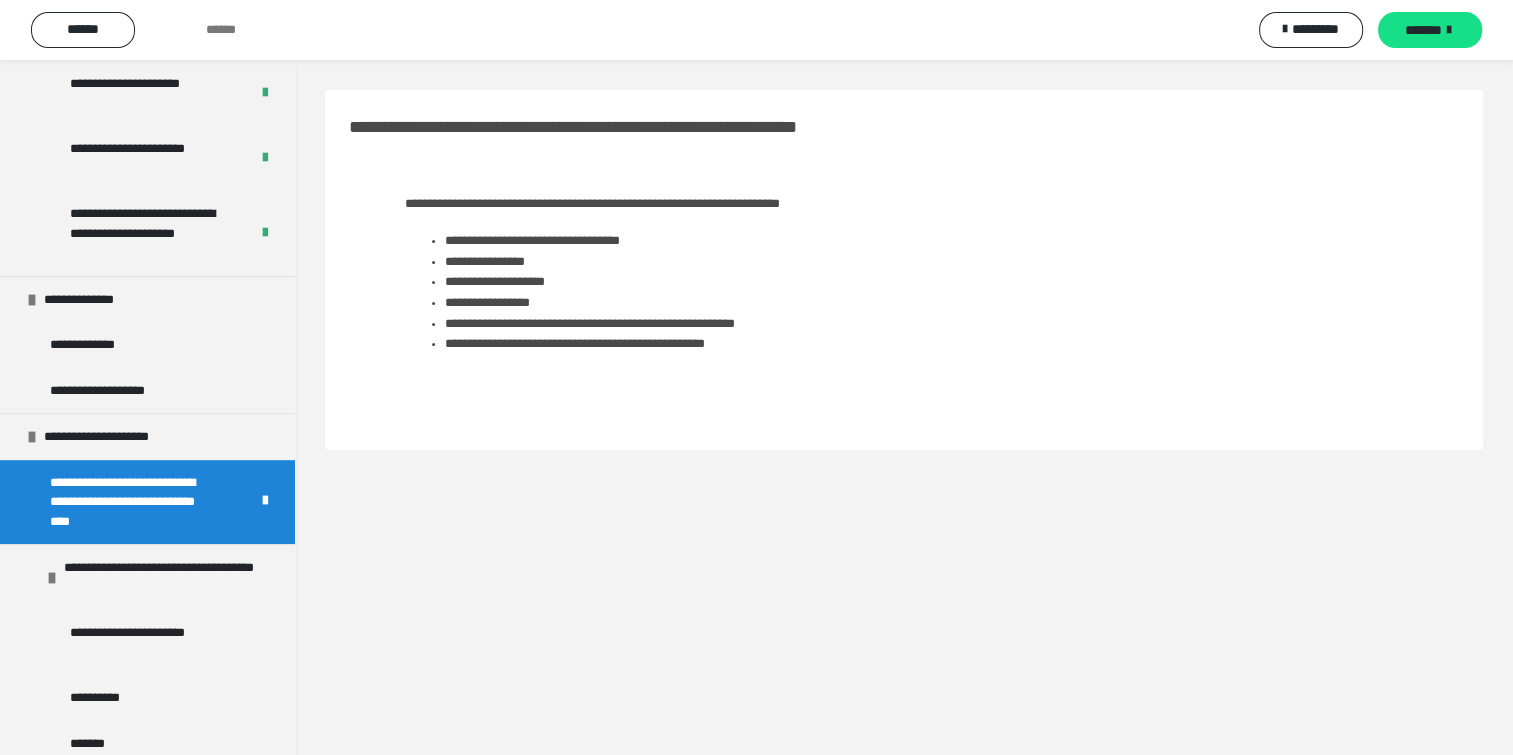 click on "*******" at bounding box center (1423, 30) 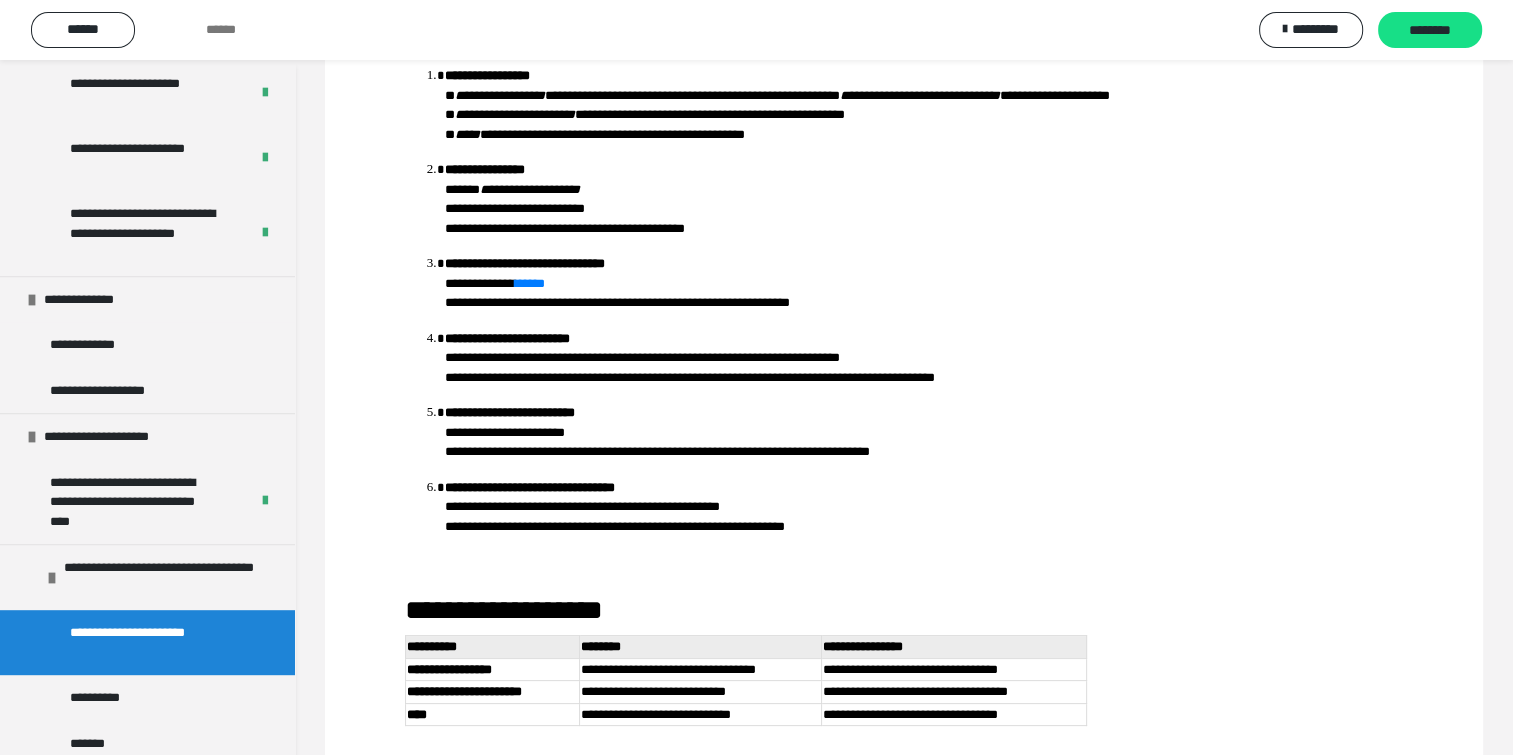 scroll, scrollTop: 251, scrollLeft: 0, axis: vertical 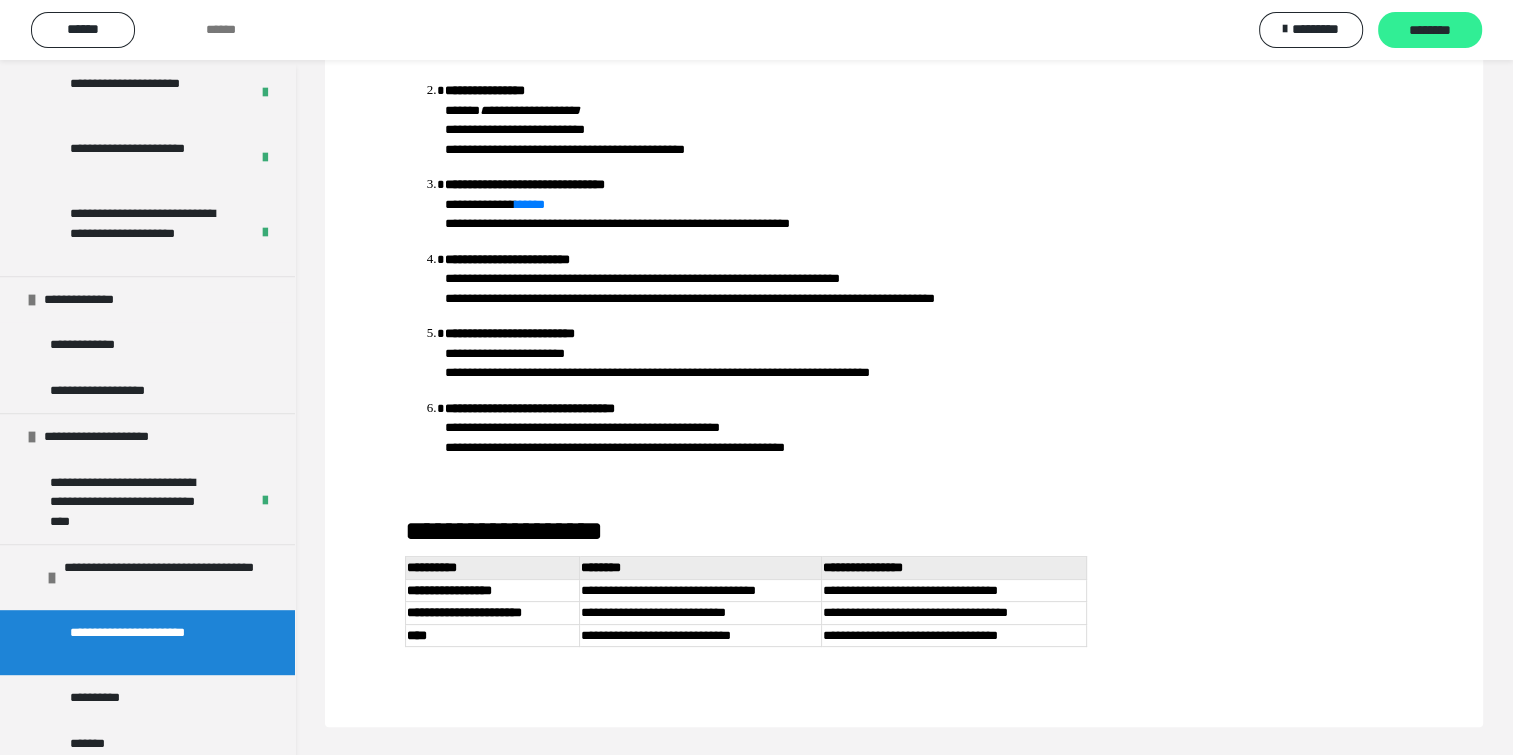 click on "********" at bounding box center [1430, 31] 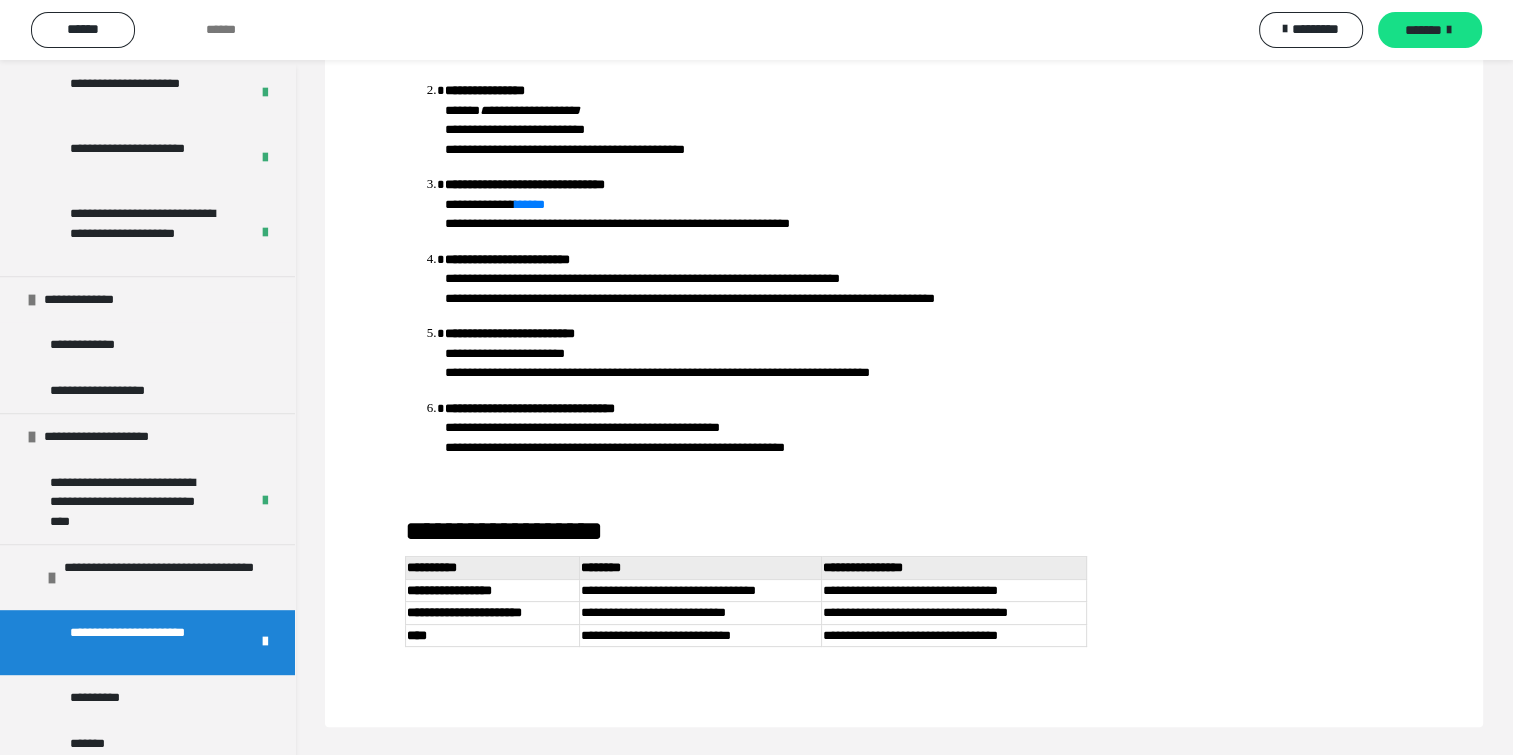 click on "*******" at bounding box center (1430, 30) 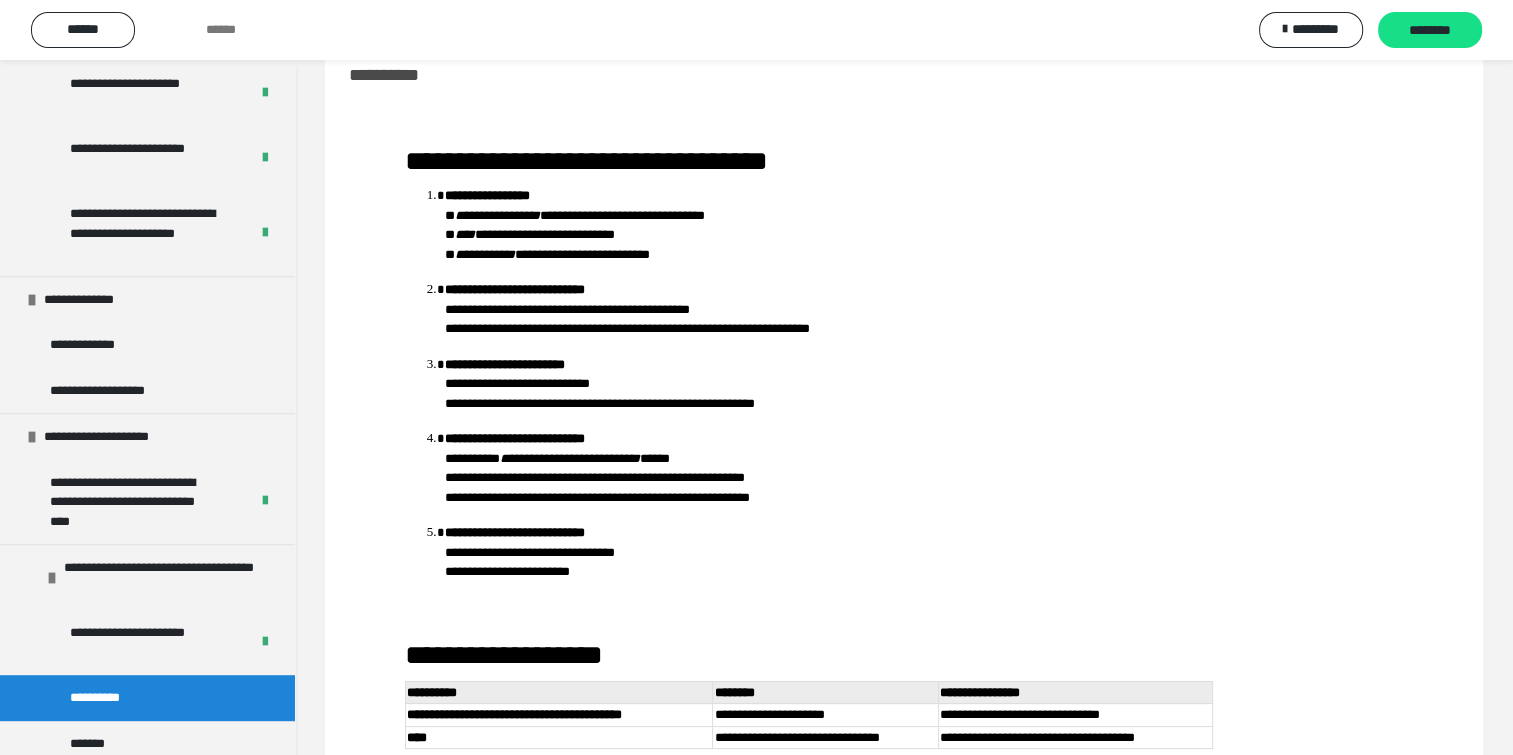scroll, scrollTop: 154, scrollLeft: 0, axis: vertical 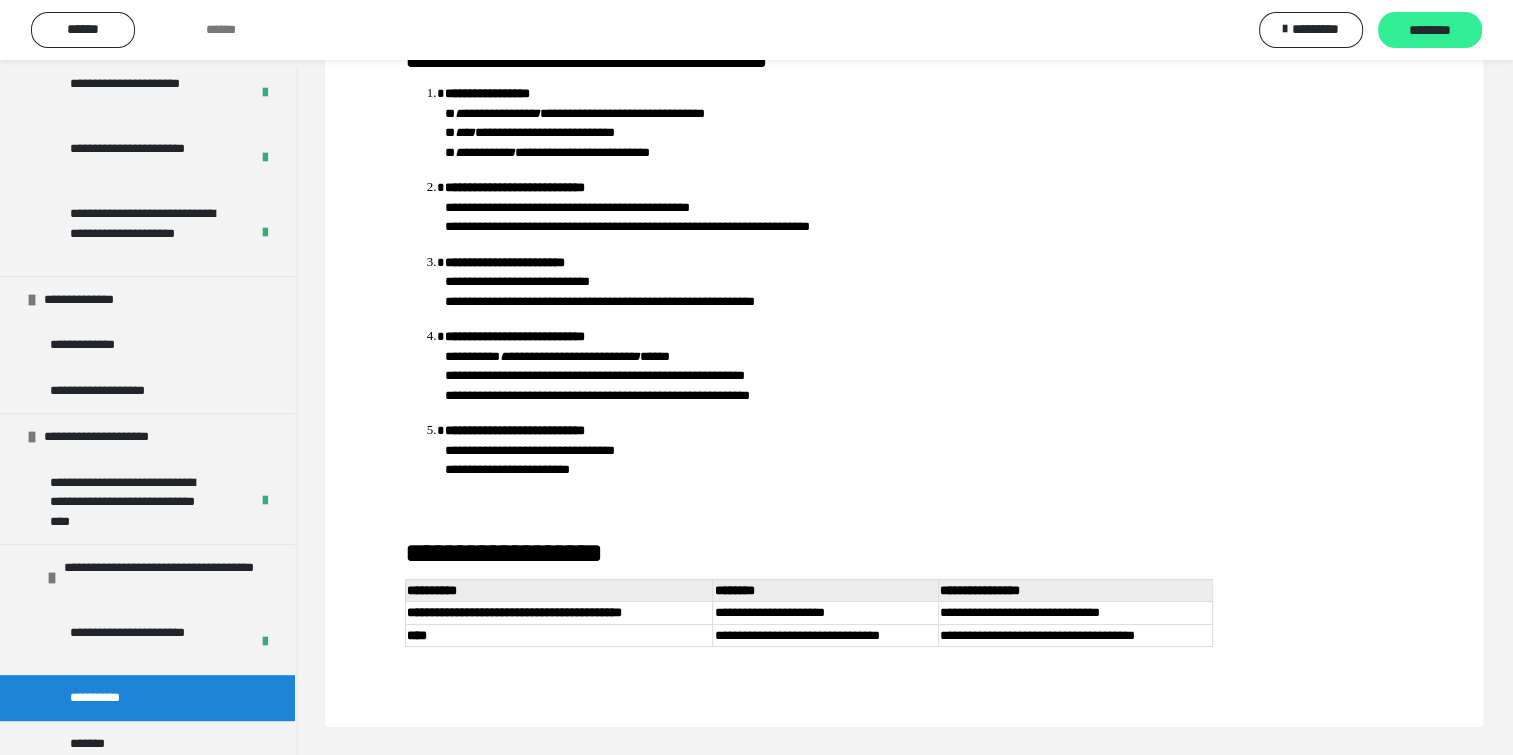 click on "********" at bounding box center (1430, 30) 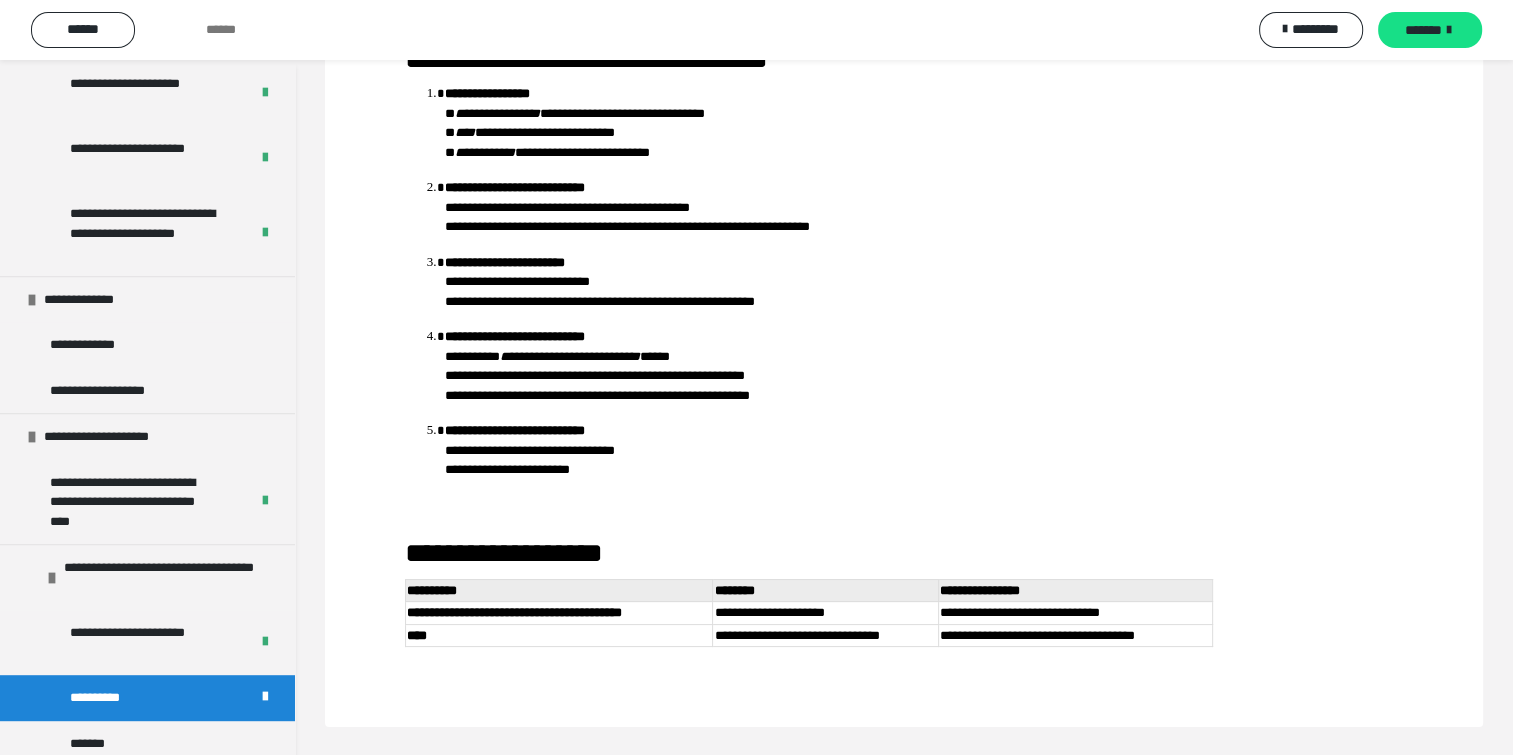 click on "*******" at bounding box center [1430, 30] 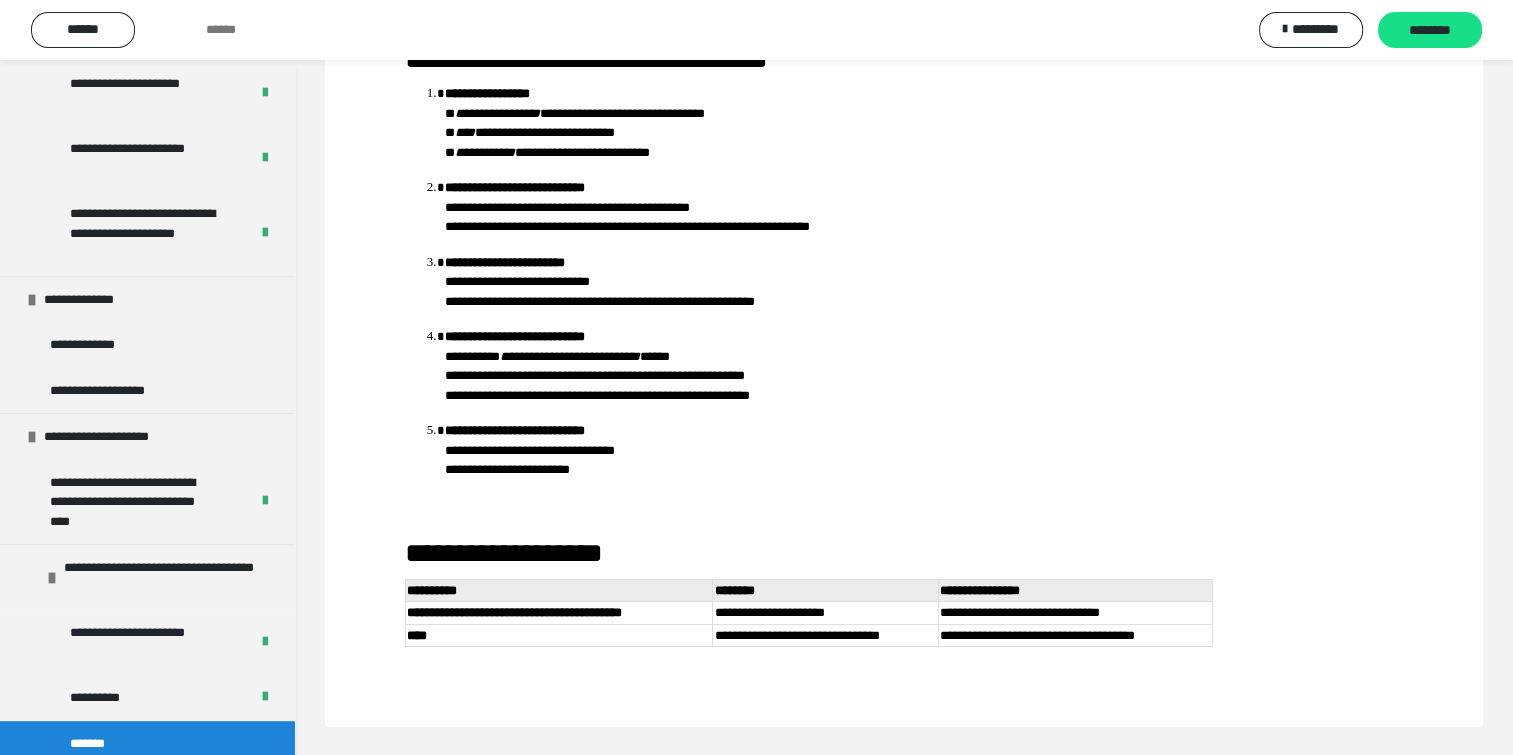 scroll, scrollTop: 116, scrollLeft: 0, axis: vertical 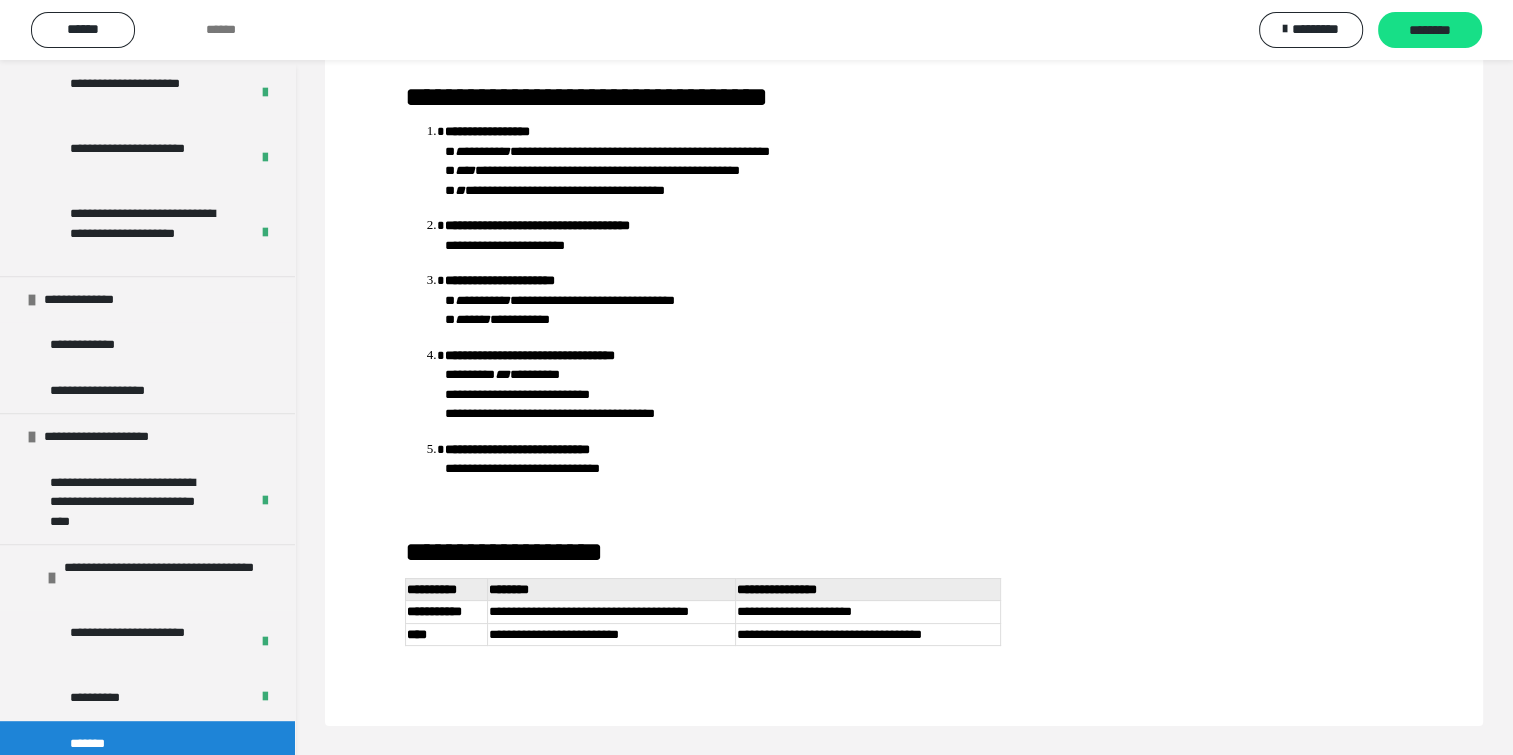 click on "********" at bounding box center (1430, 30) 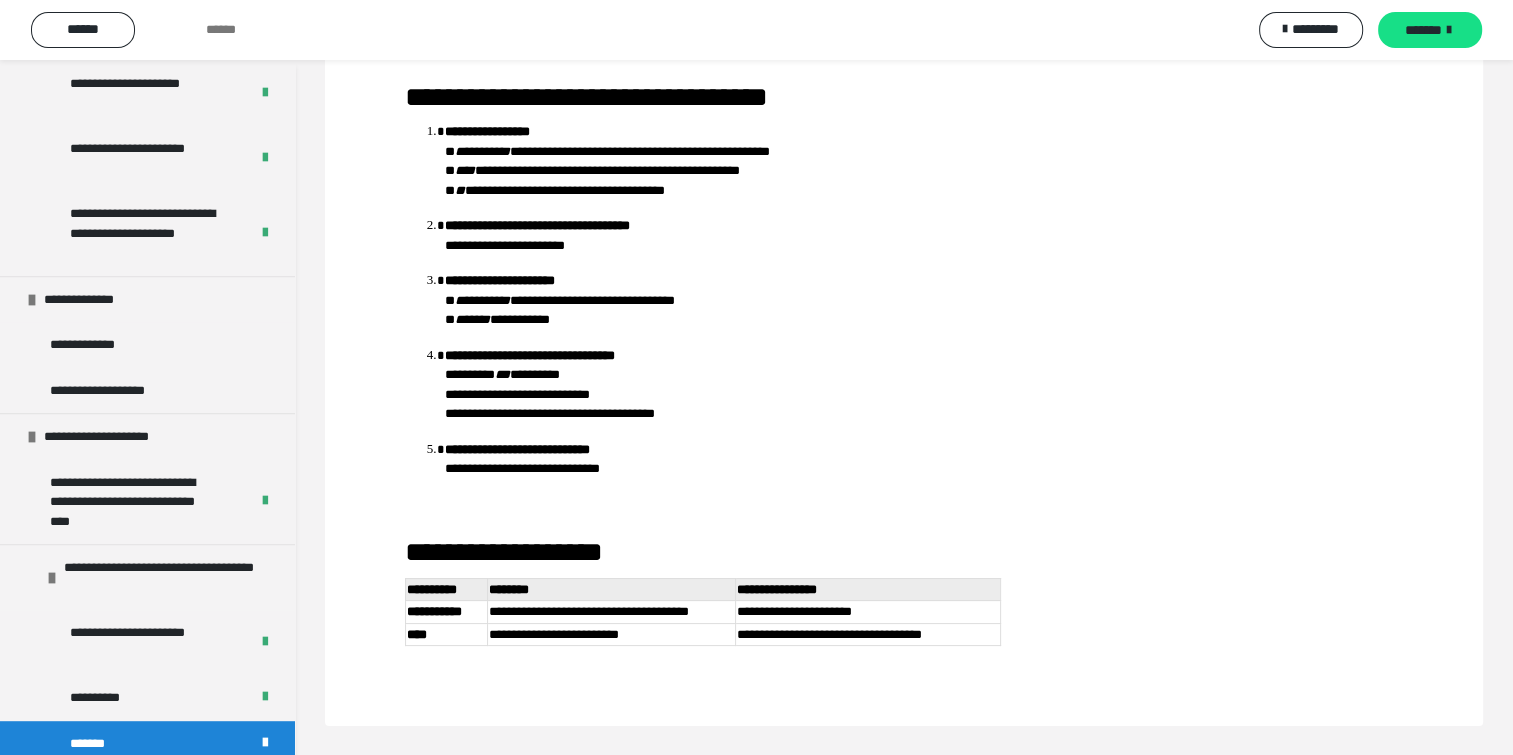 click on "*******" at bounding box center [1430, 30] 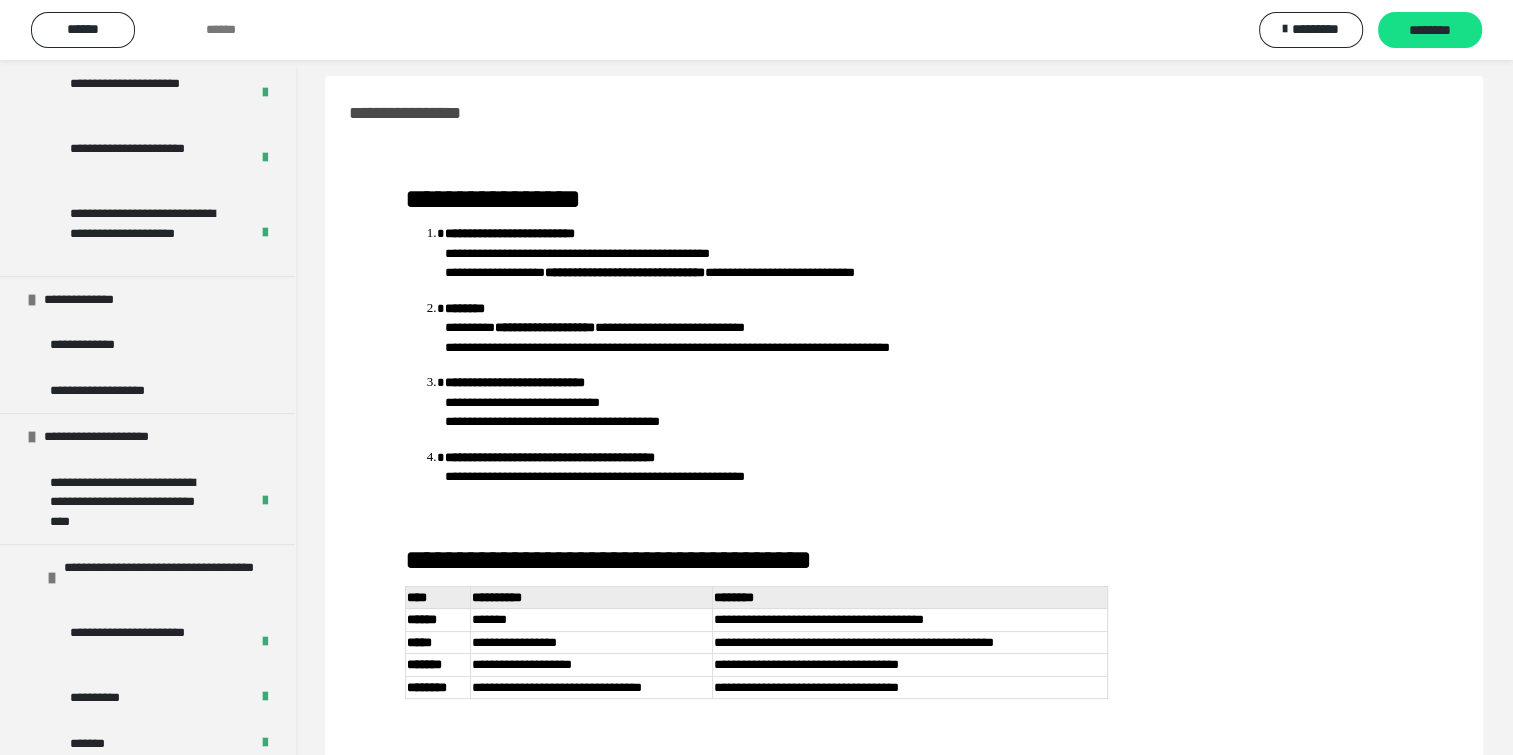 scroll, scrollTop: 66, scrollLeft: 0, axis: vertical 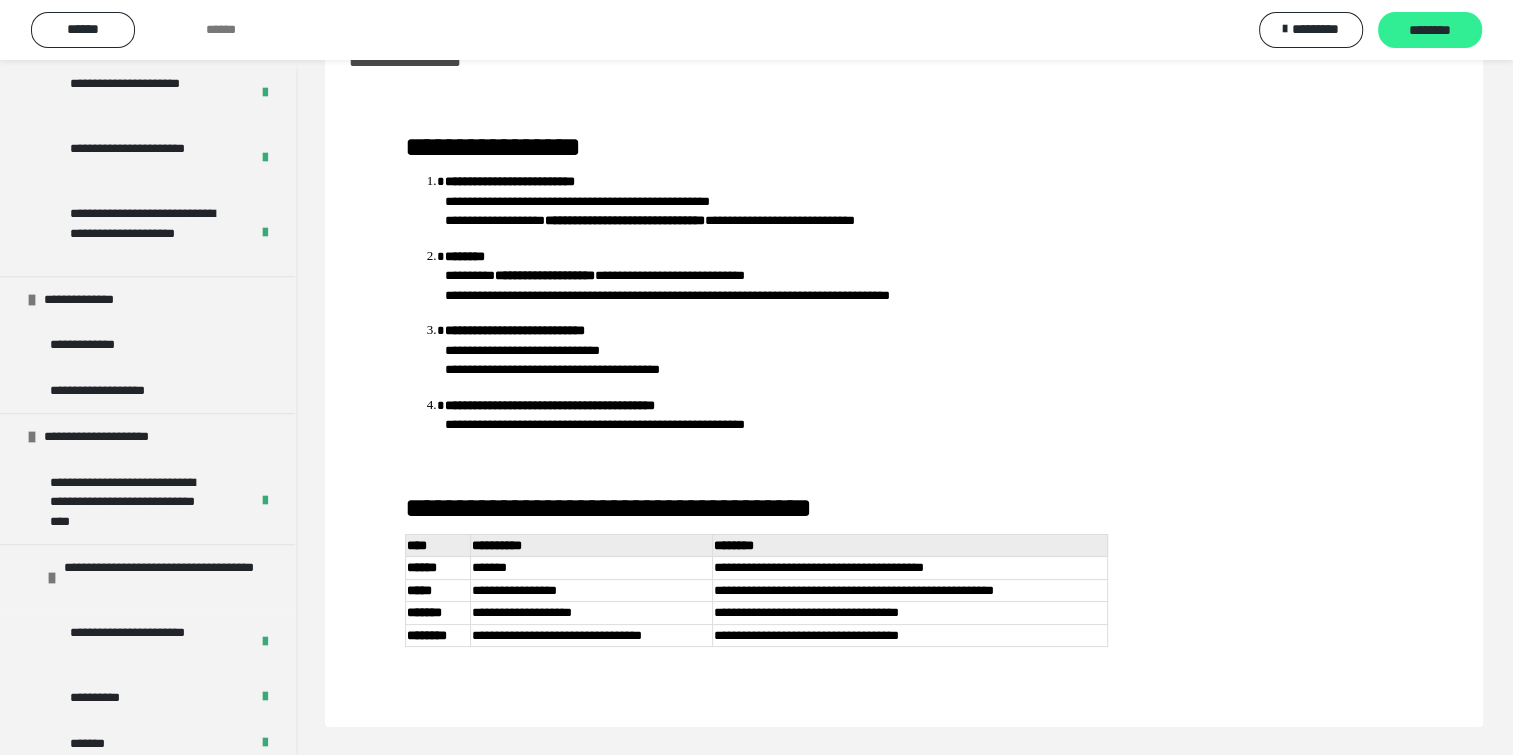 click on "********" at bounding box center (1430, 31) 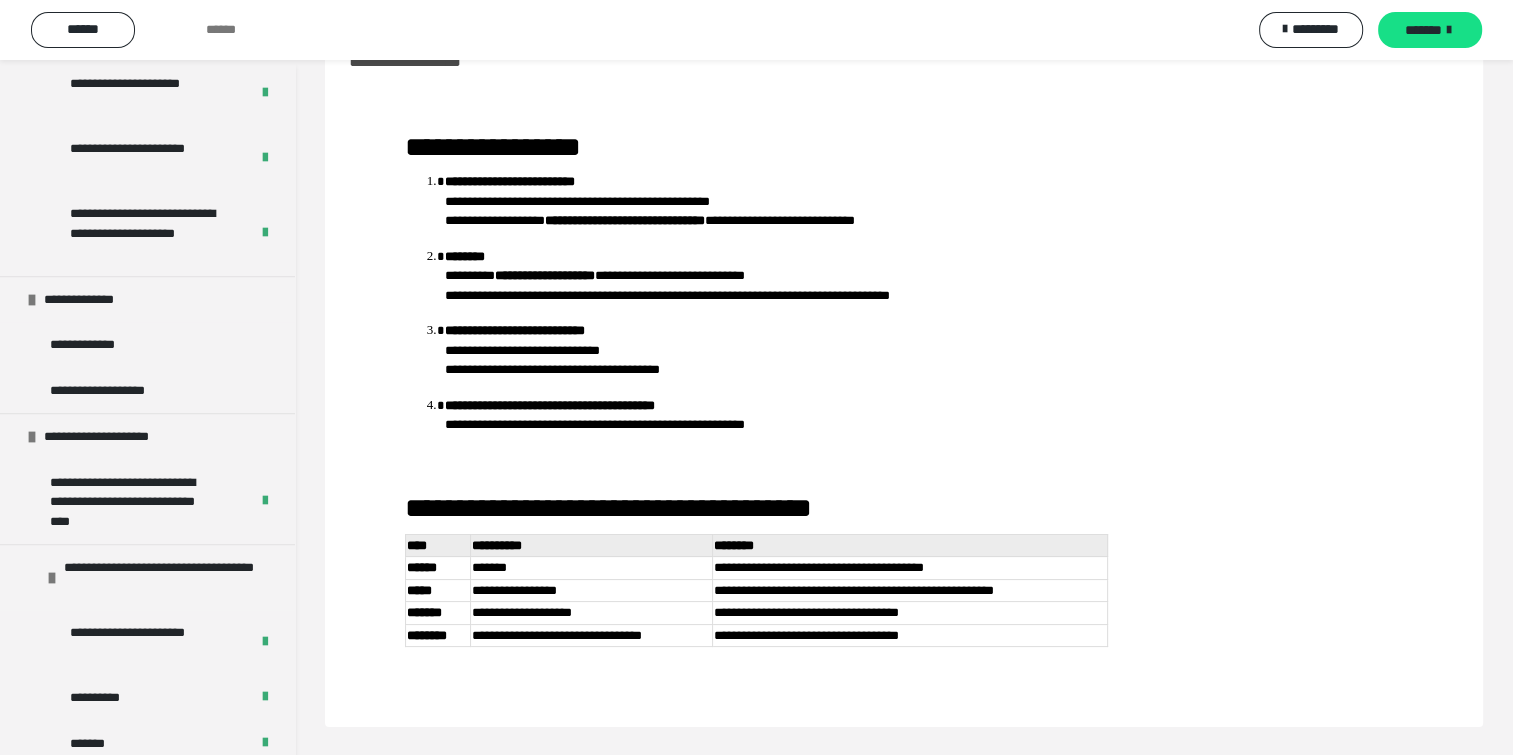 click on "*******" at bounding box center [1423, 30] 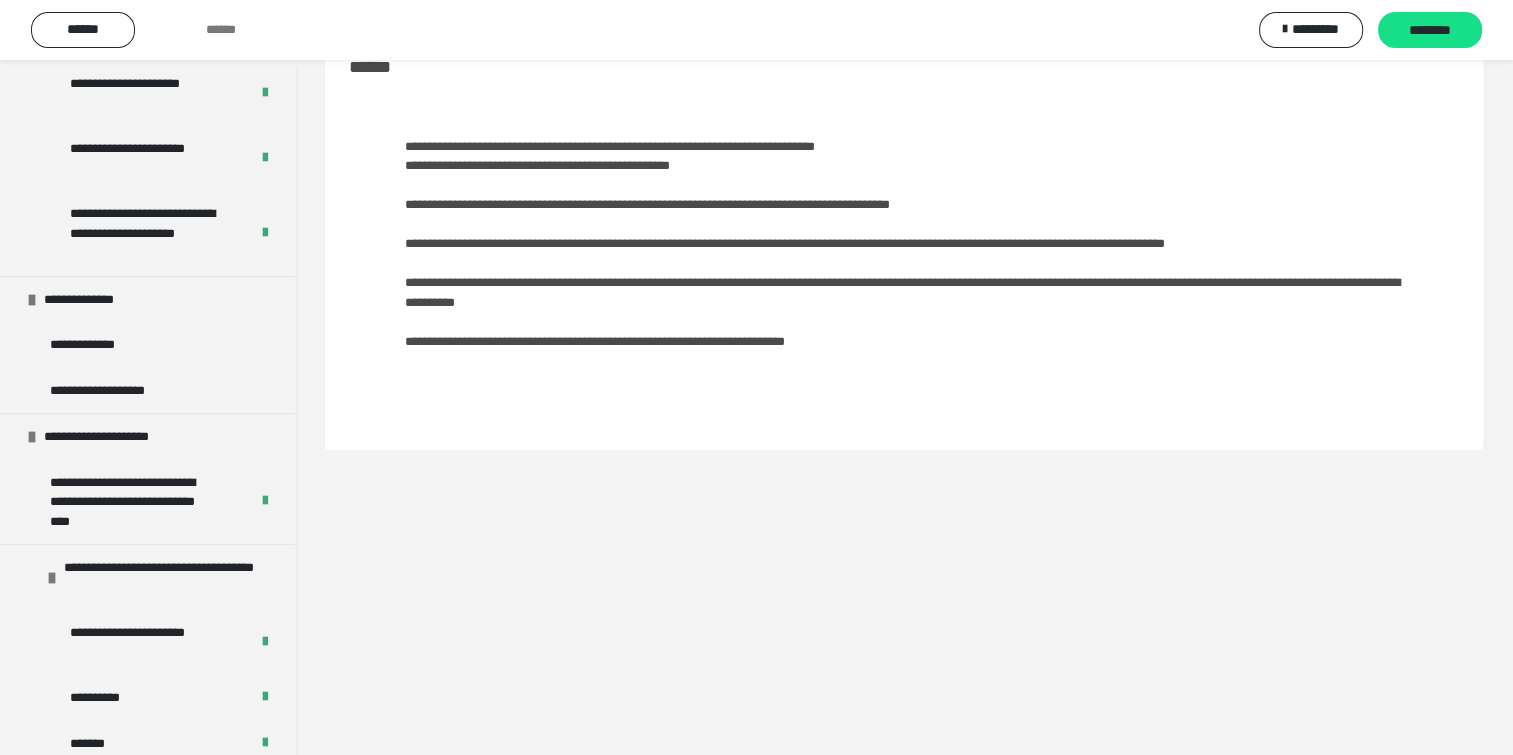 scroll, scrollTop: 0, scrollLeft: 0, axis: both 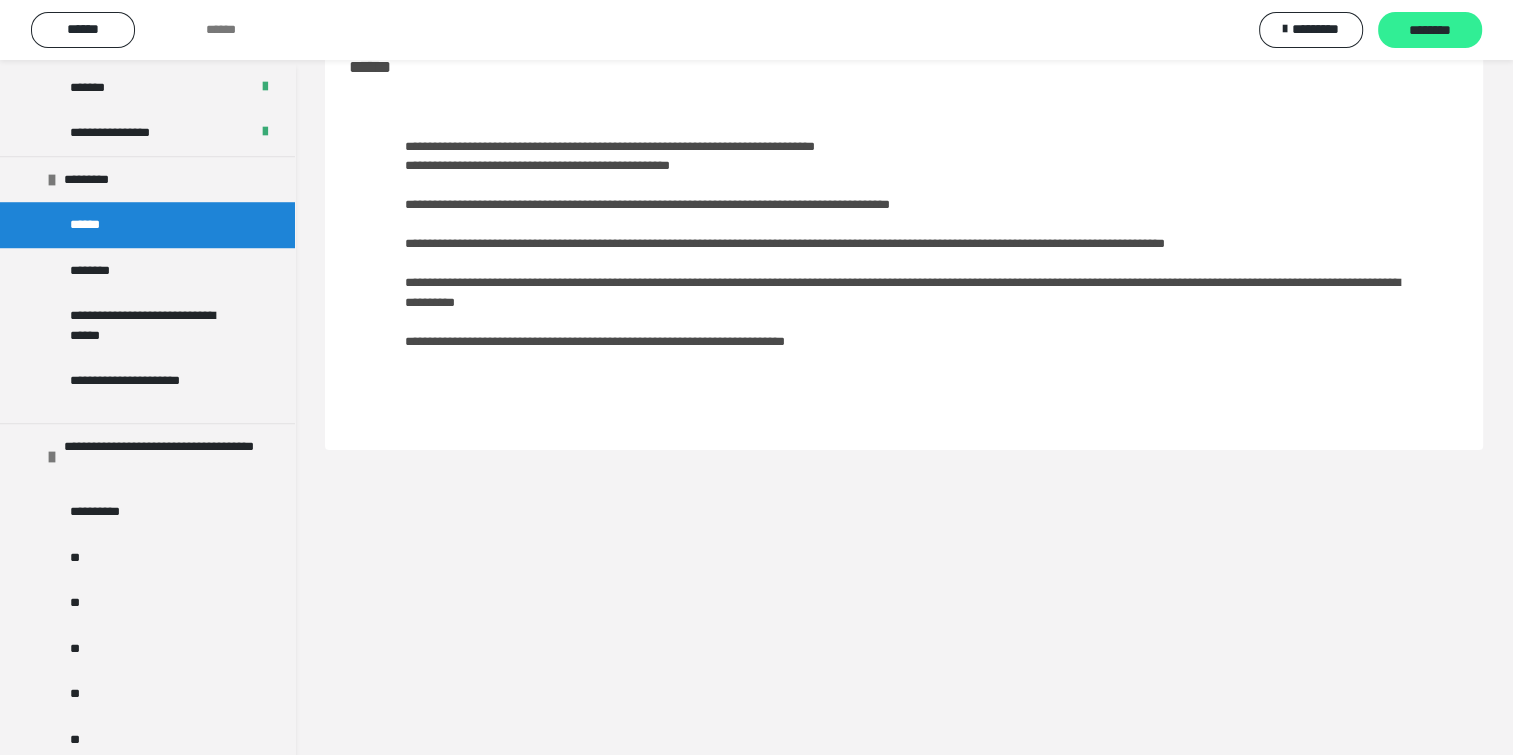 click on "********" at bounding box center [1430, 30] 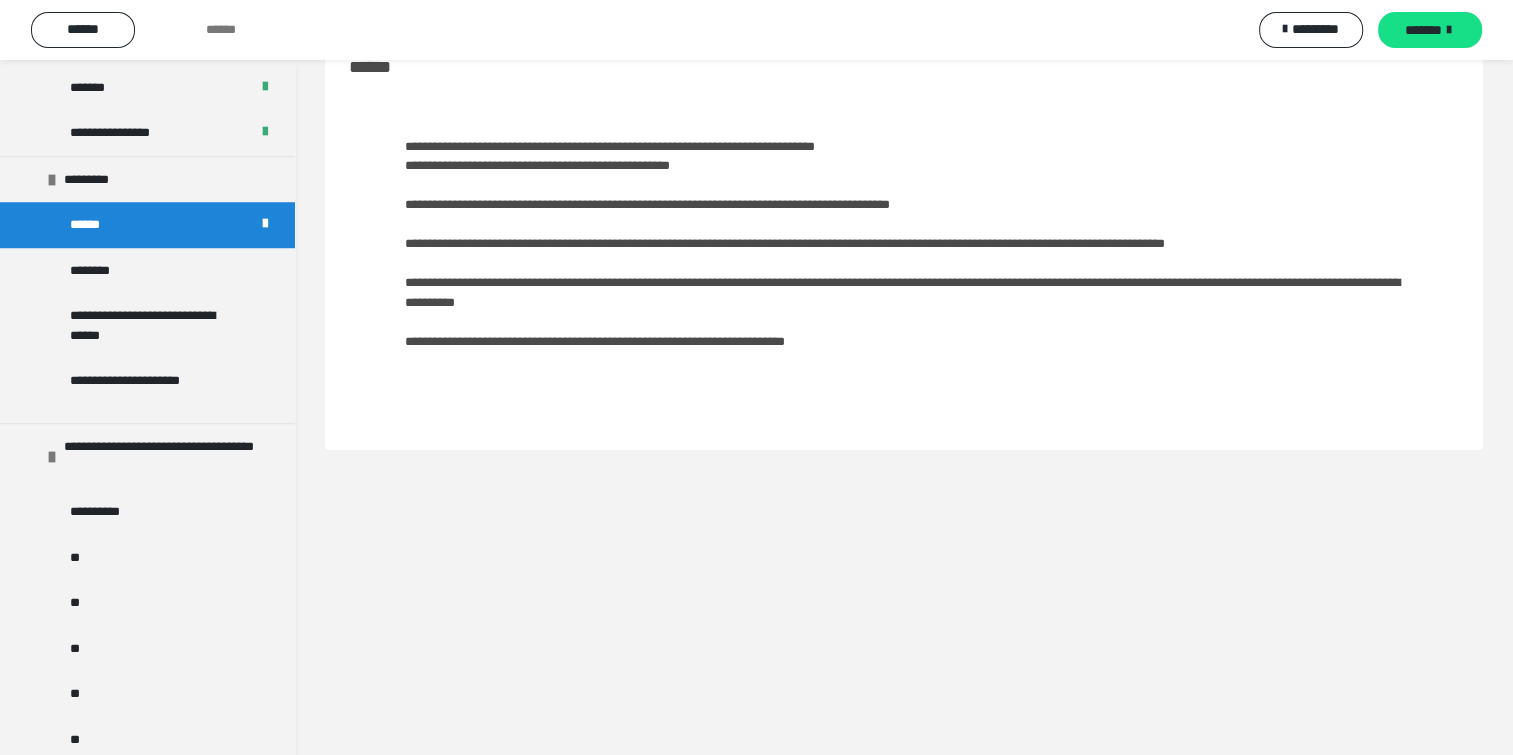 click on "*******" at bounding box center (1430, 30) 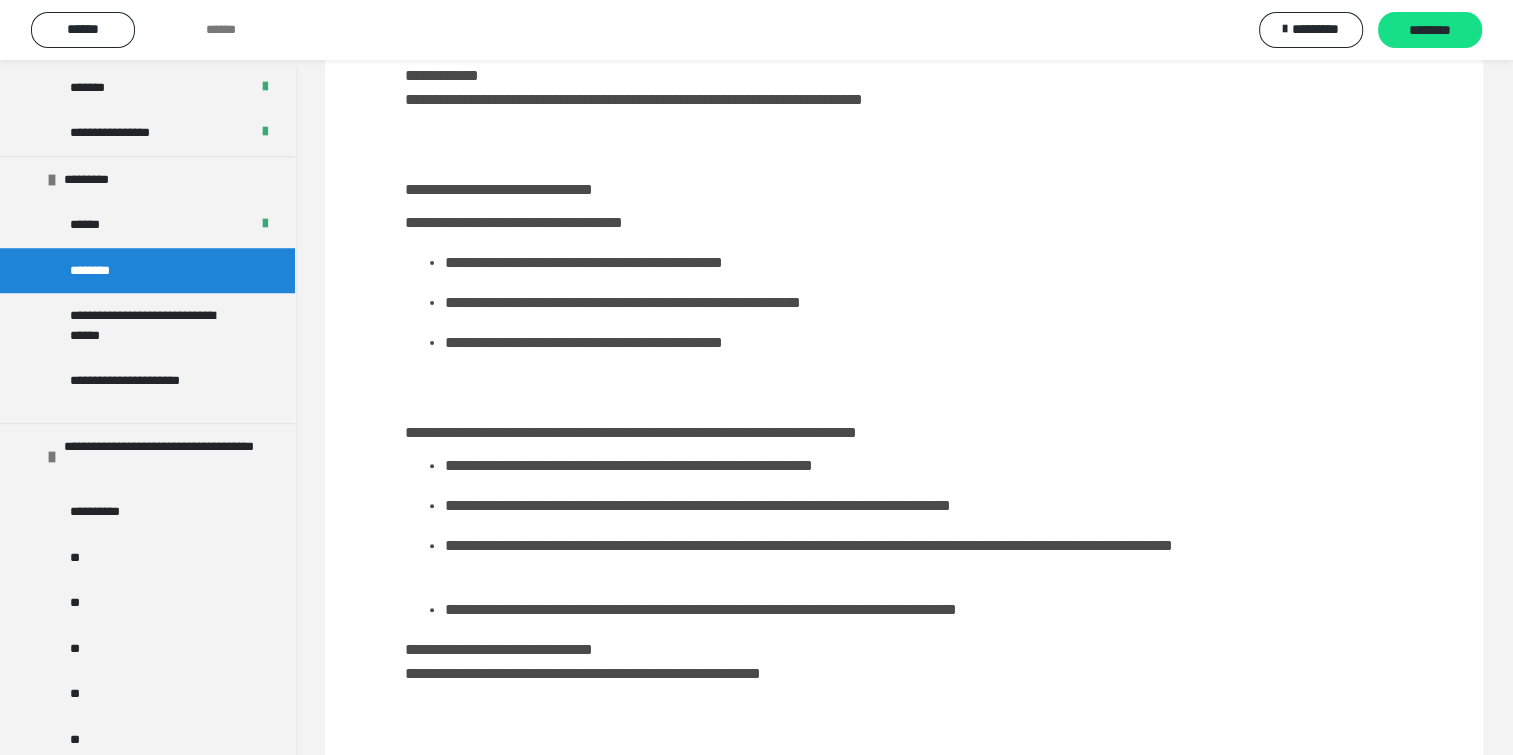 scroll, scrollTop: 572, scrollLeft: 0, axis: vertical 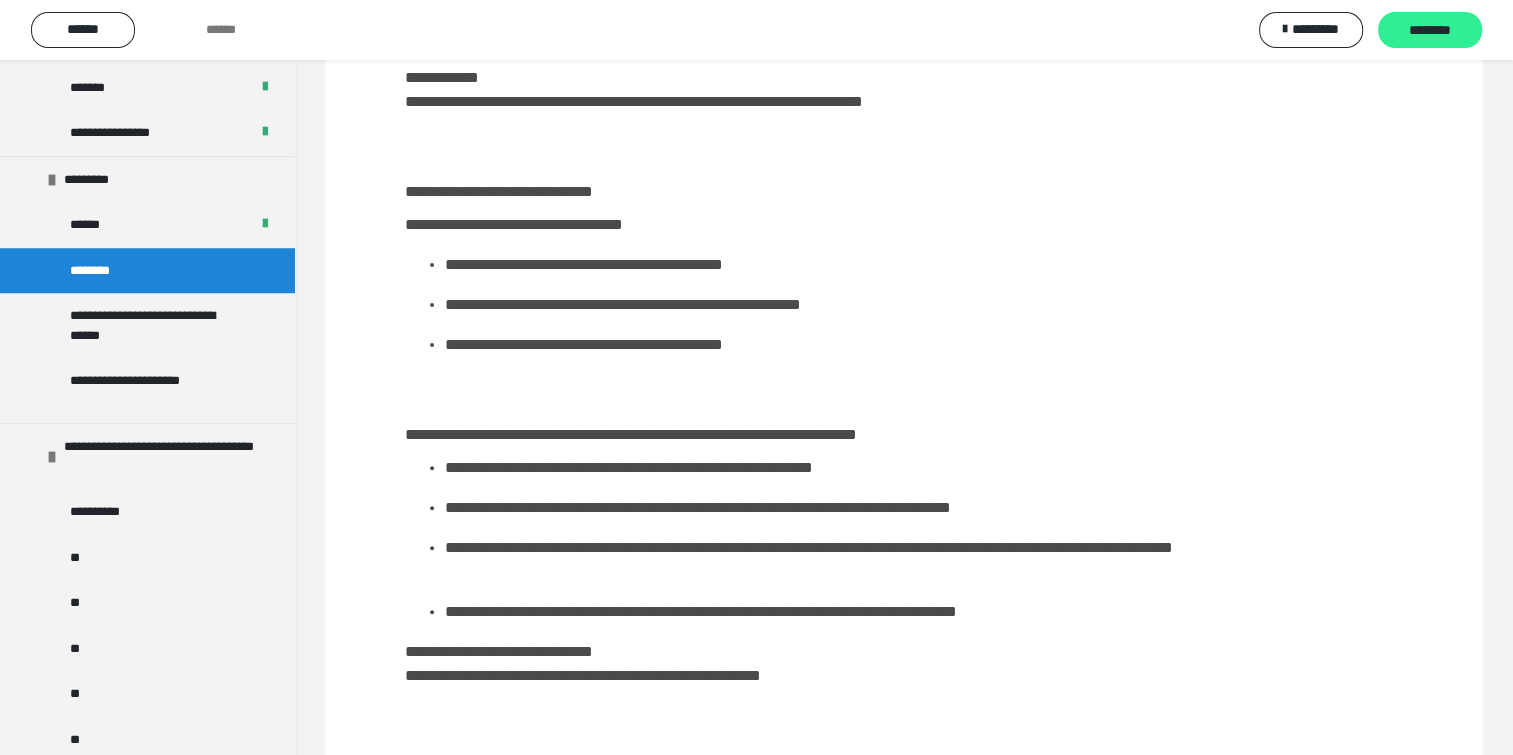 click on "********" at bounding box center [1430, 31] 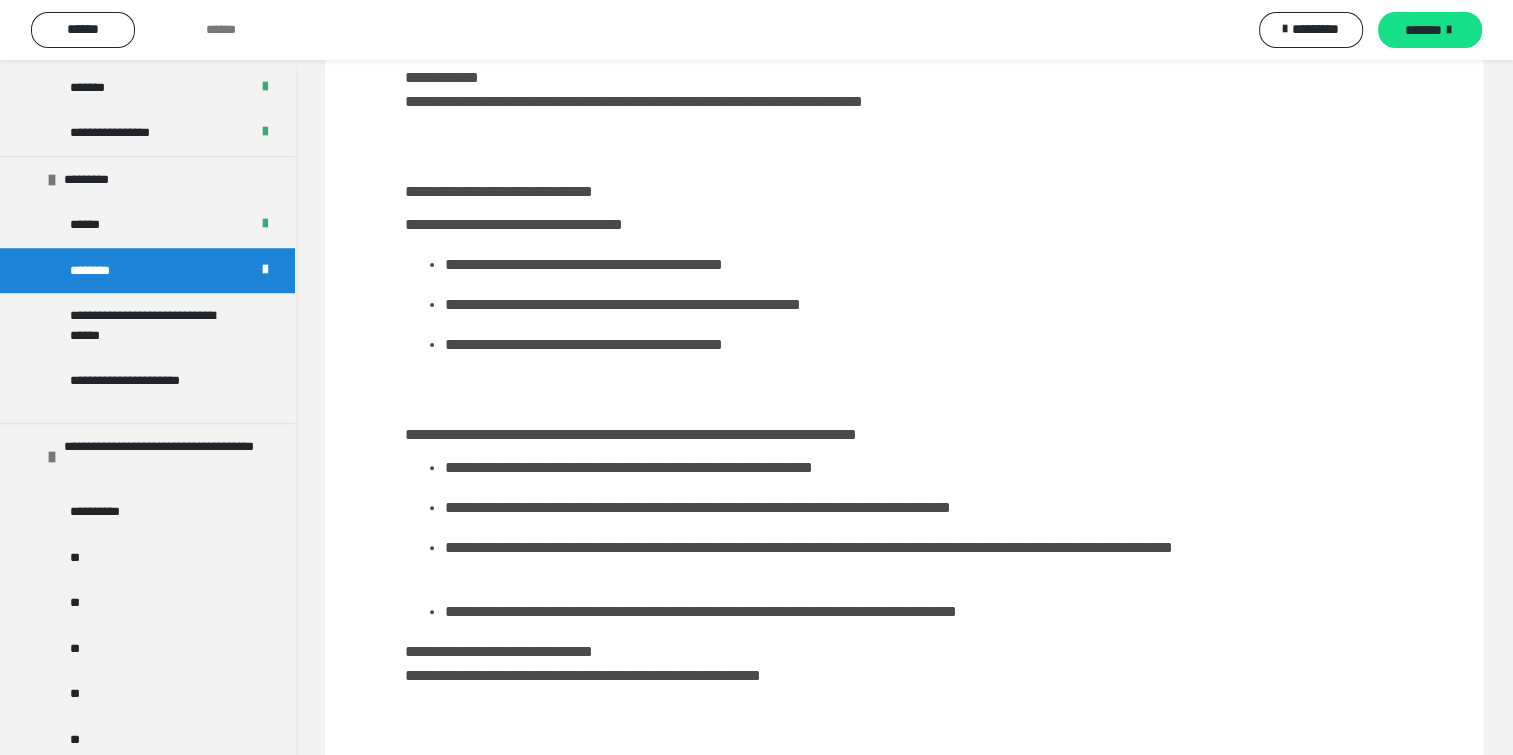 click on "*******" at bounding box center (1423, 30) 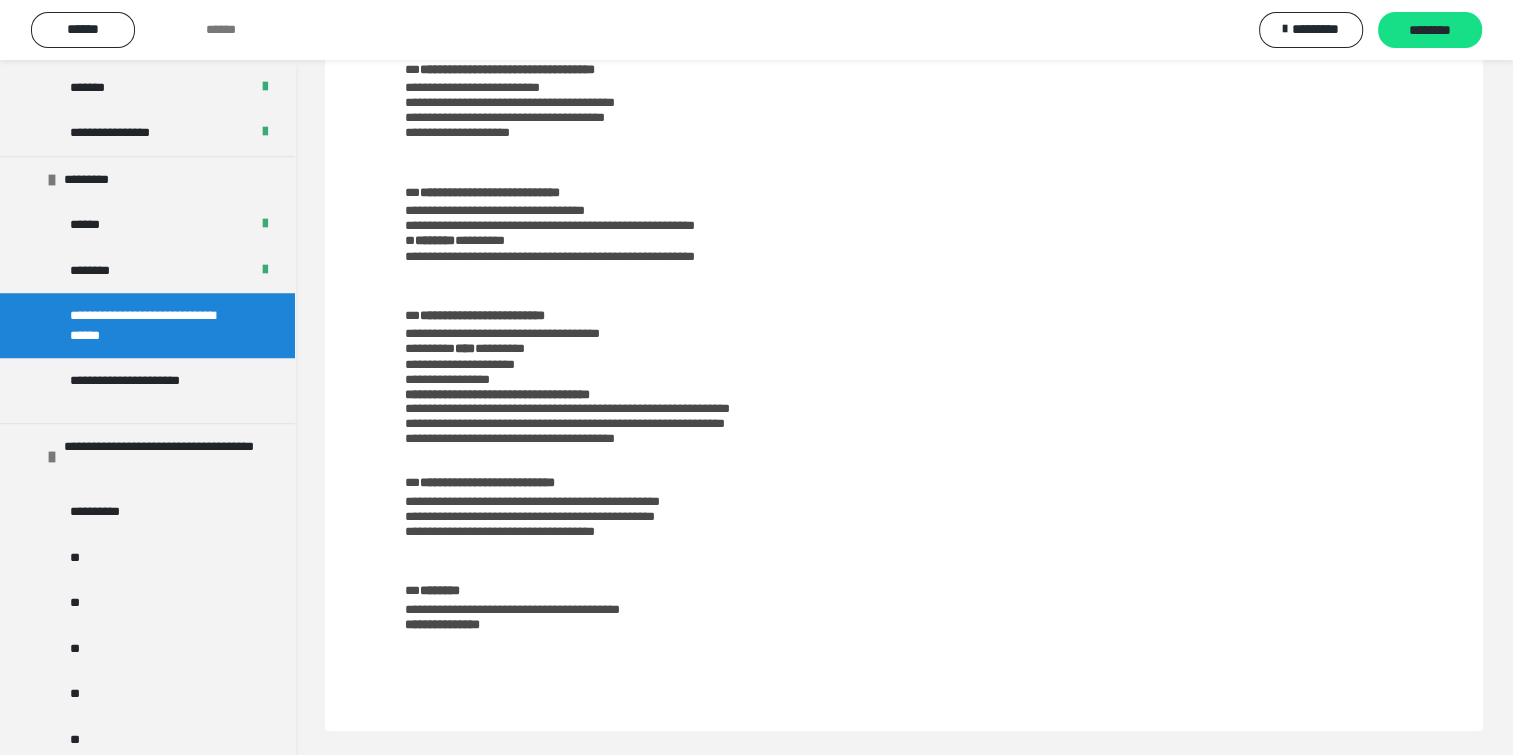 scroll, scrollTop: 179, scrollLeft: 0, axis: vertical 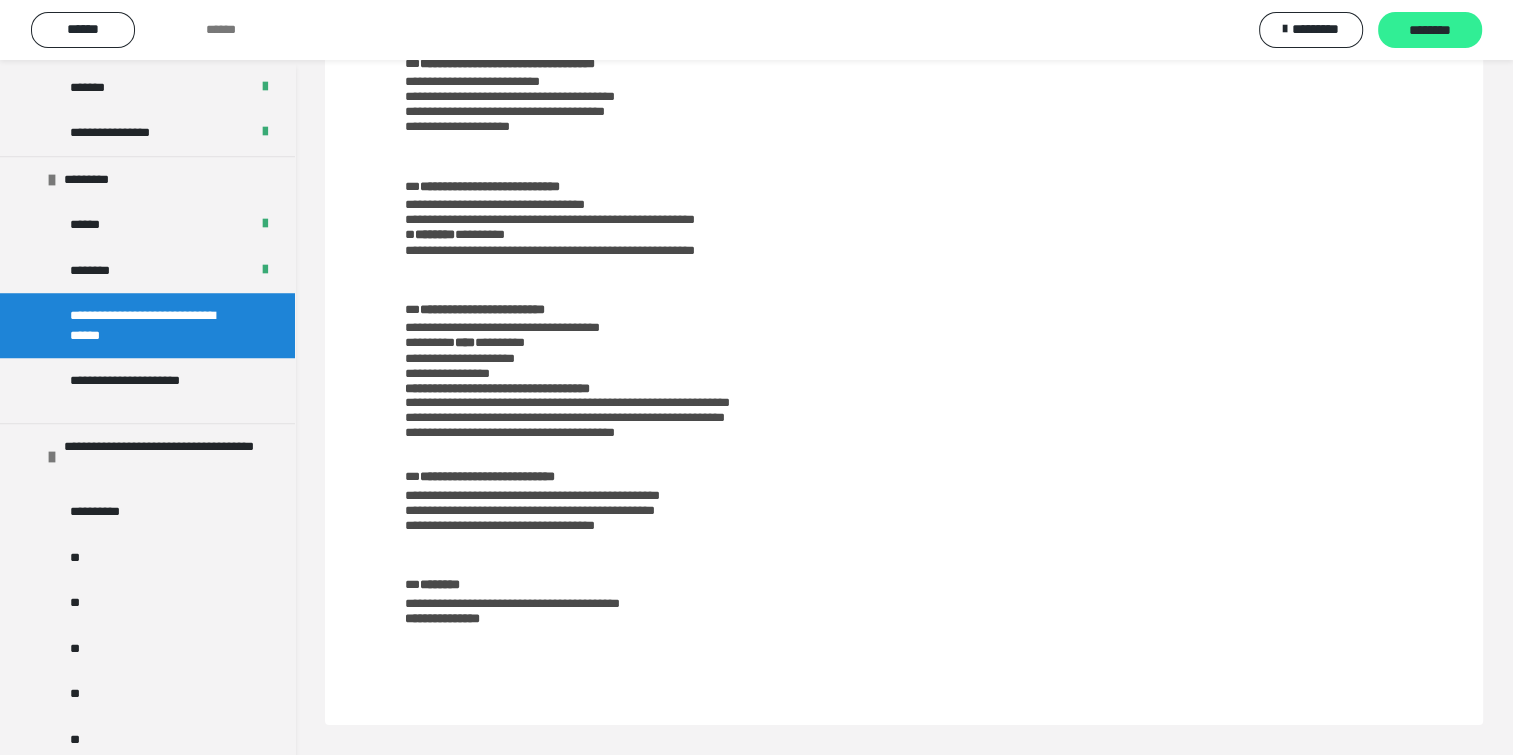 click on "********" at bounding box center (1430, 31) 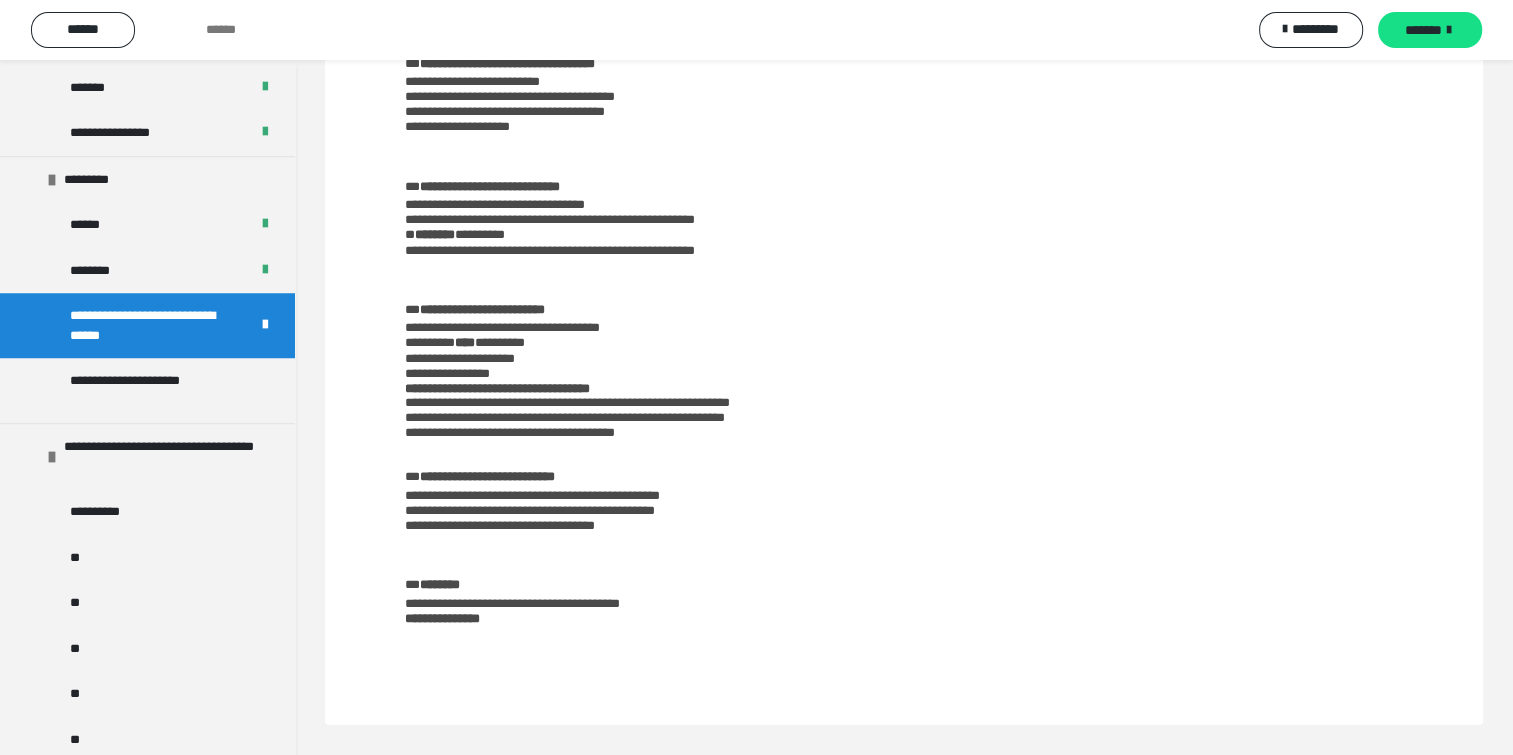 click on "*******" at bounding box center [1423, 30] 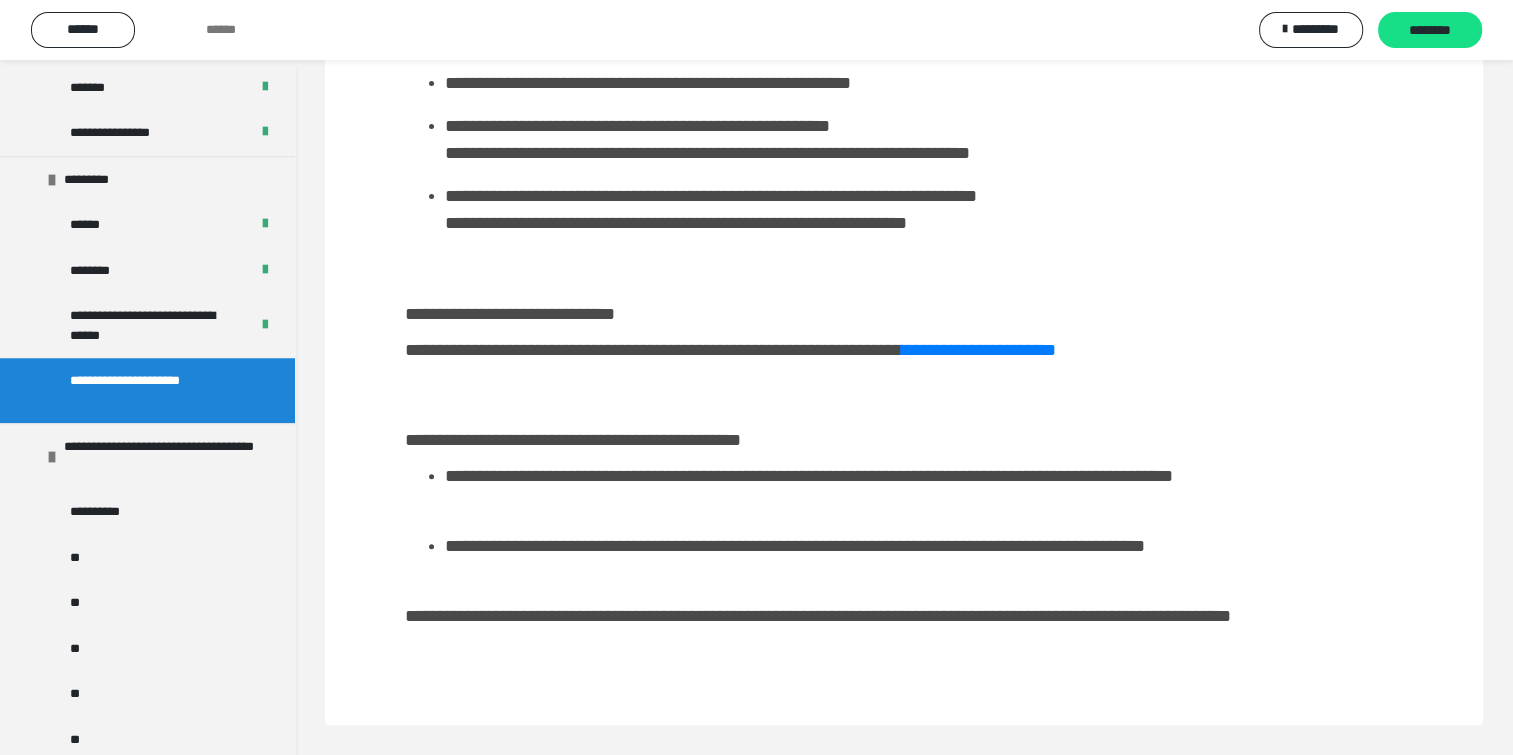 scroll, scrollTop: 614, scrollLeft: 0, axis: vertical 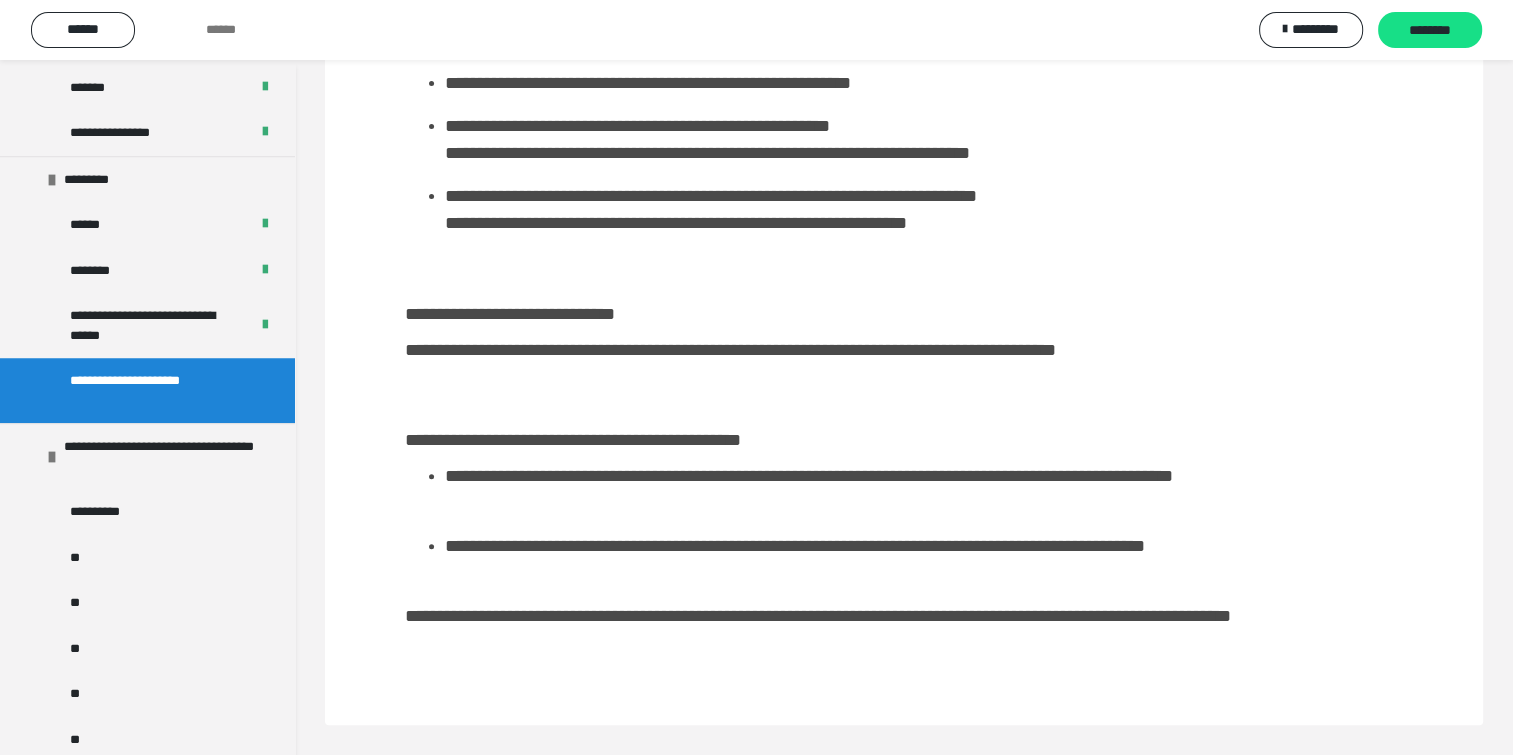 click on "**********" at bounding box center [979, 350] 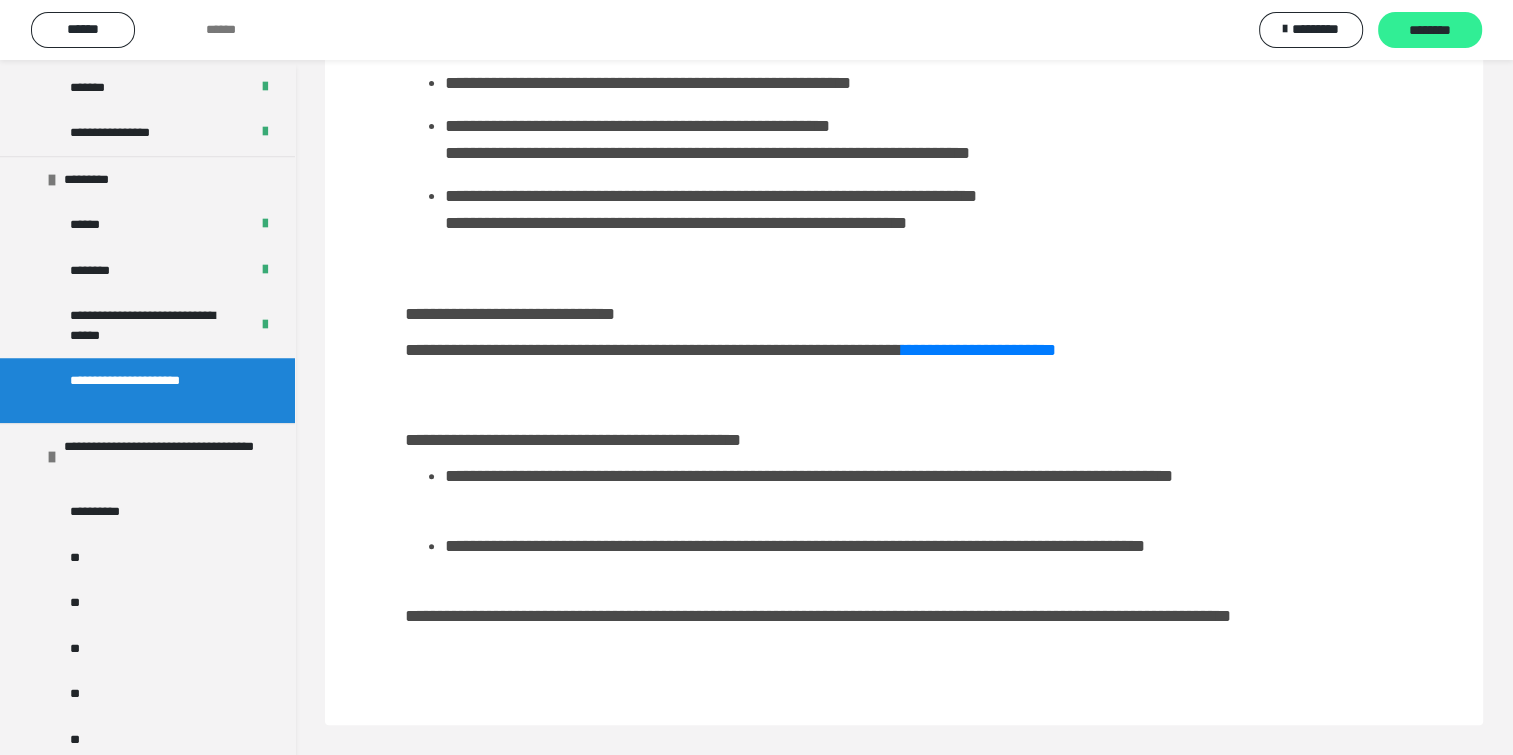click on "********" at bounding box center (1430, 30) 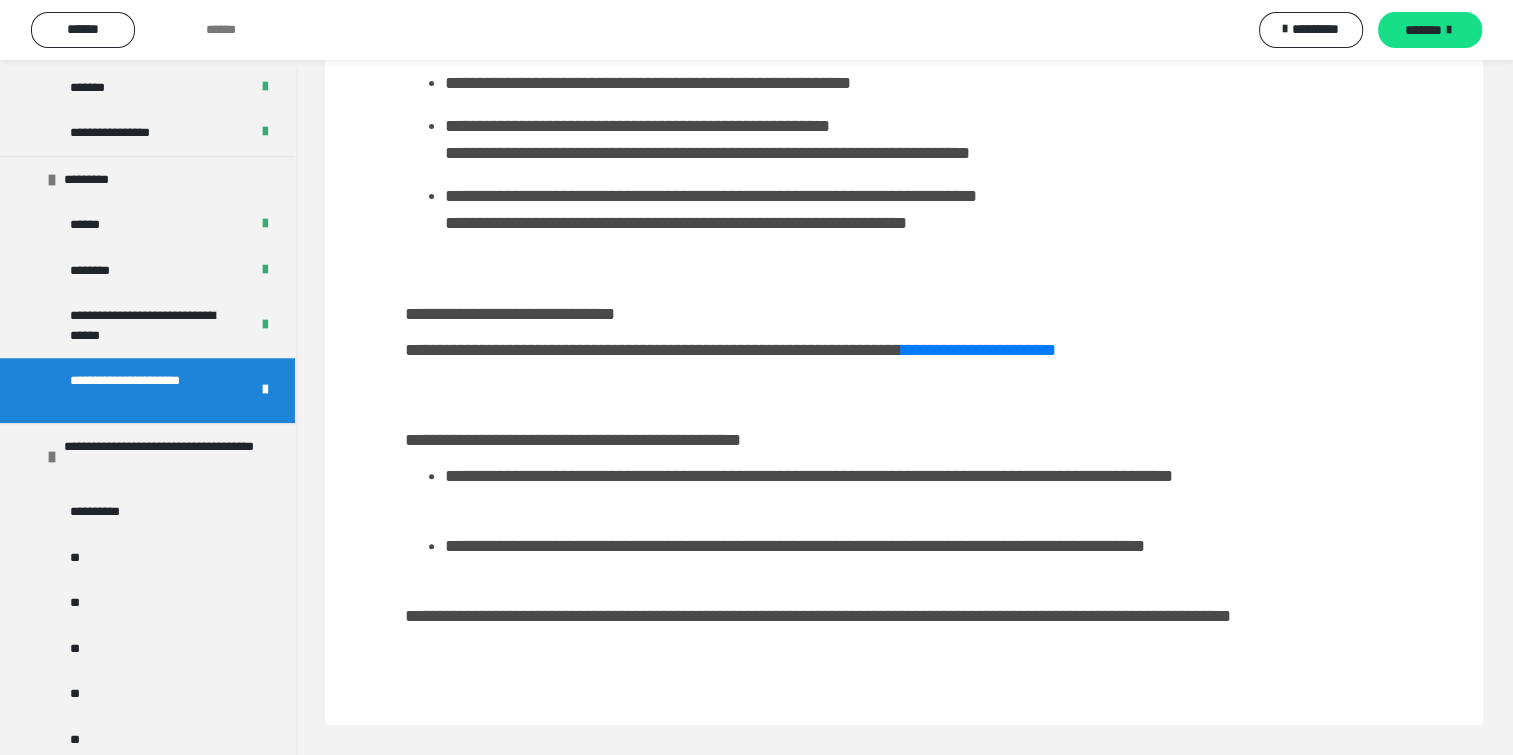 click on "*******" at bounding box center [1430, 30] 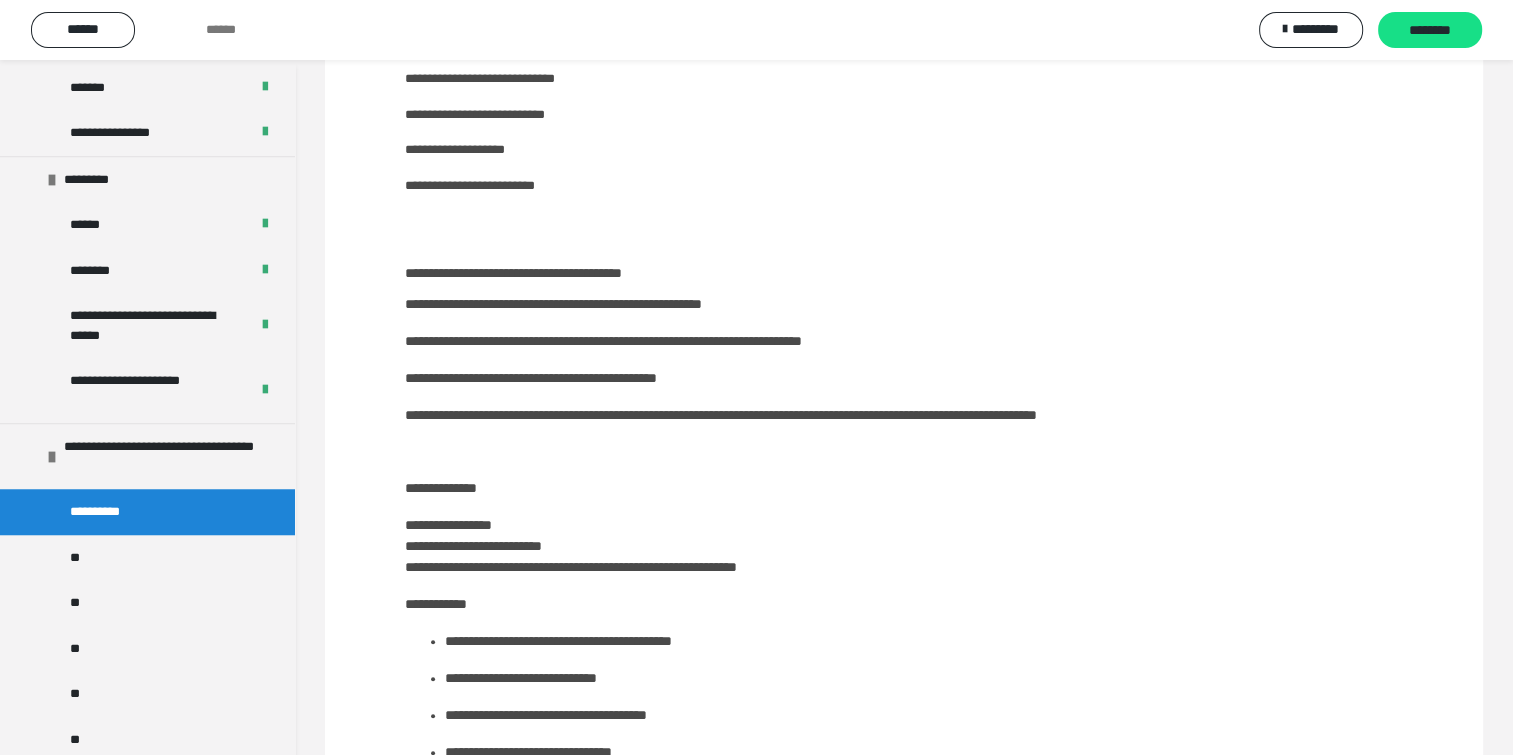 scroll, scrollTop: 719, scrollLeft: 0, axis: vertical 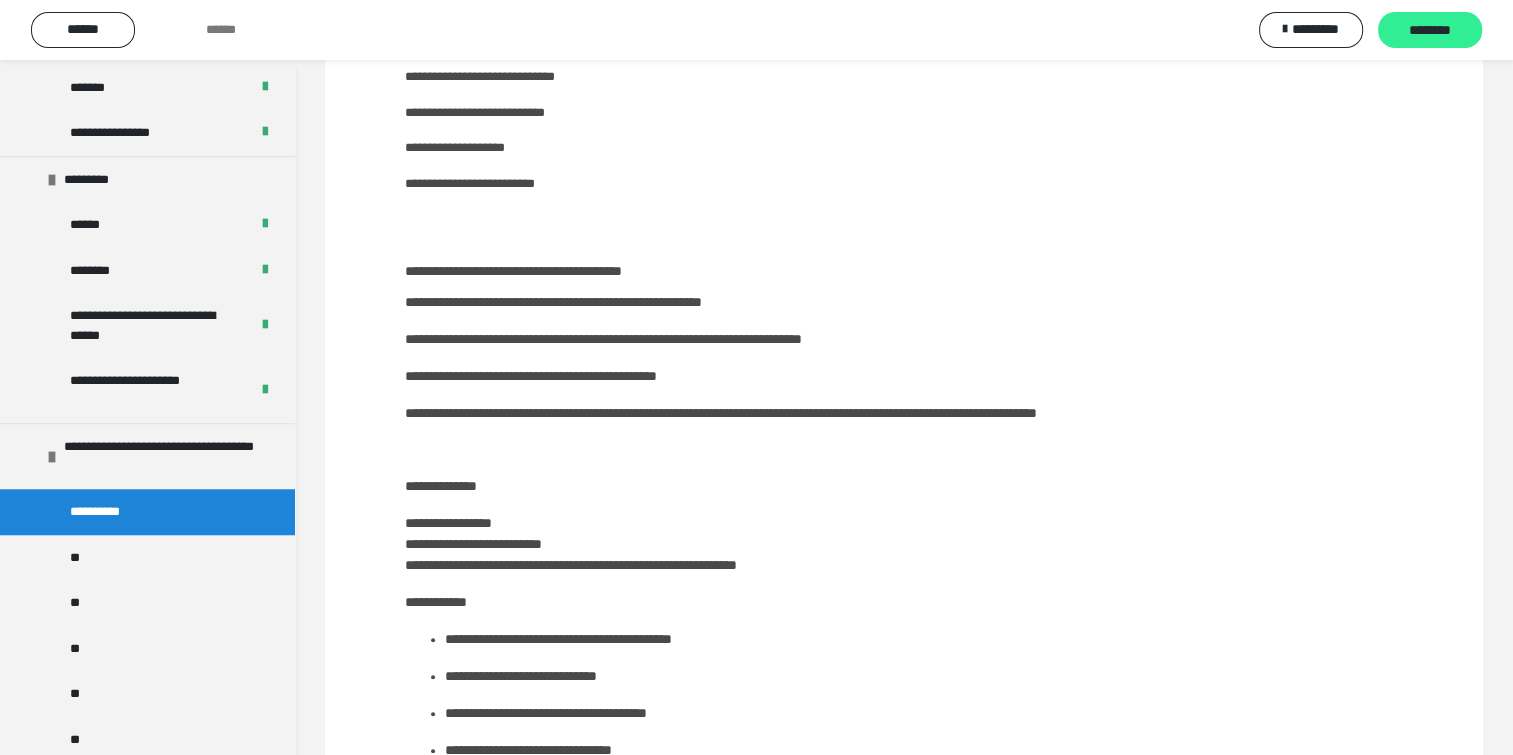 click on "********" at bounding box center (1430, 31) 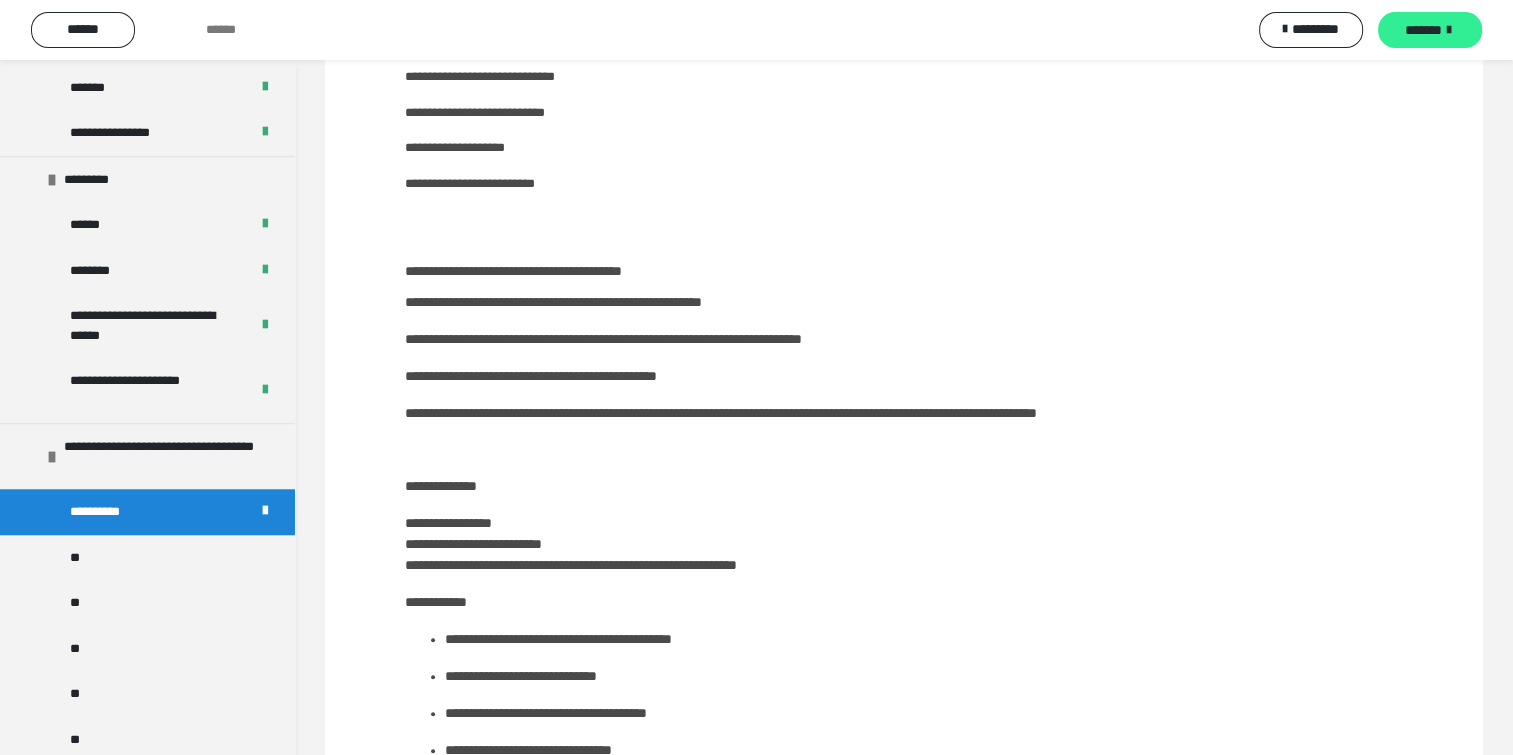 click on "*******" at bounding box center (1423, 30) 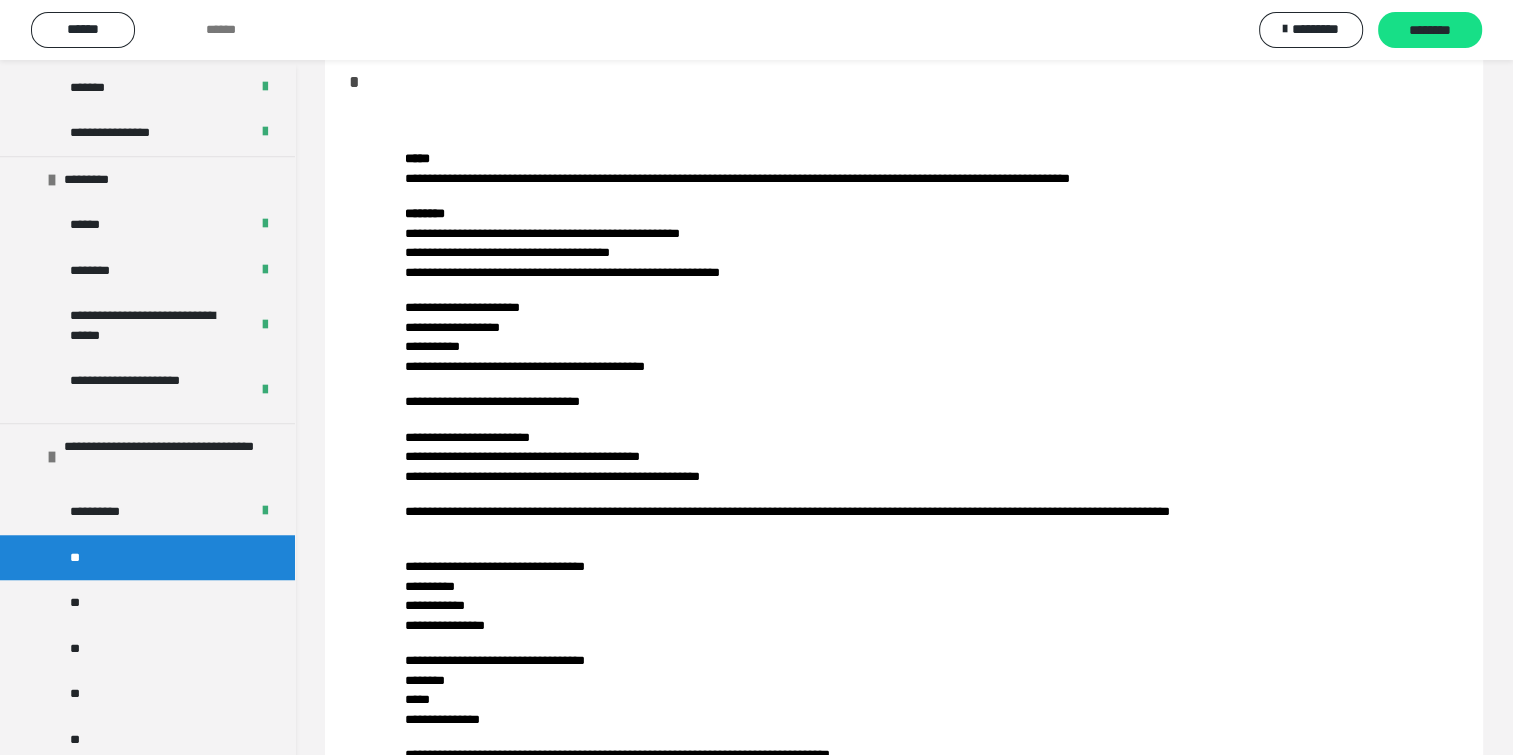 scroll, scrollTop: 72, scrollLeft: 0, axis: vertical 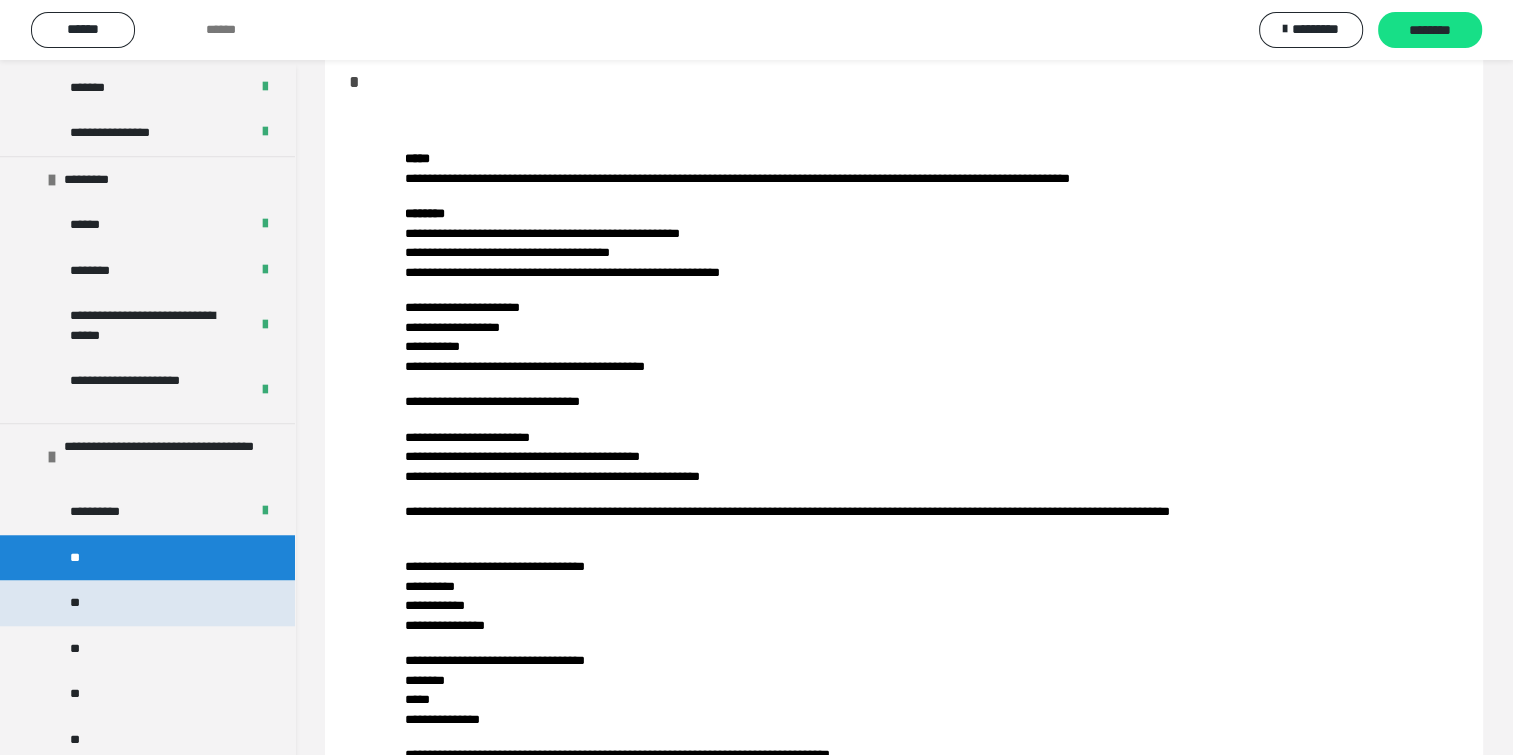 click on "**" at bounding box center [75, 603] 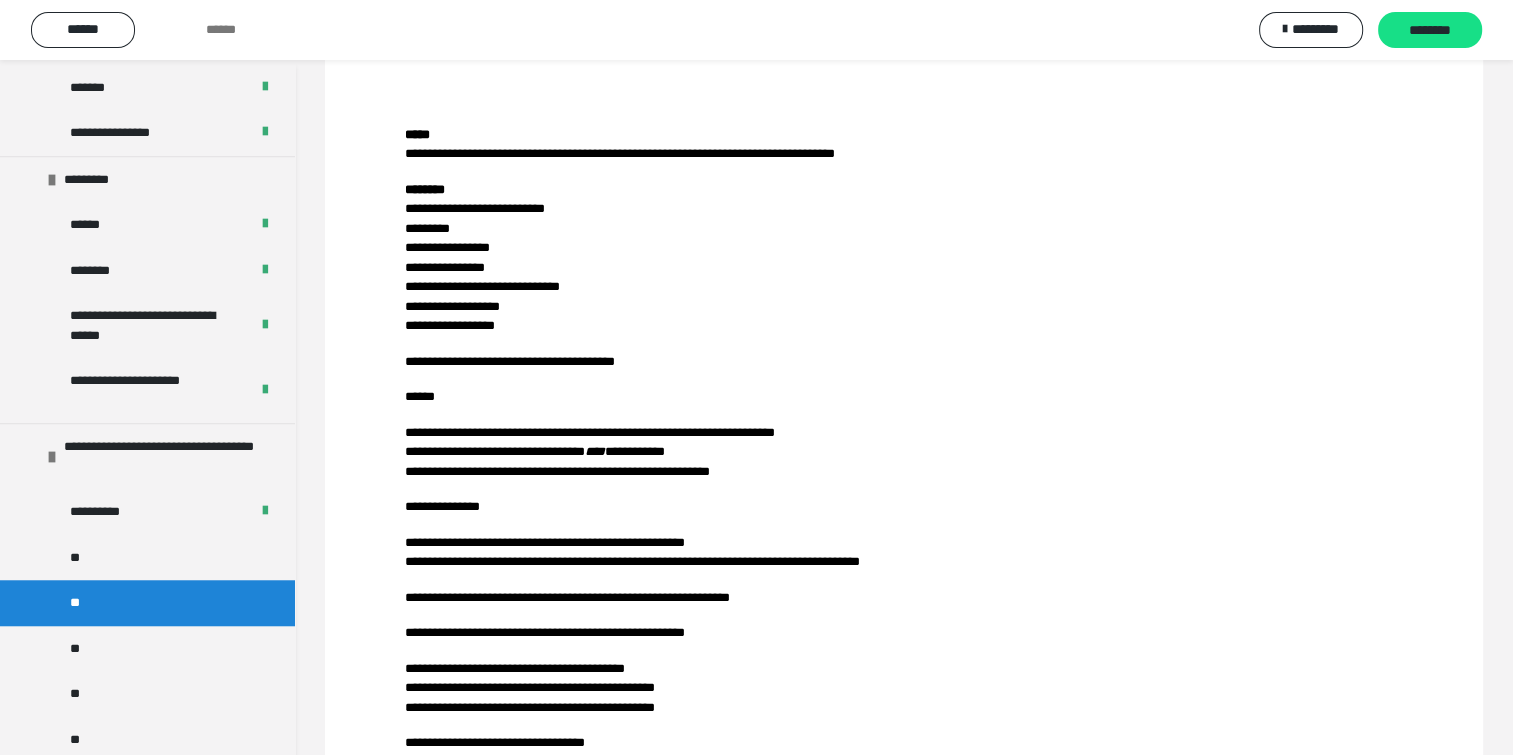 scroll, scrollTop: 269, scrollLeft: 0, axis: vertical 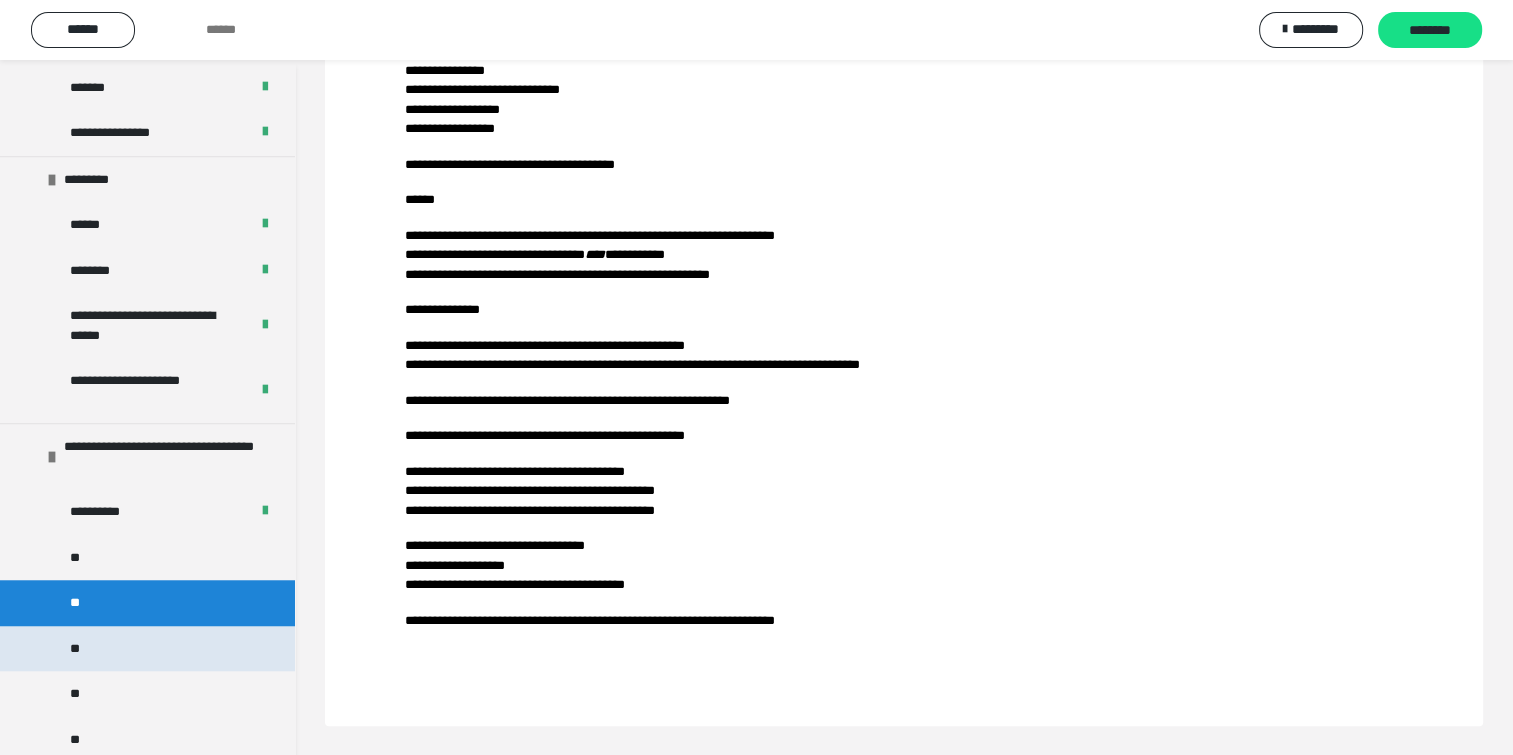 click on "**" at bounding box center [147, 649] 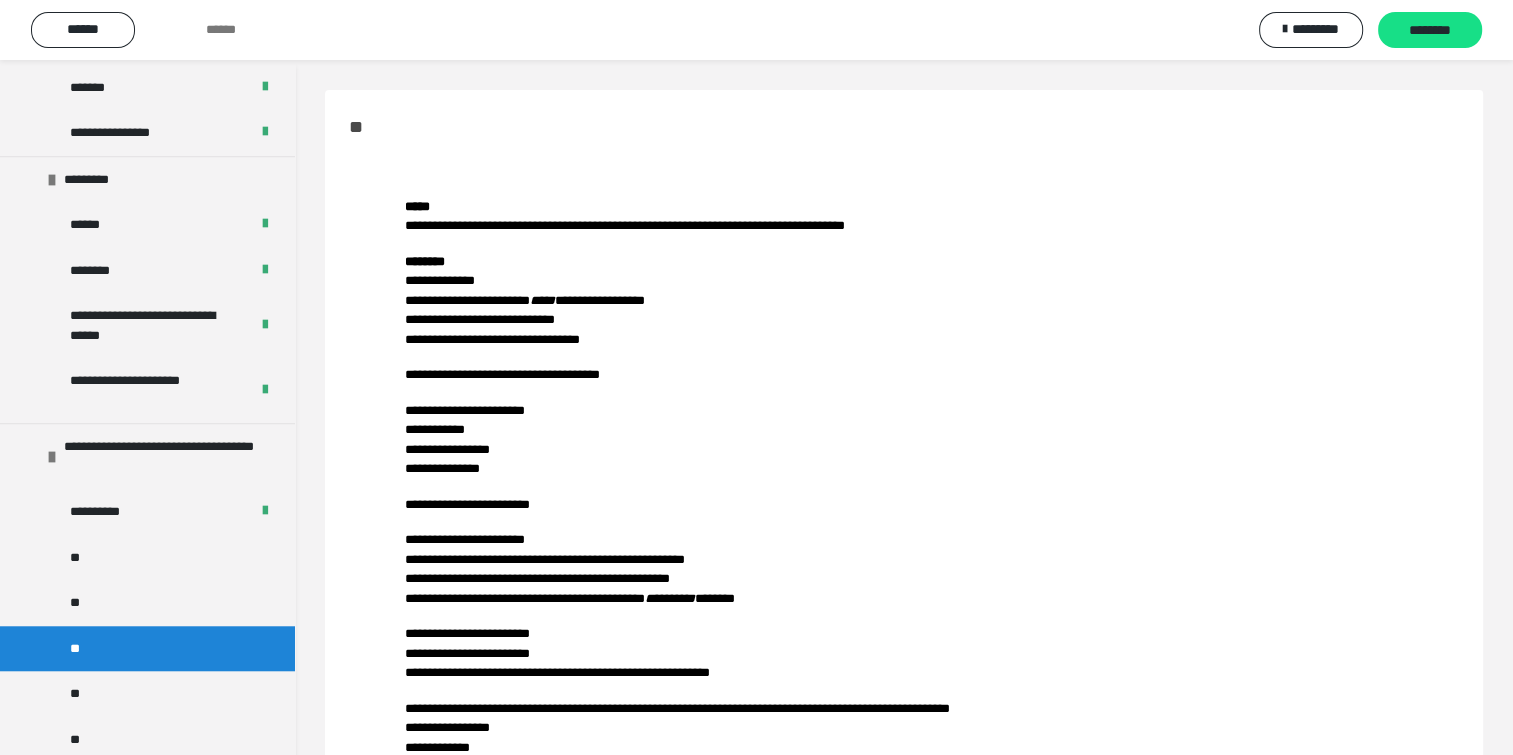 scroll, scrollTop: 217, scrollLeft: 0, axis: vertical 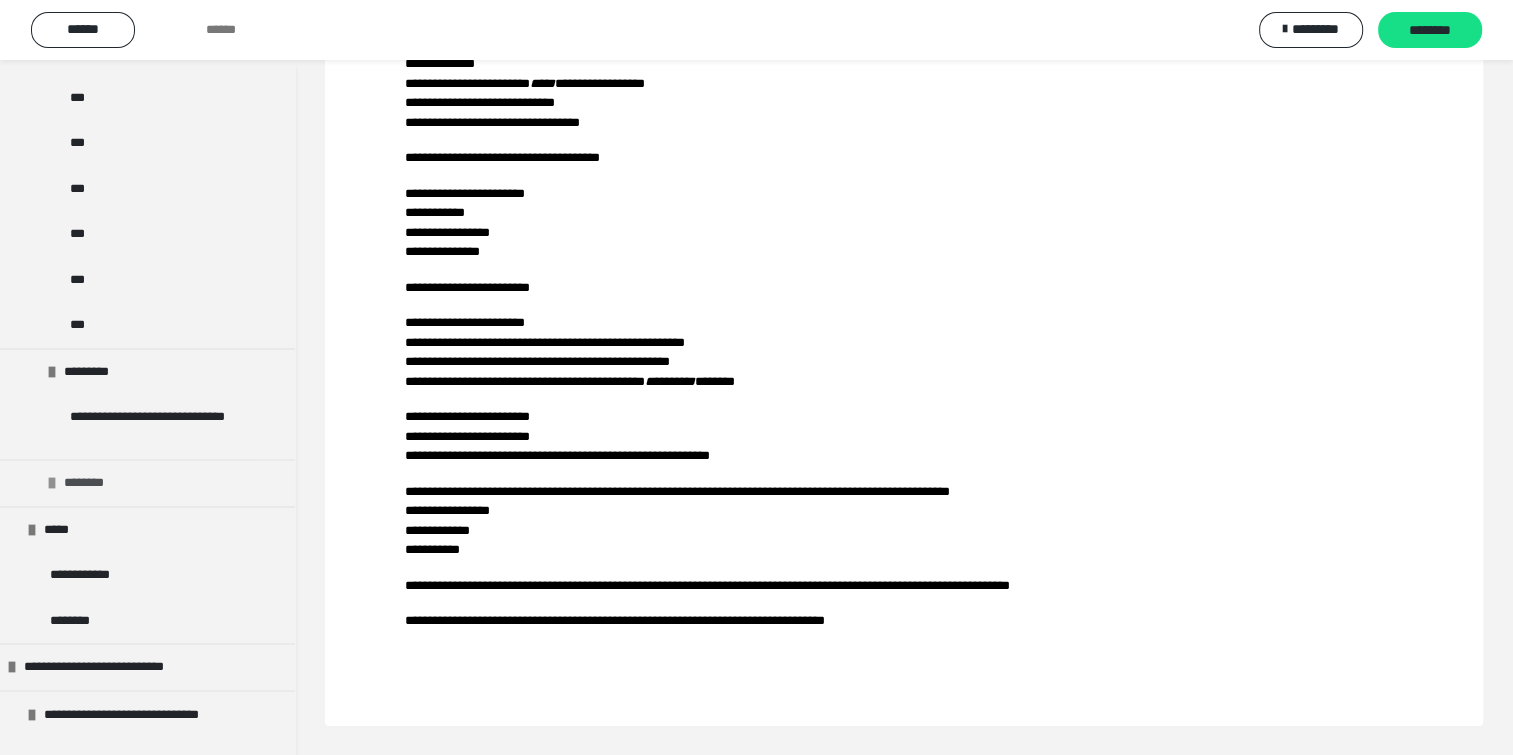 click on "********" at bounding box center (147, 482) 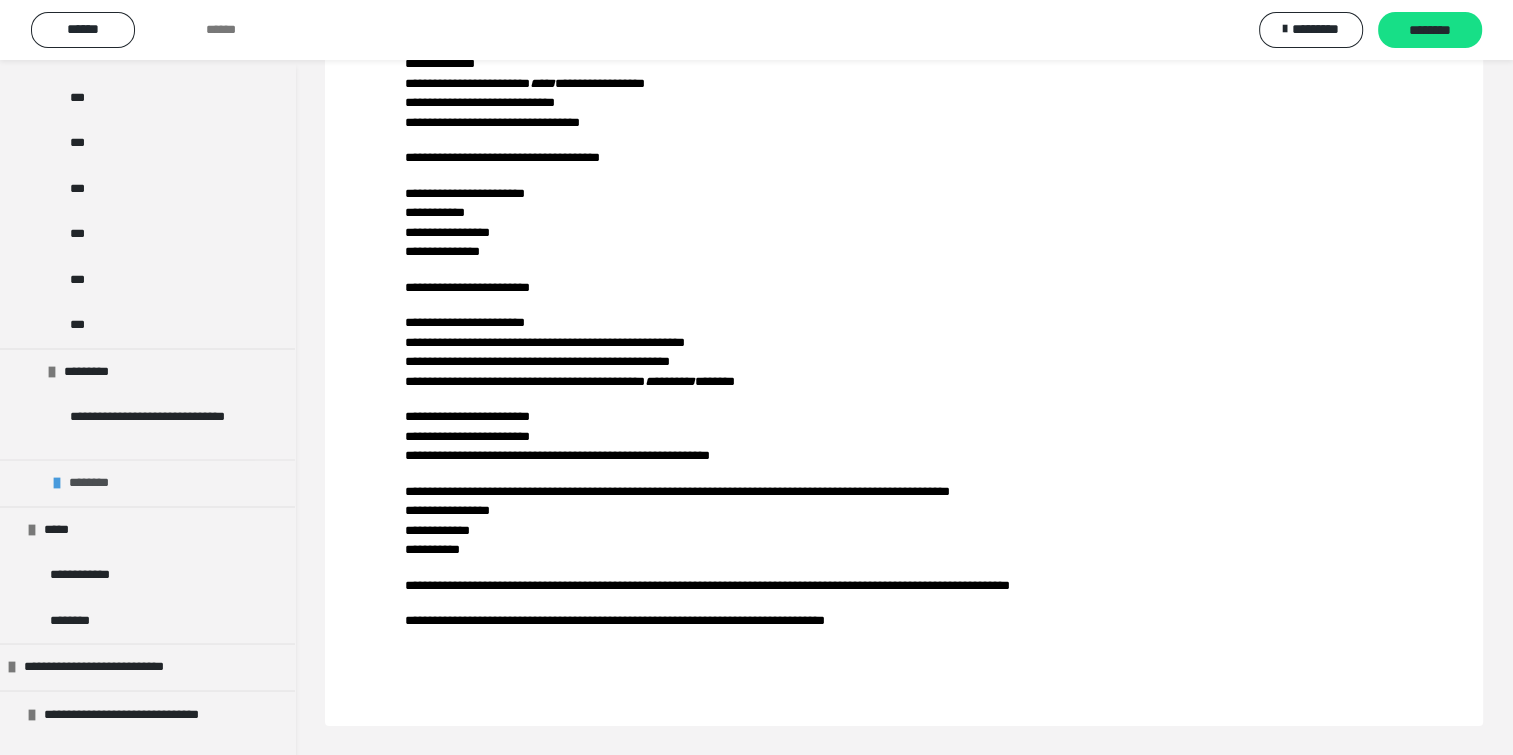 click on "********" at bounding box center (147, 482) 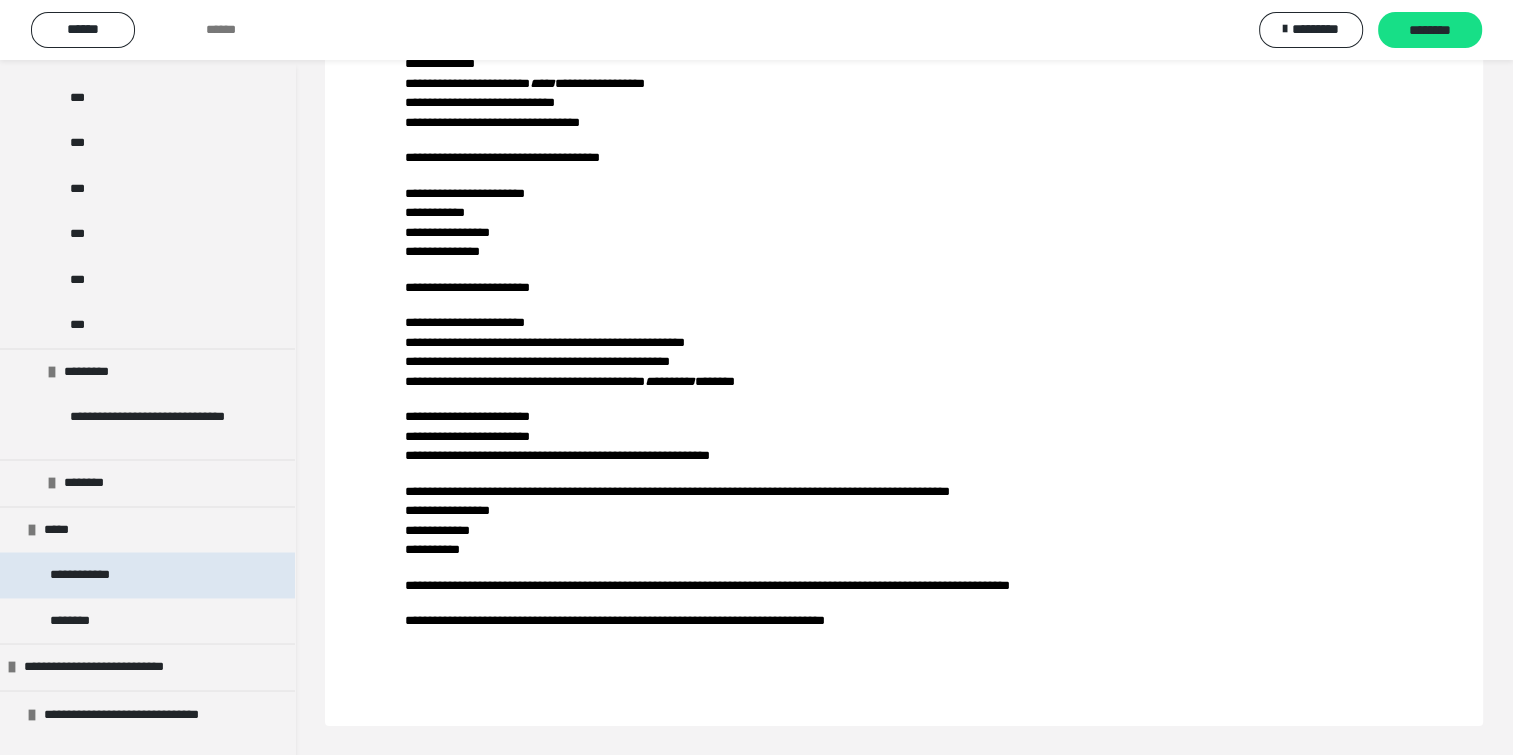 scroll, scrollTop: 3184, scrollLeft: 0, axis: vertical 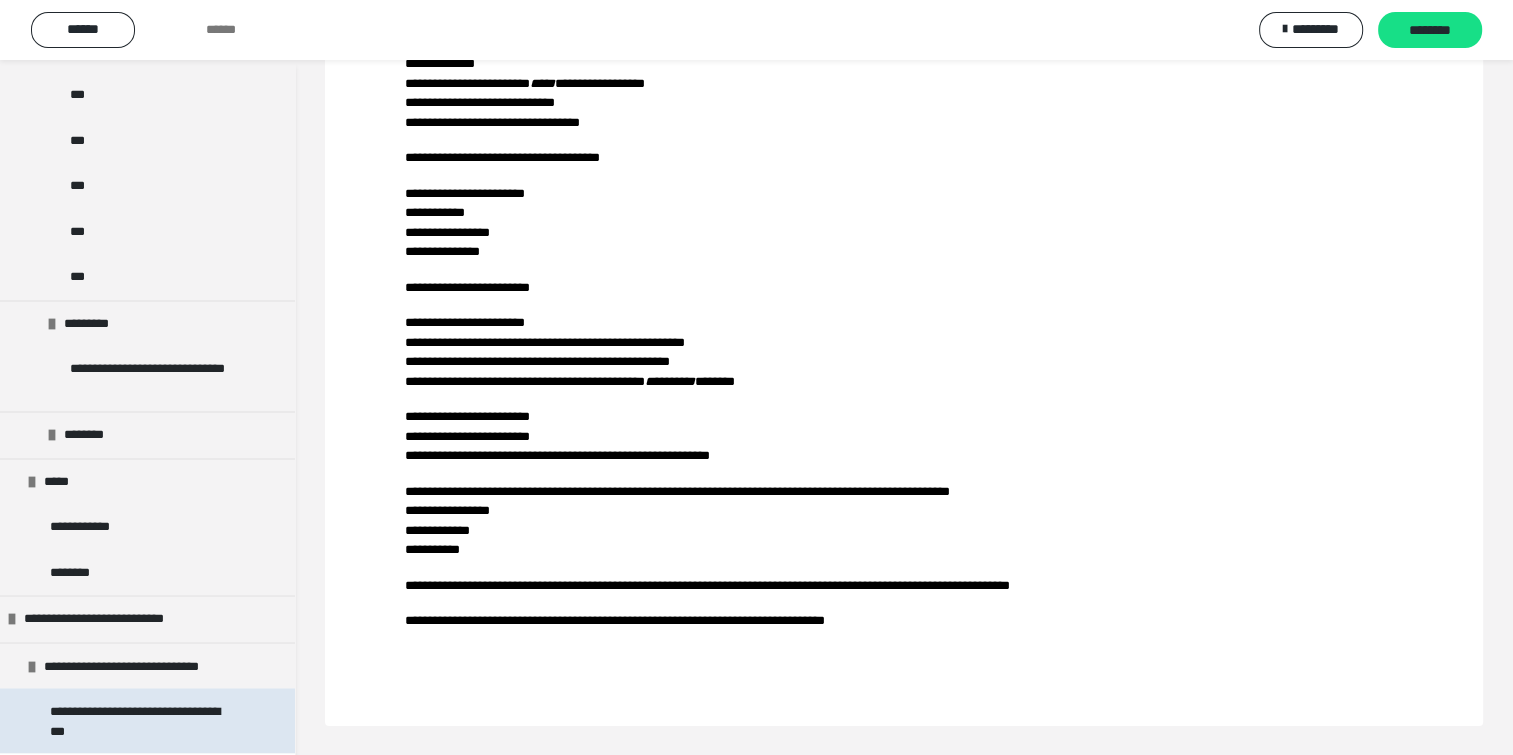 click on "**********" at bounding box center (142, 720) 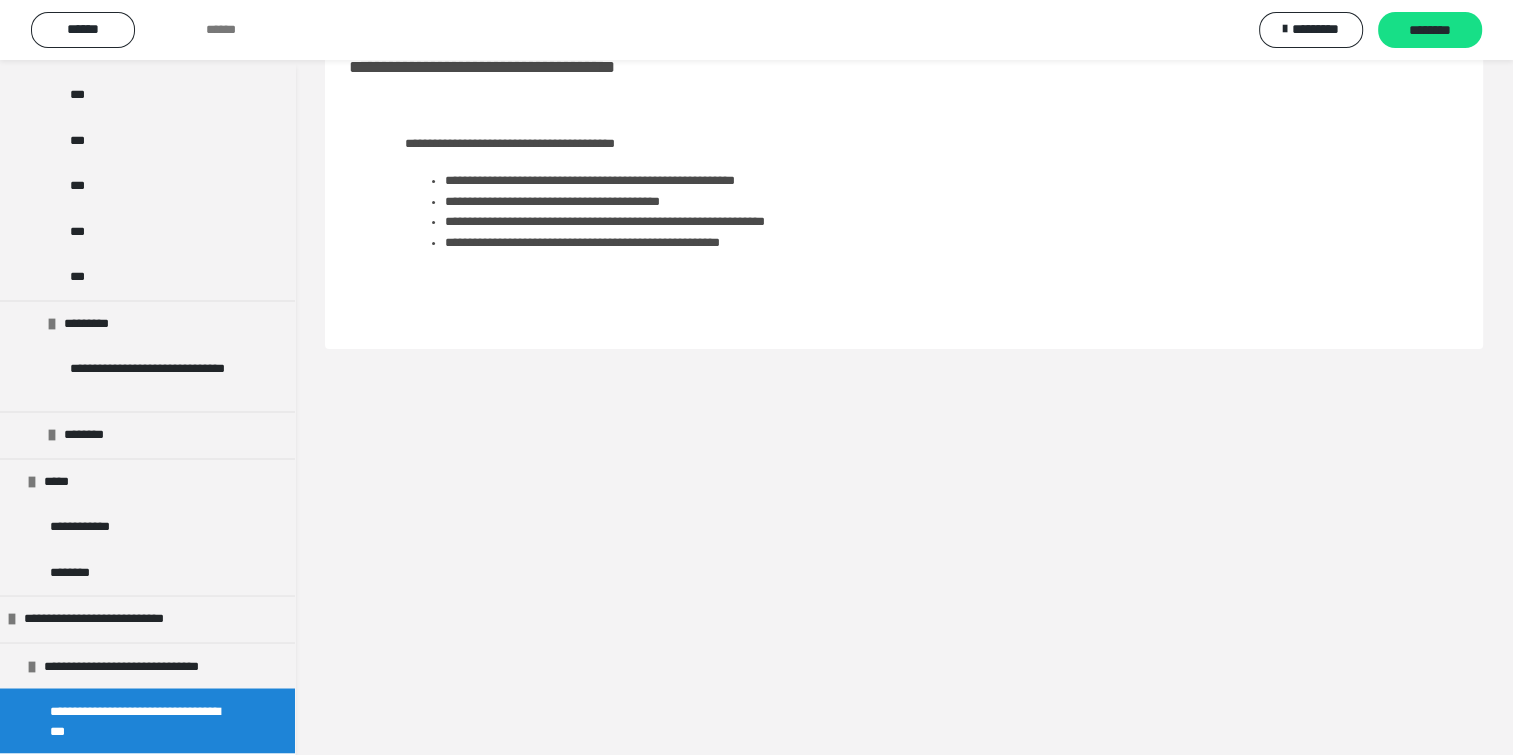 scroll, scrollTop: 60, scrollLeft: 0, axis: vertical 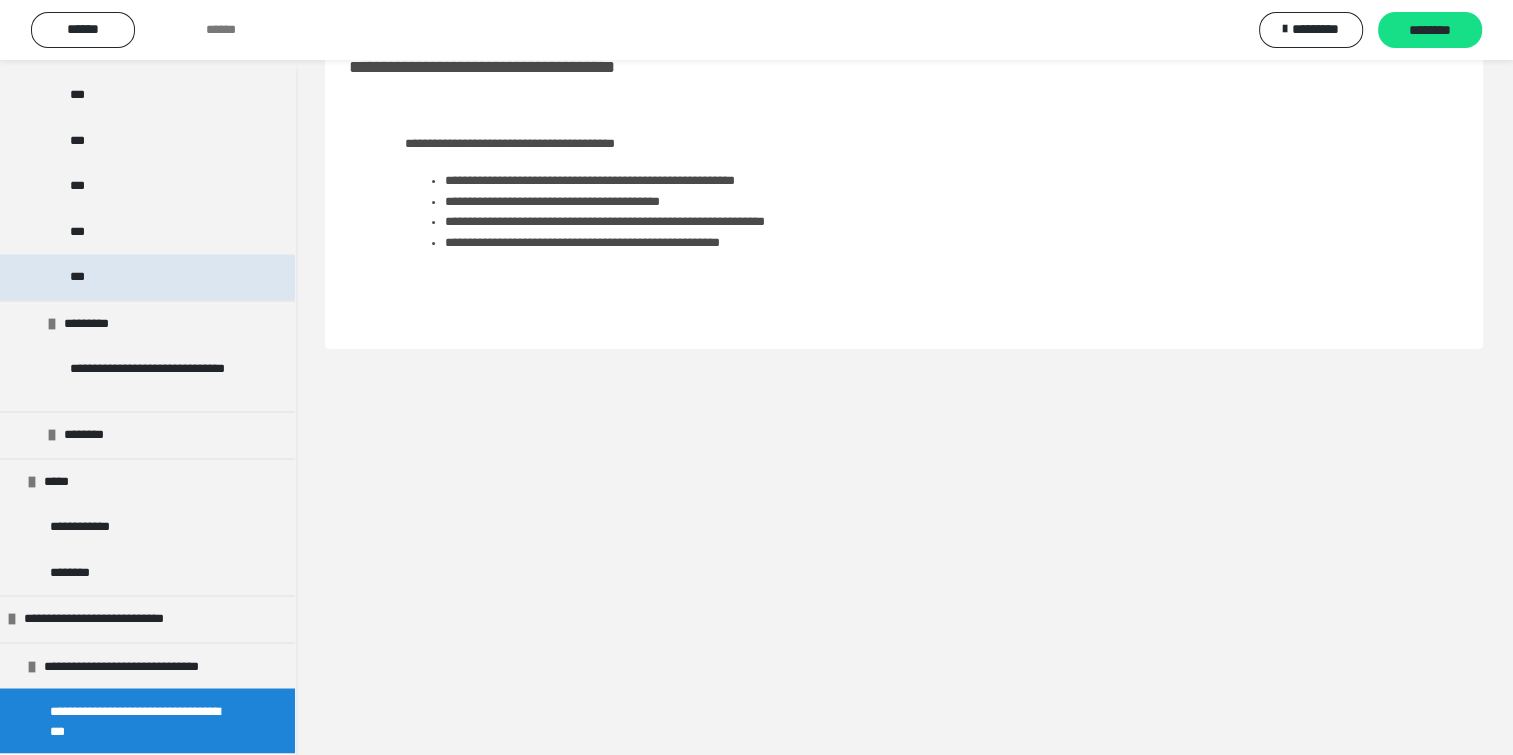 click on "***" at bounding box center (147, 277) 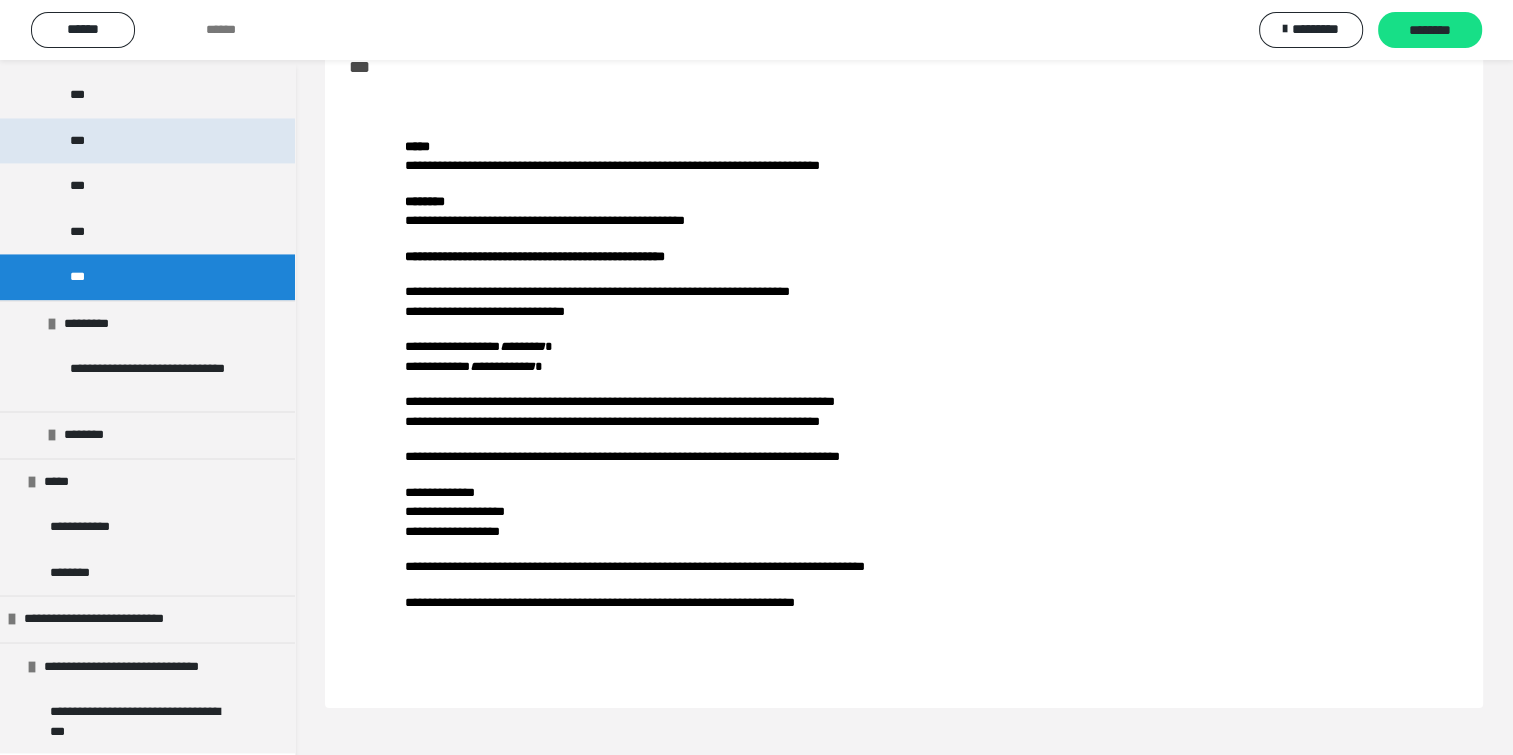 click on "***" at bounding box center [78, 141] 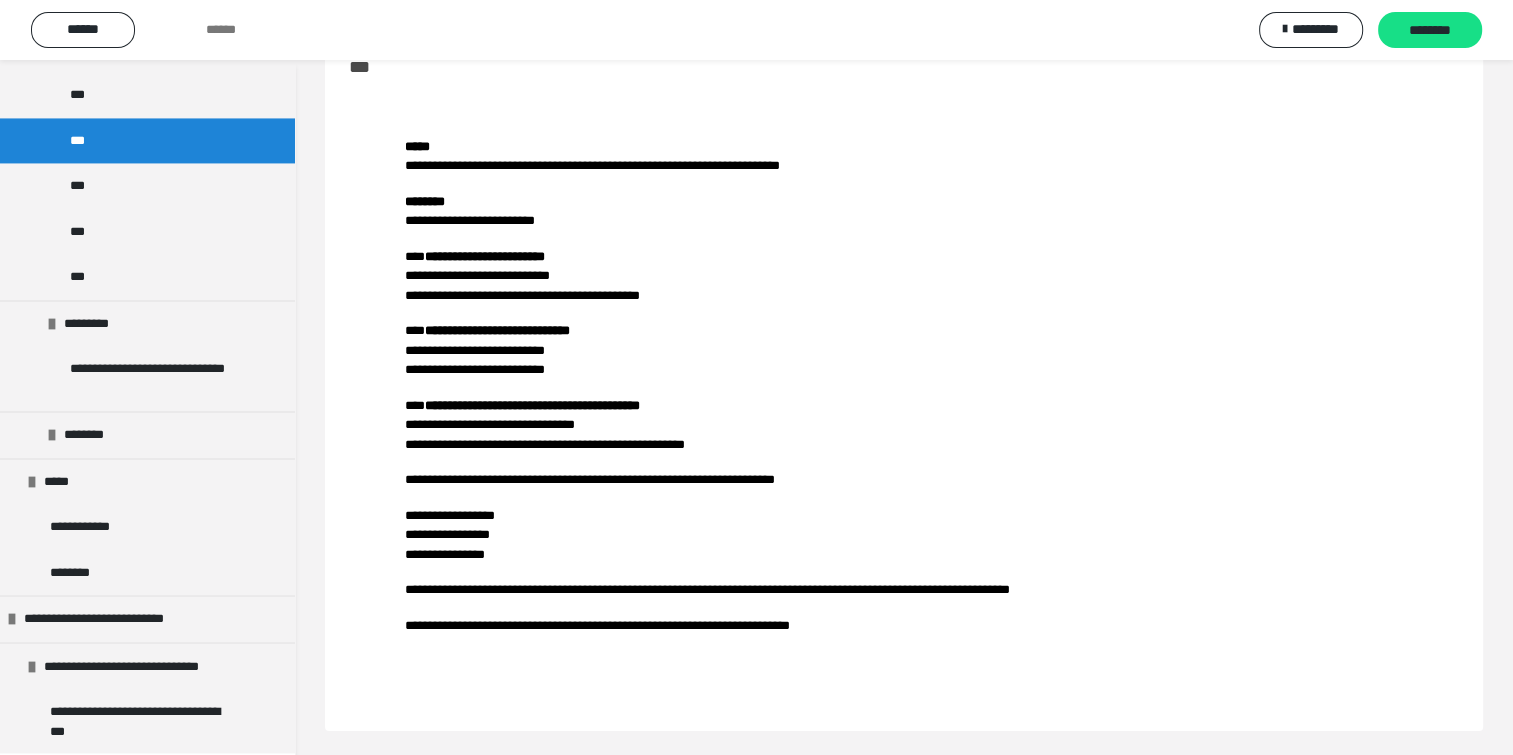 scroll, scrollTop: 65, scrollLeft: 0, axis: vertical 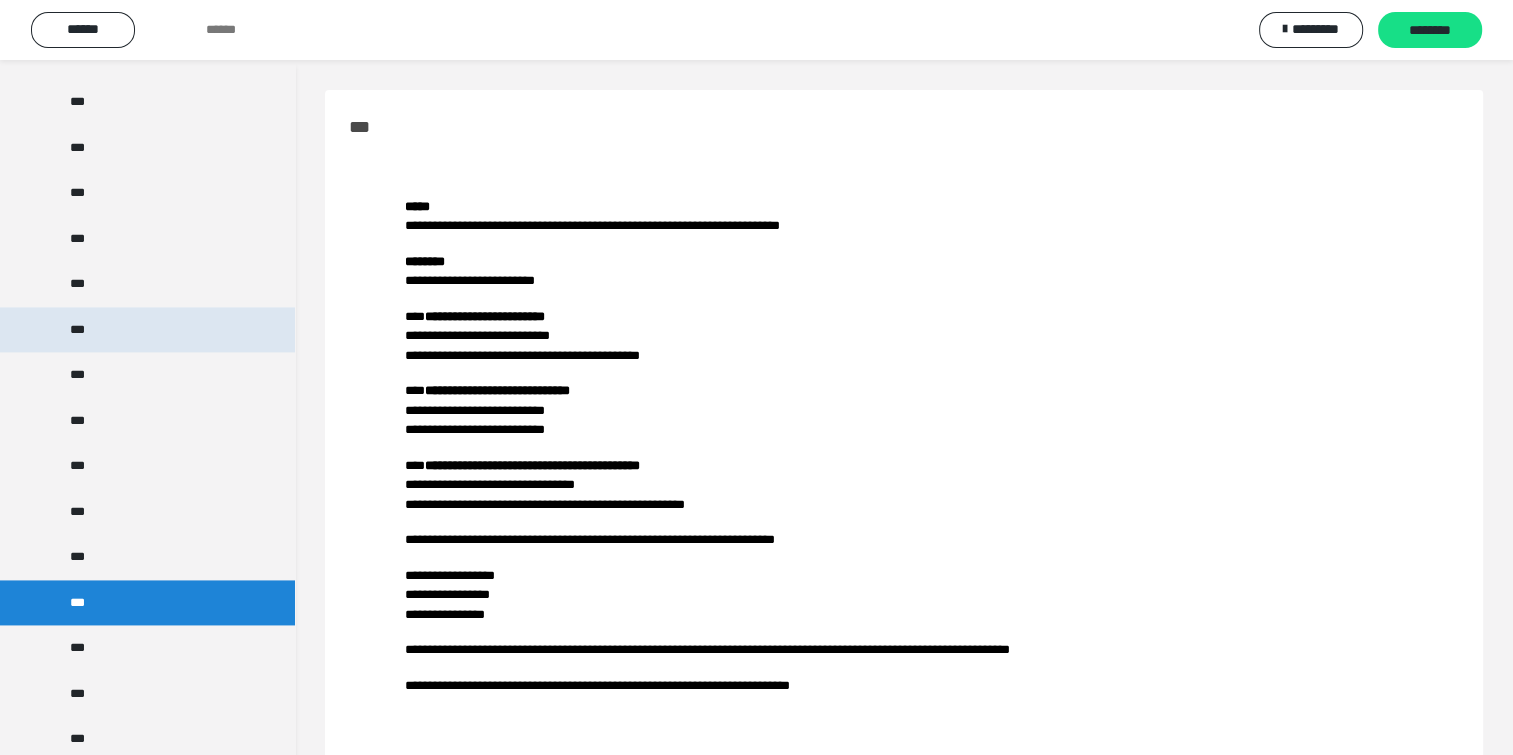 click on "***" at bounding box center [147, 330] 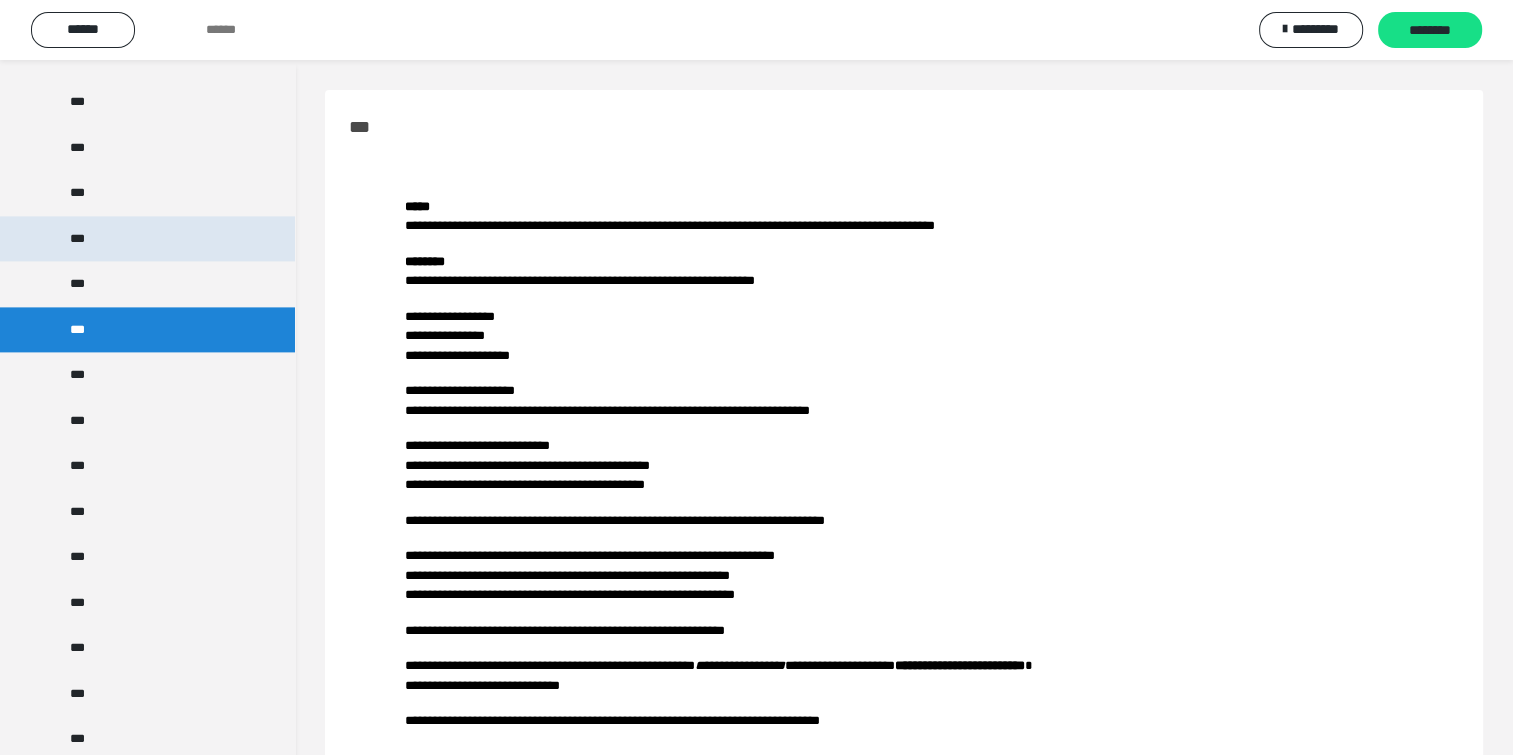 click on "***" at bounding box center (147, 239) 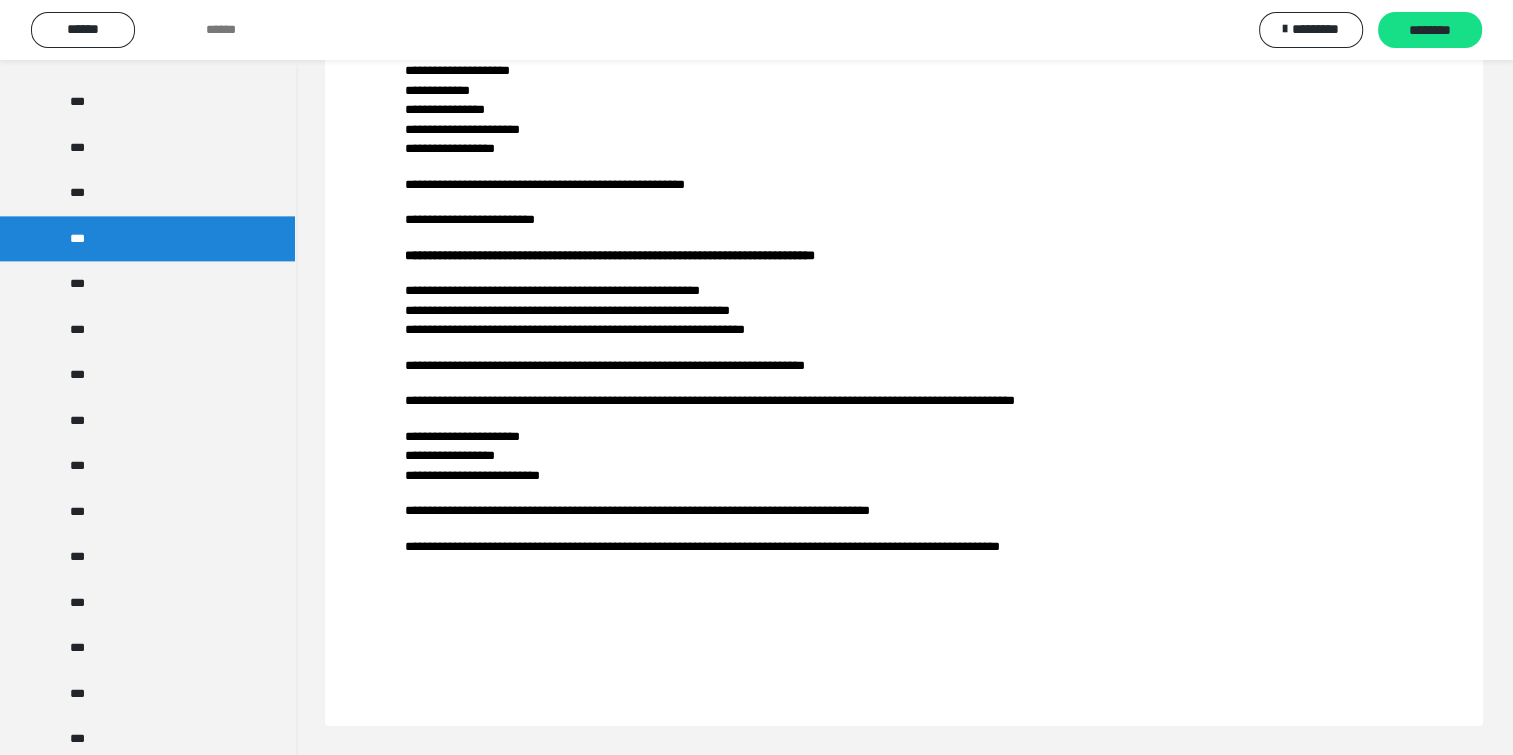 scroll, scrollTop: 0, scrollLeft: 0, axis: both 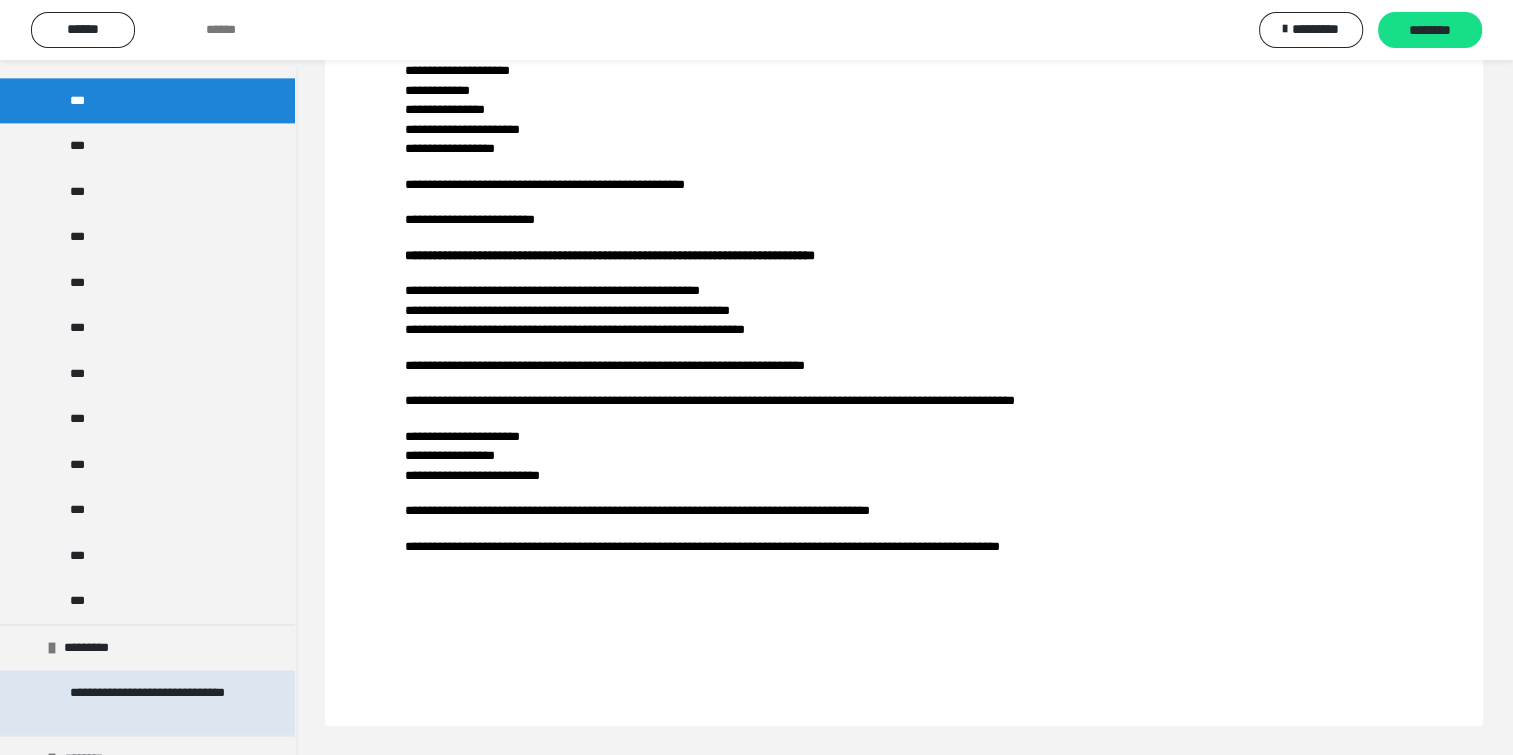 click on "**********" at bounding box center (152, 702) 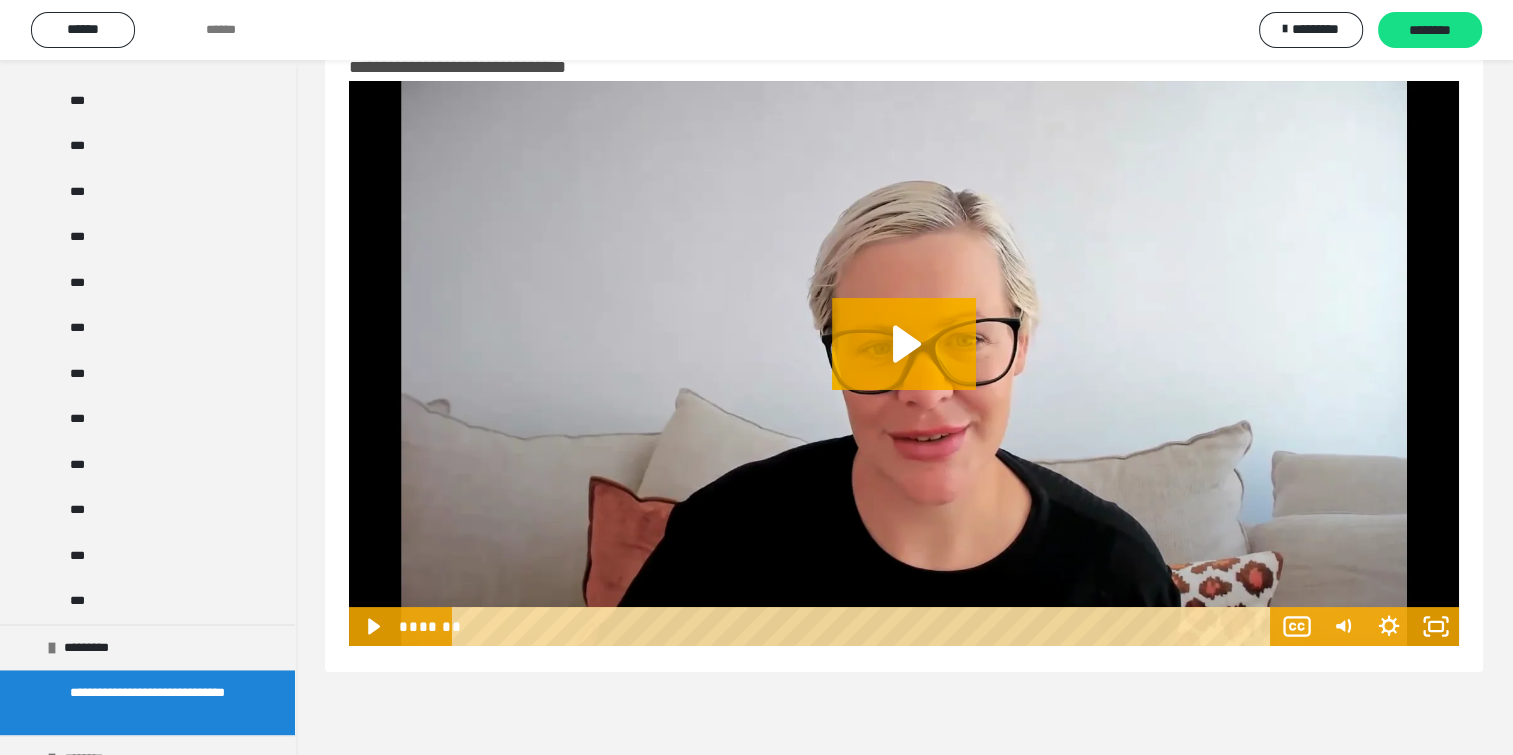 scroll, scrollTop: 0, scrollLeft: 0, axis: both 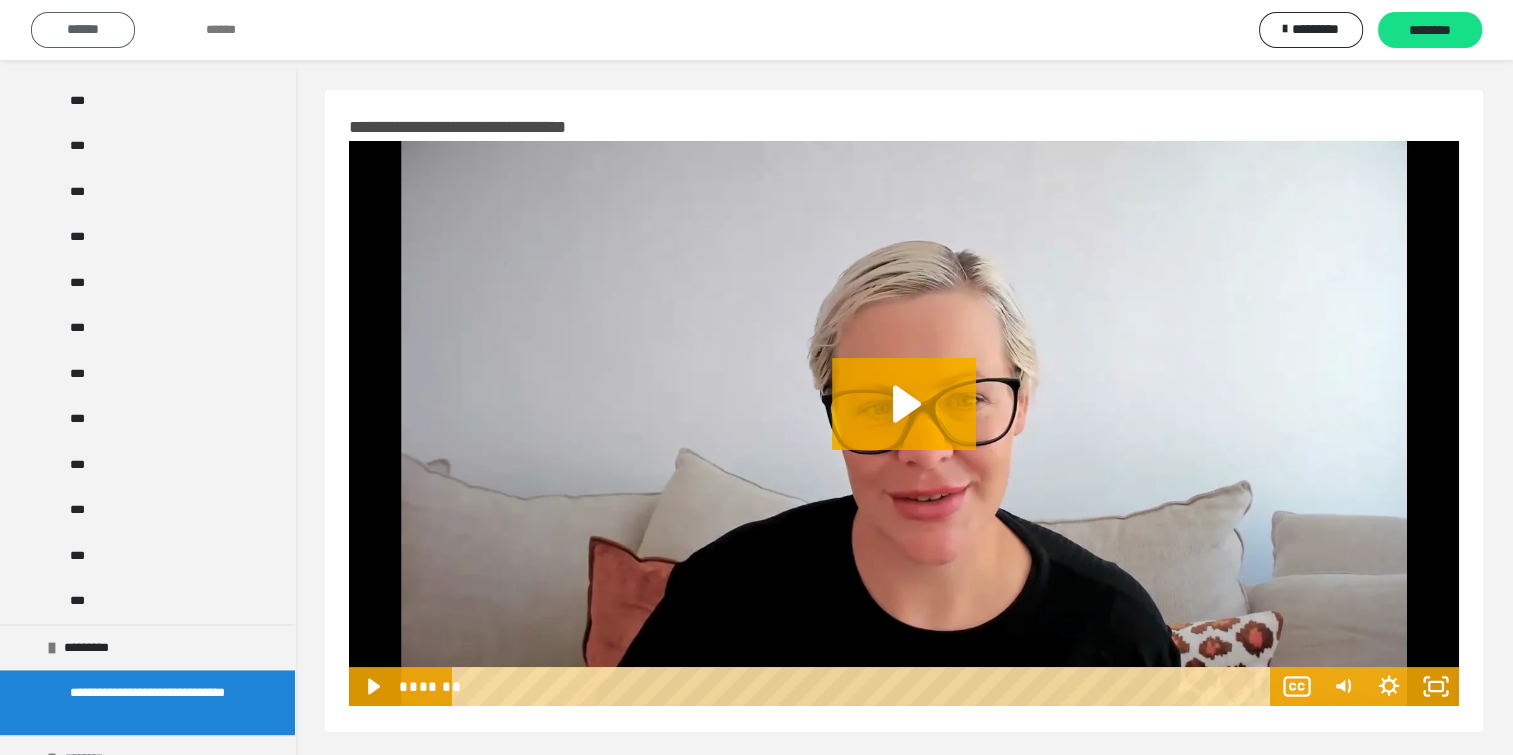 click on "******" at bounding box center [83, 29] 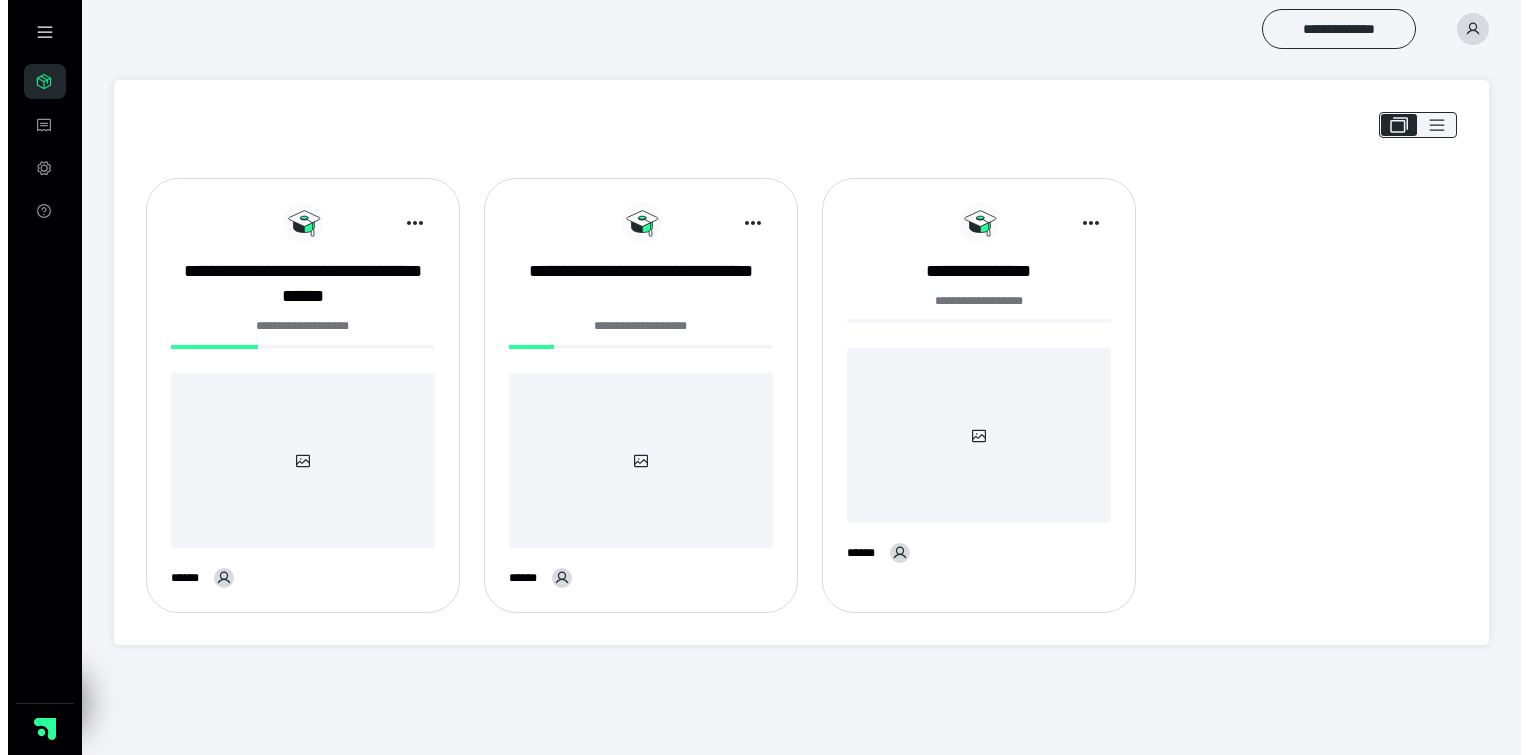 scroll, scrollTop: 0, scrollLeft: 0, axis: both 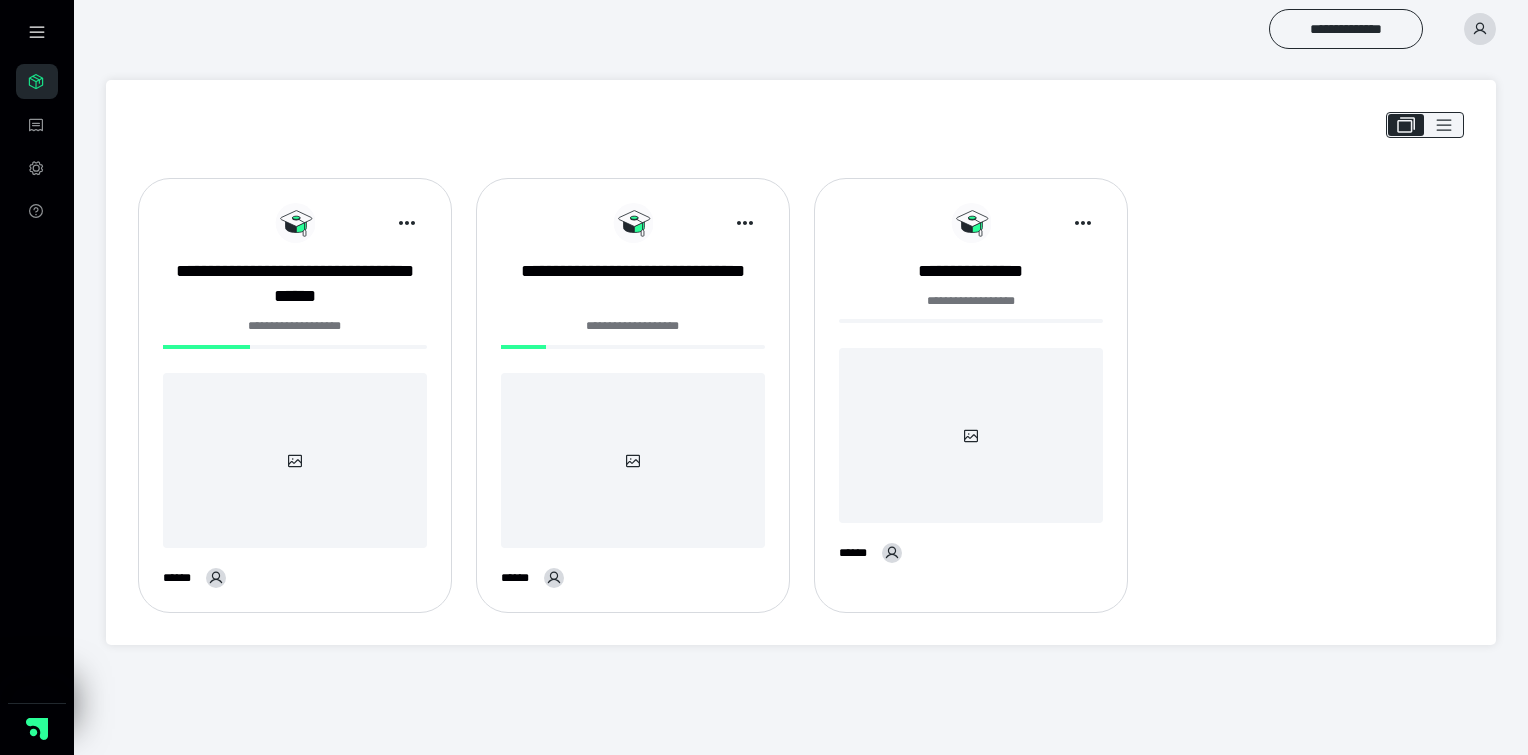click at bounding box center [1480, 29] 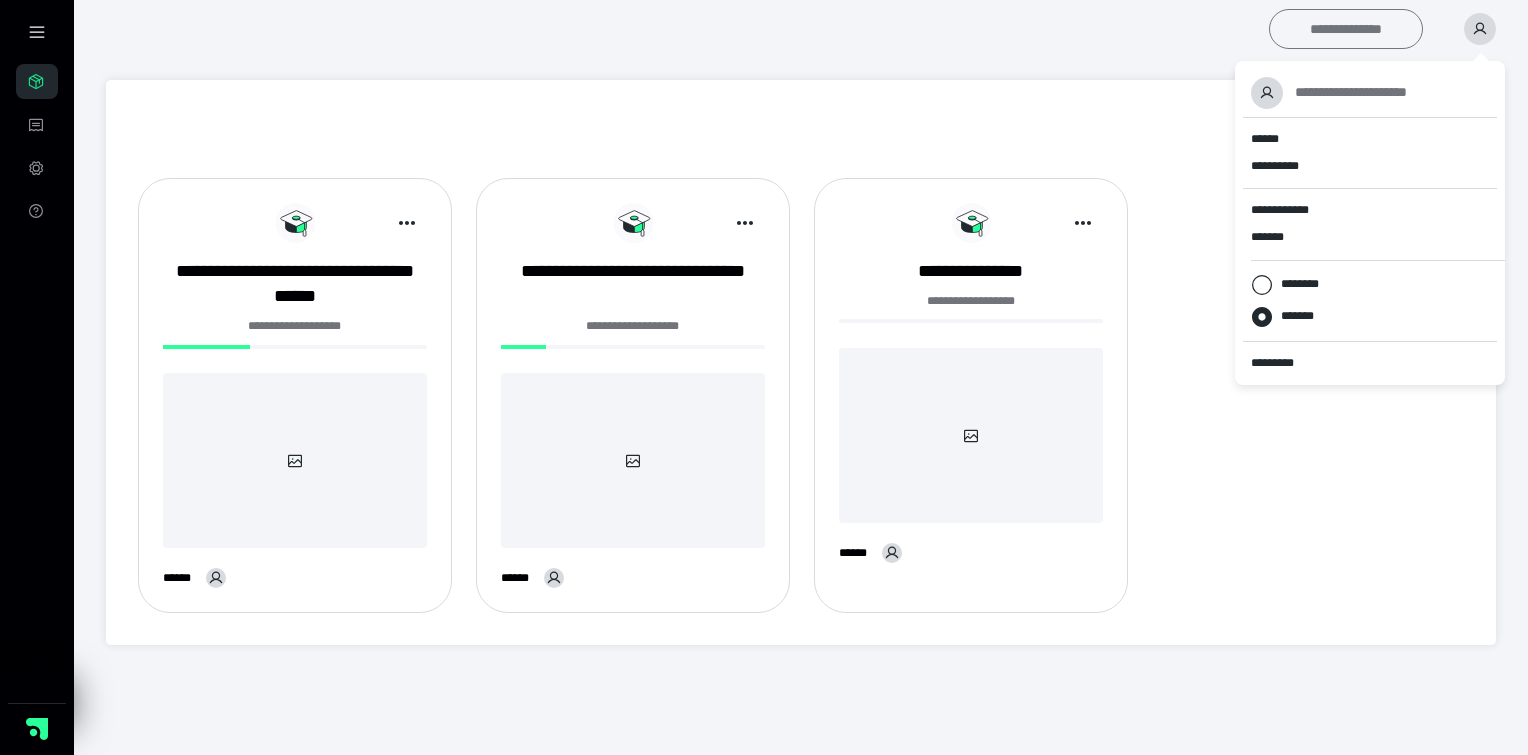 click on "**********" at bounding box center [1346, 29] 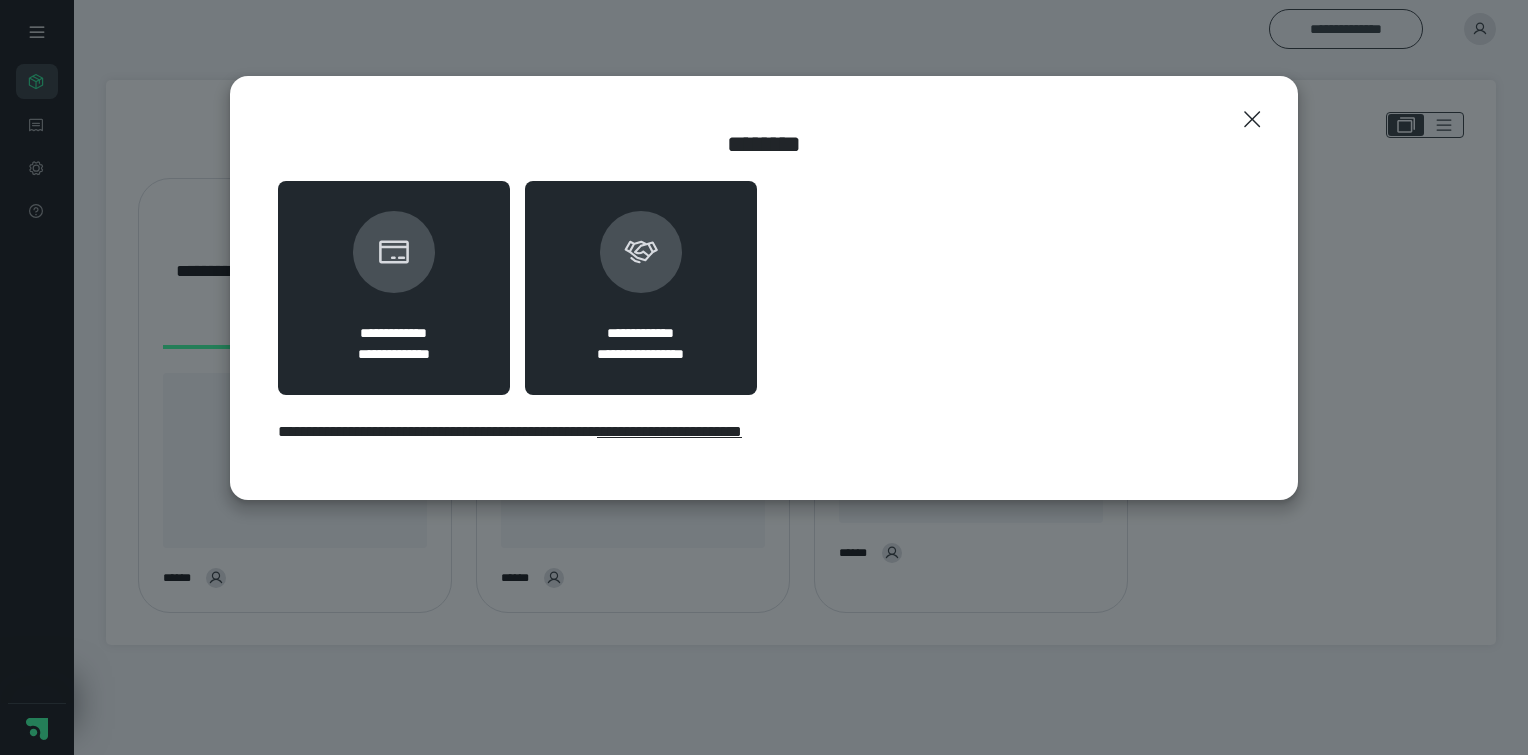 click at bounding box center (641, 252) 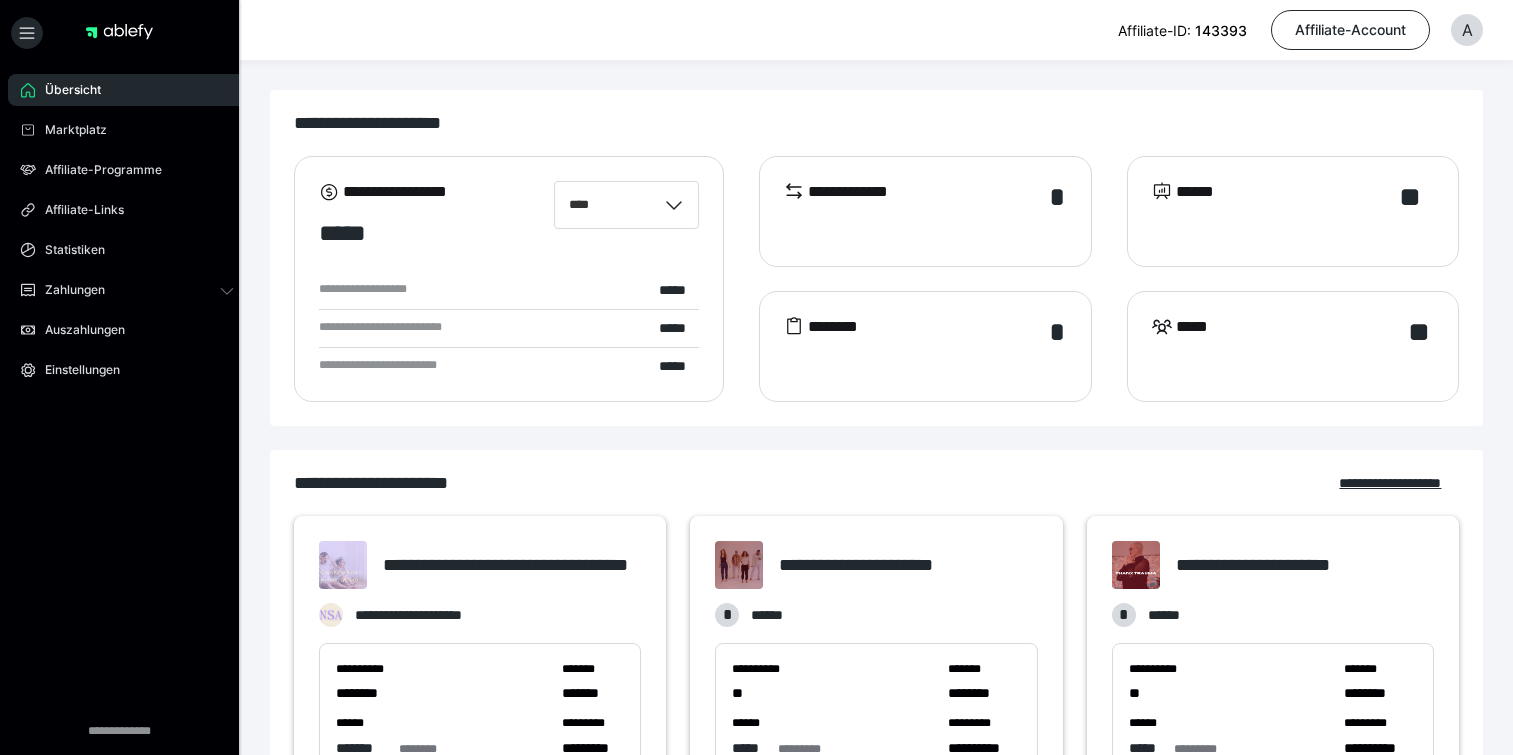scroll, scrollTop: 0, scrollLeft: 0, axis: both 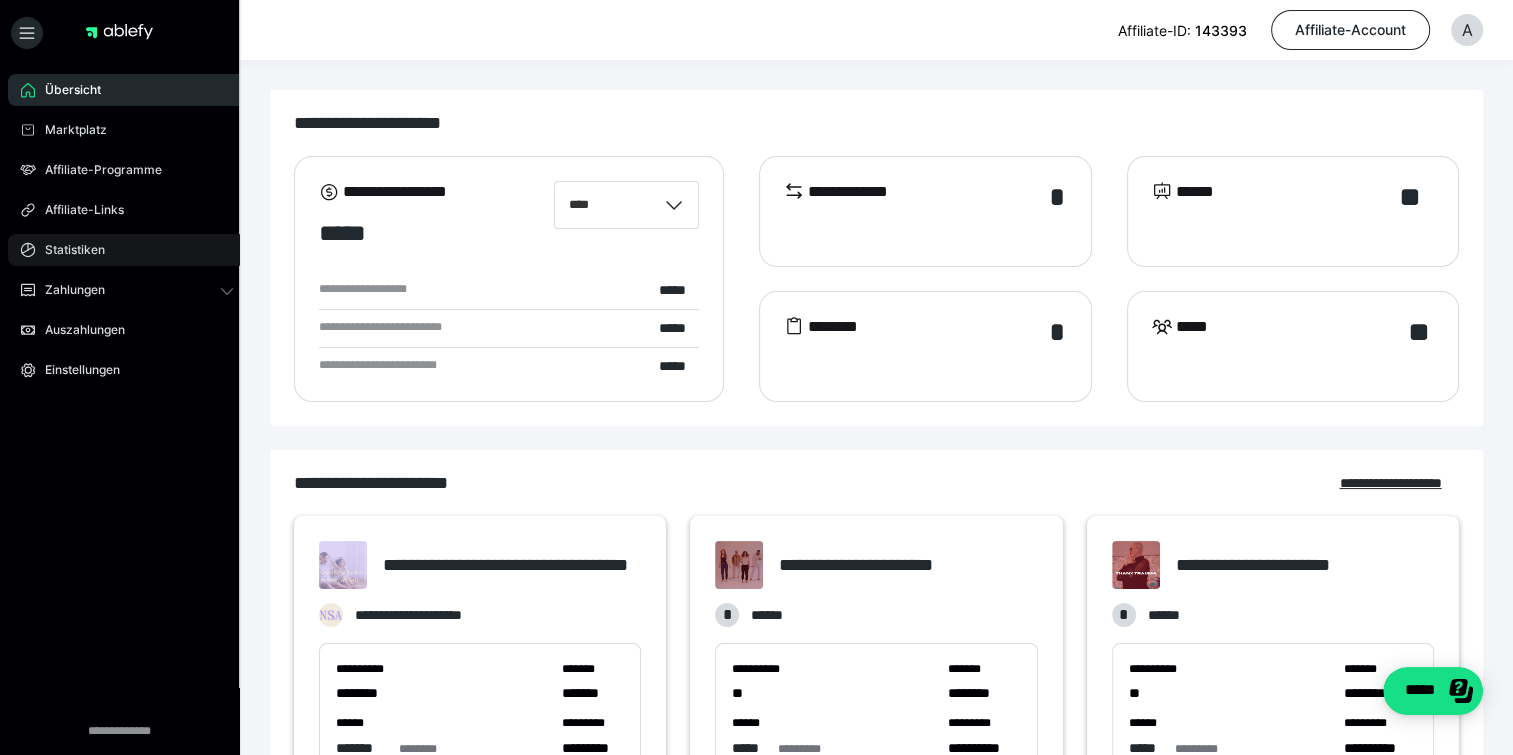 click on "Statistiken" at bounding box center [68, 250] 